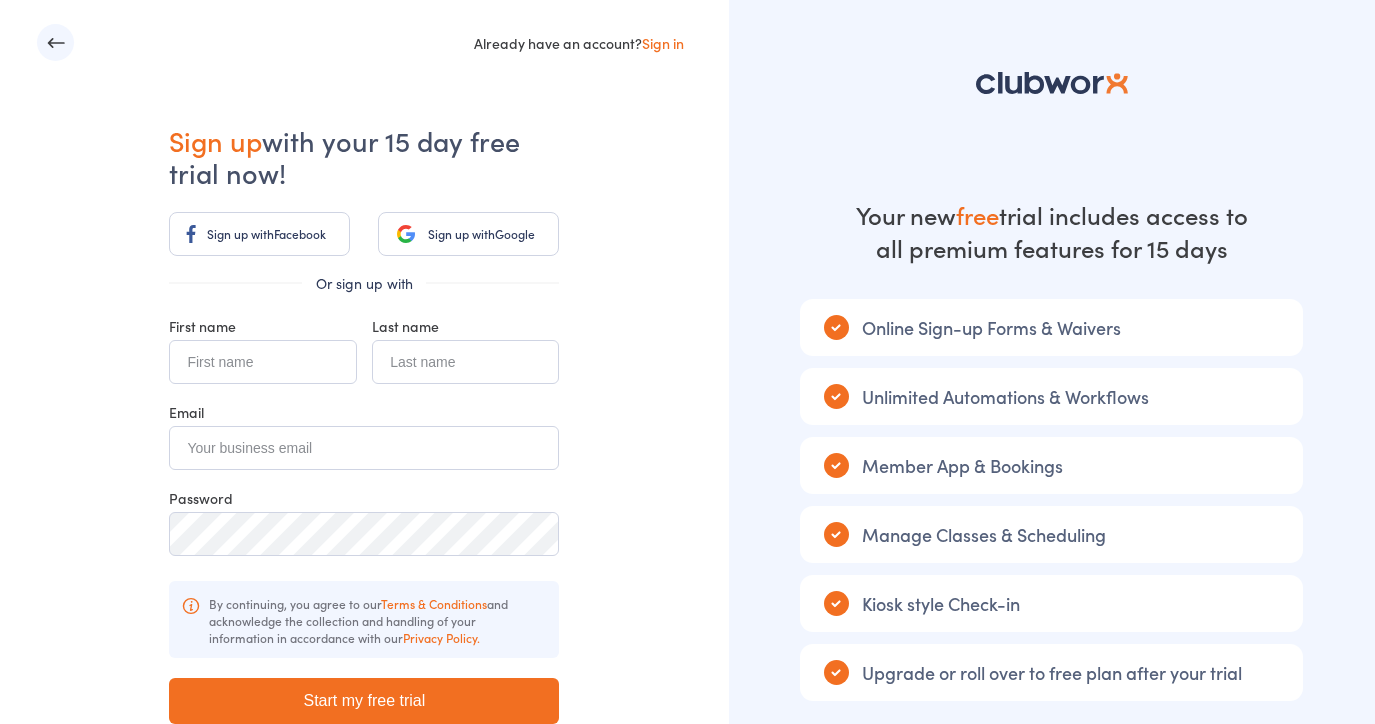 scroll, scrollTop: 0, scrollLeft: 0, axis: both 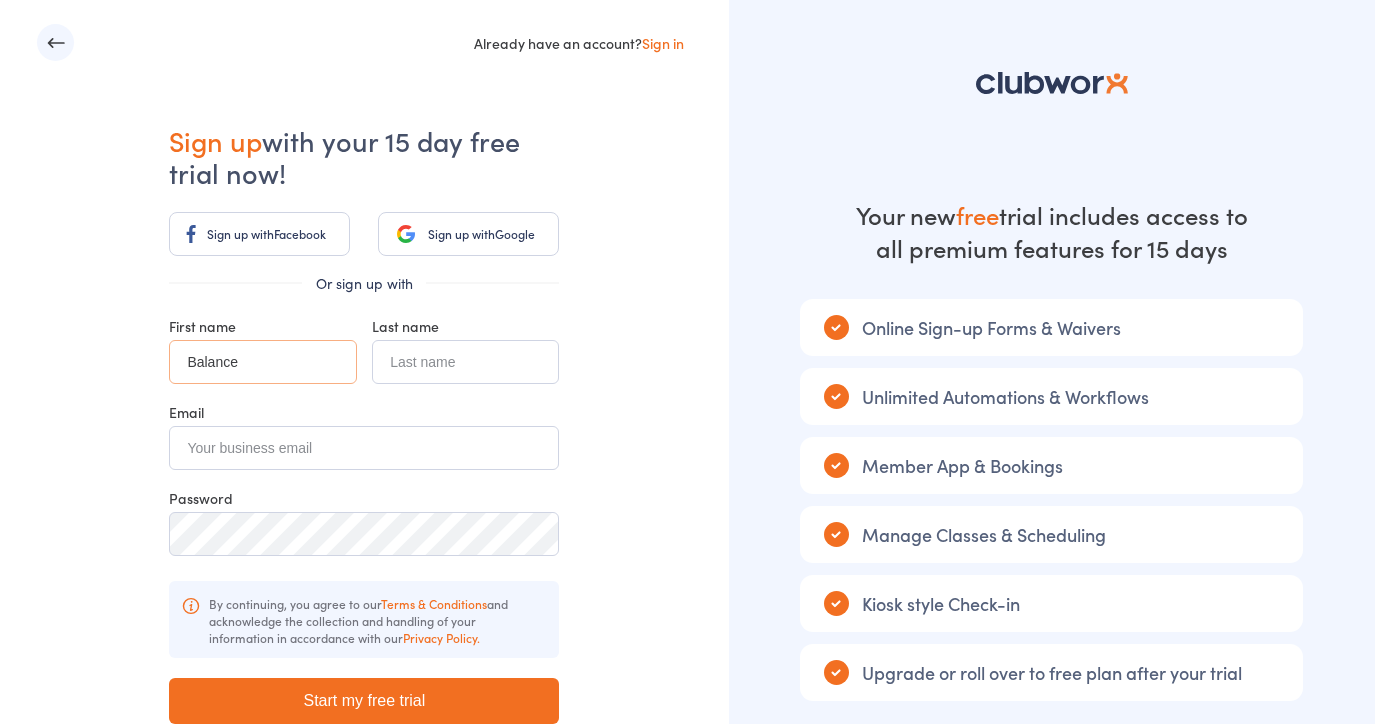 type on "Balance" 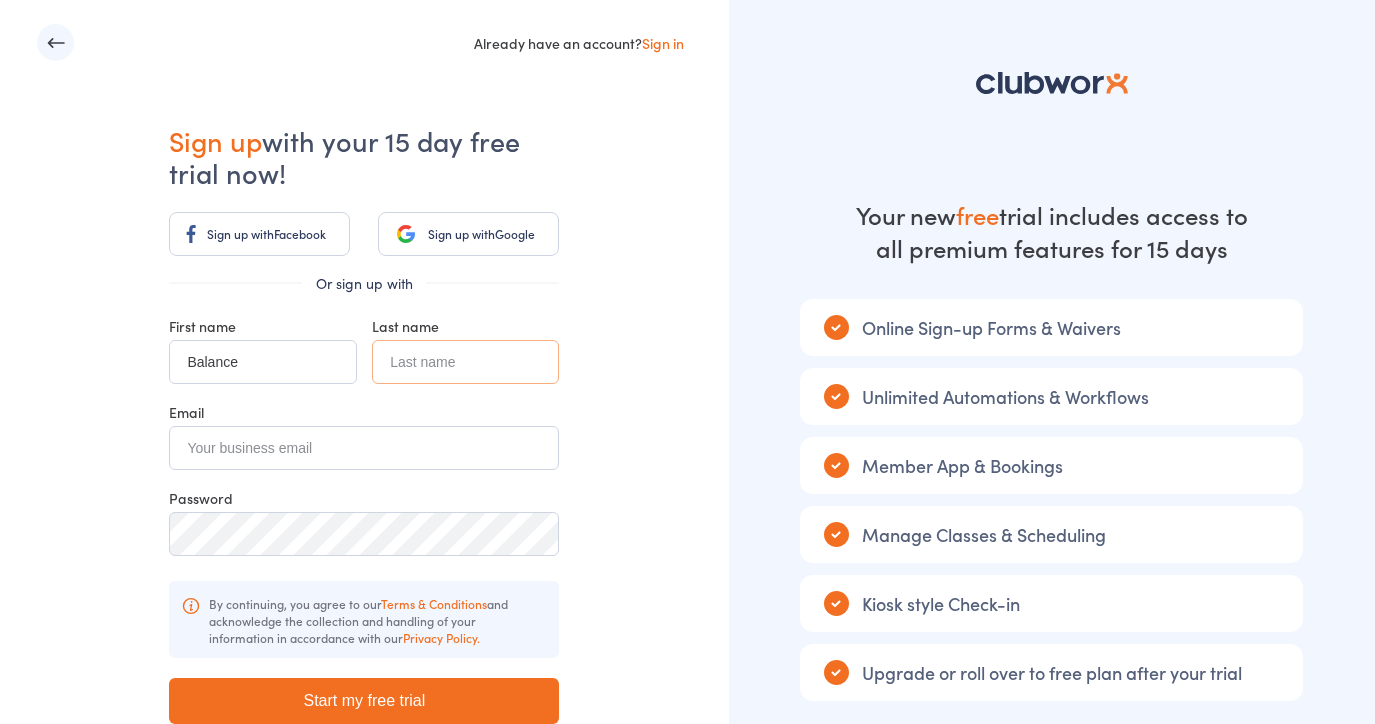click at bounding box center (465, 362) 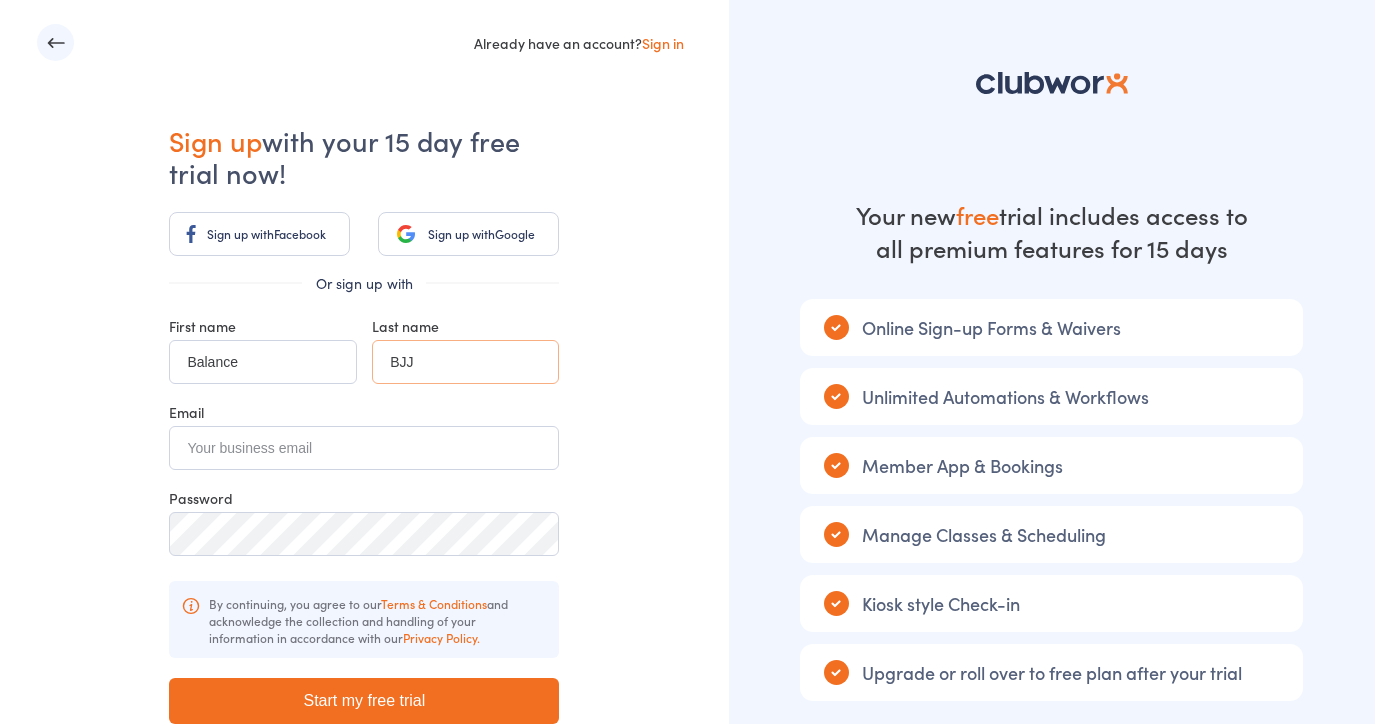 type on "BJJ" 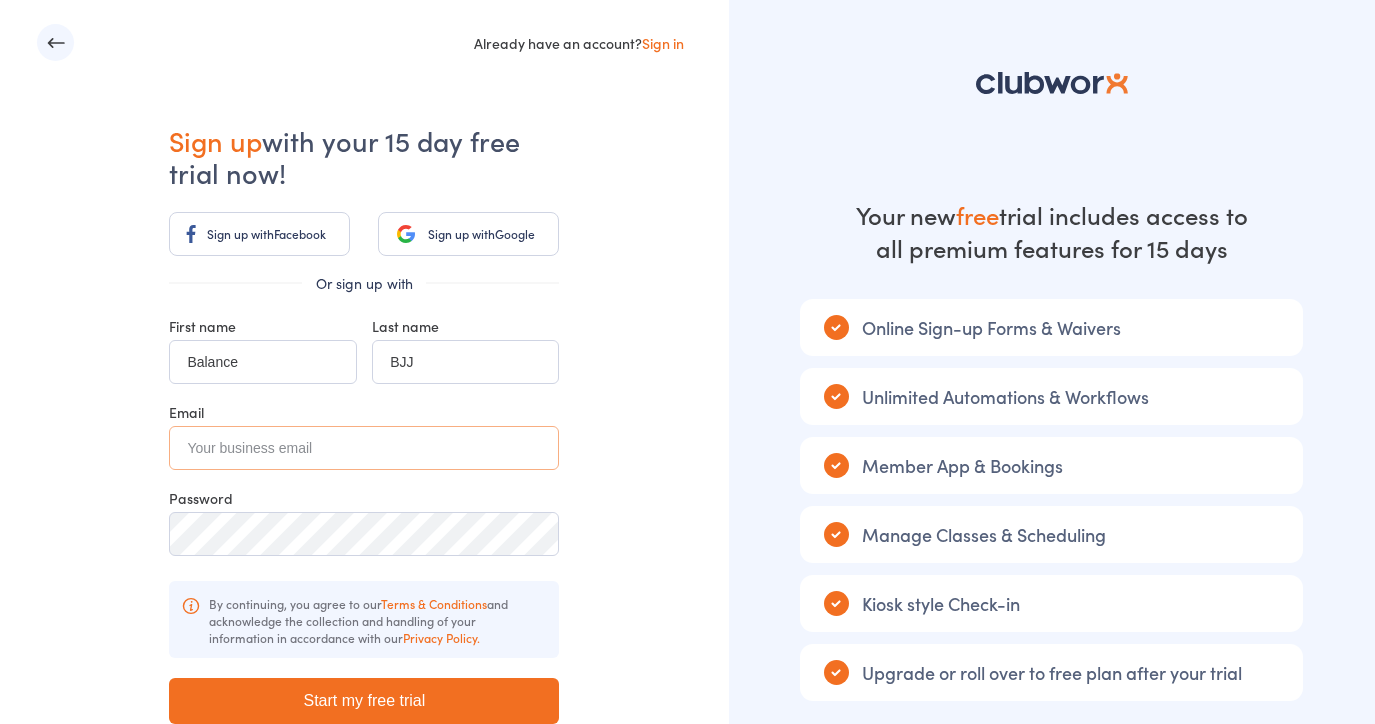 click at bounding box center (364, 448) 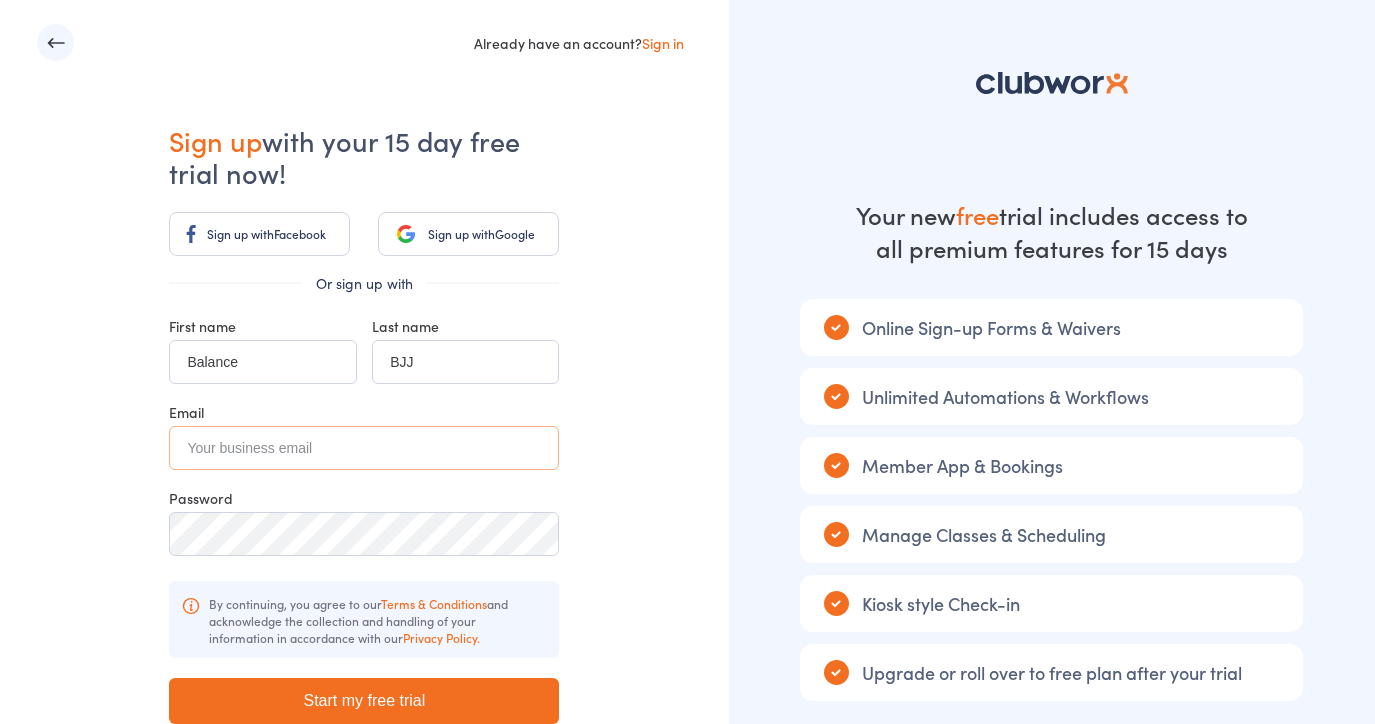 type on "ginoandsteph@balancebjj.com.au" 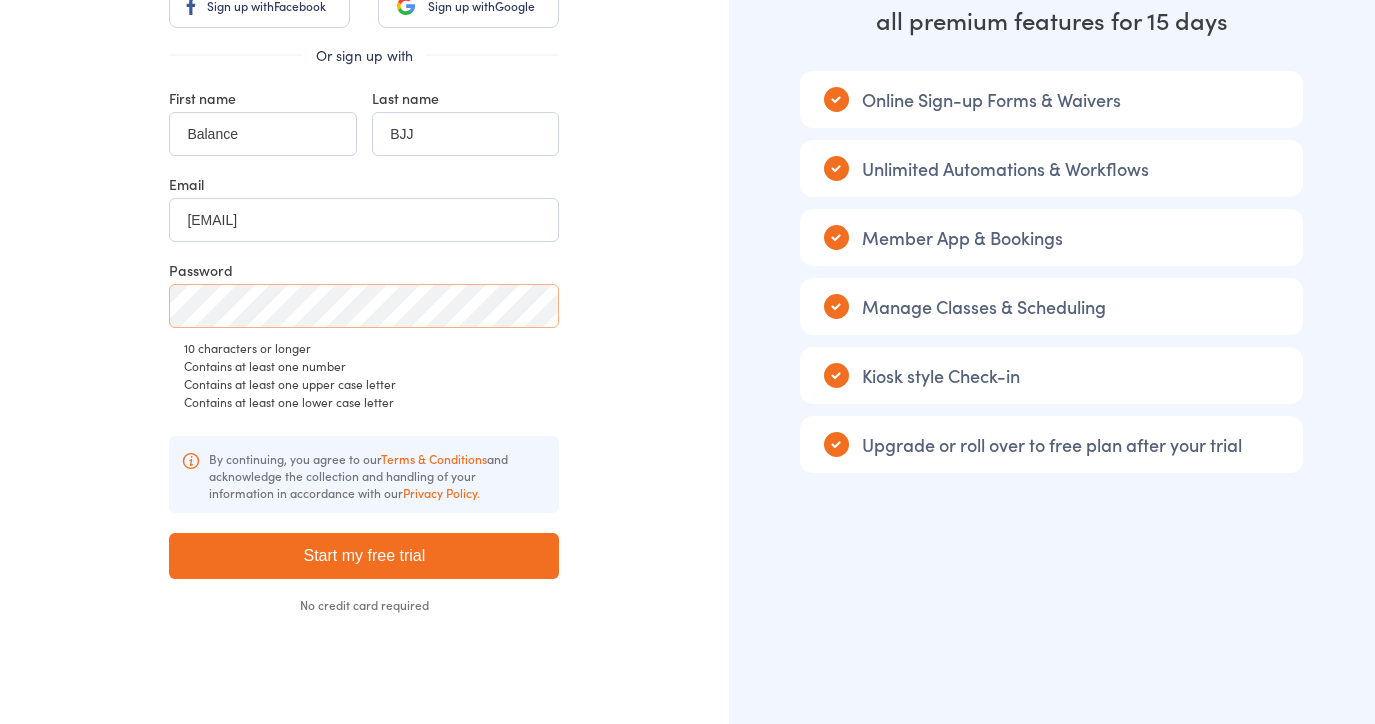 scroll, scrollTop: 237, scrollLeft: 0, axis: vertical 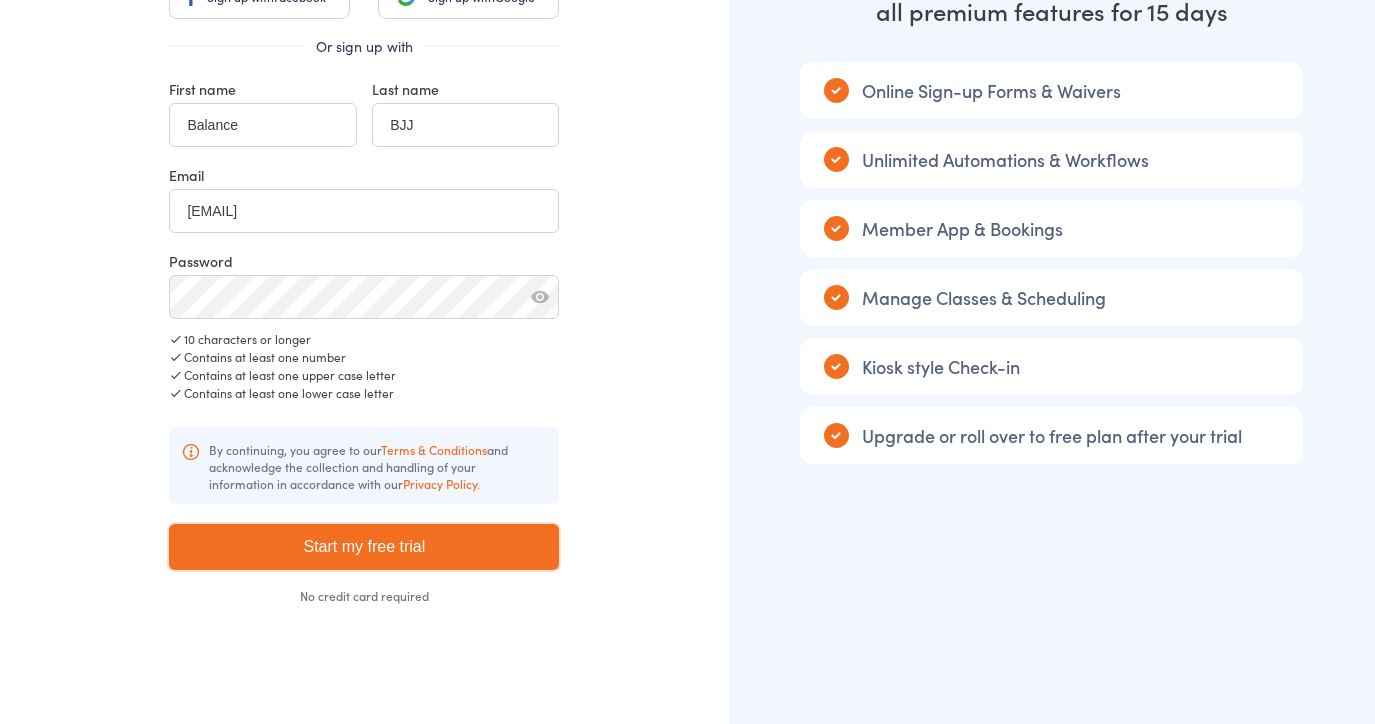 click on "Start my free trial" at bounding box center (364, 547) 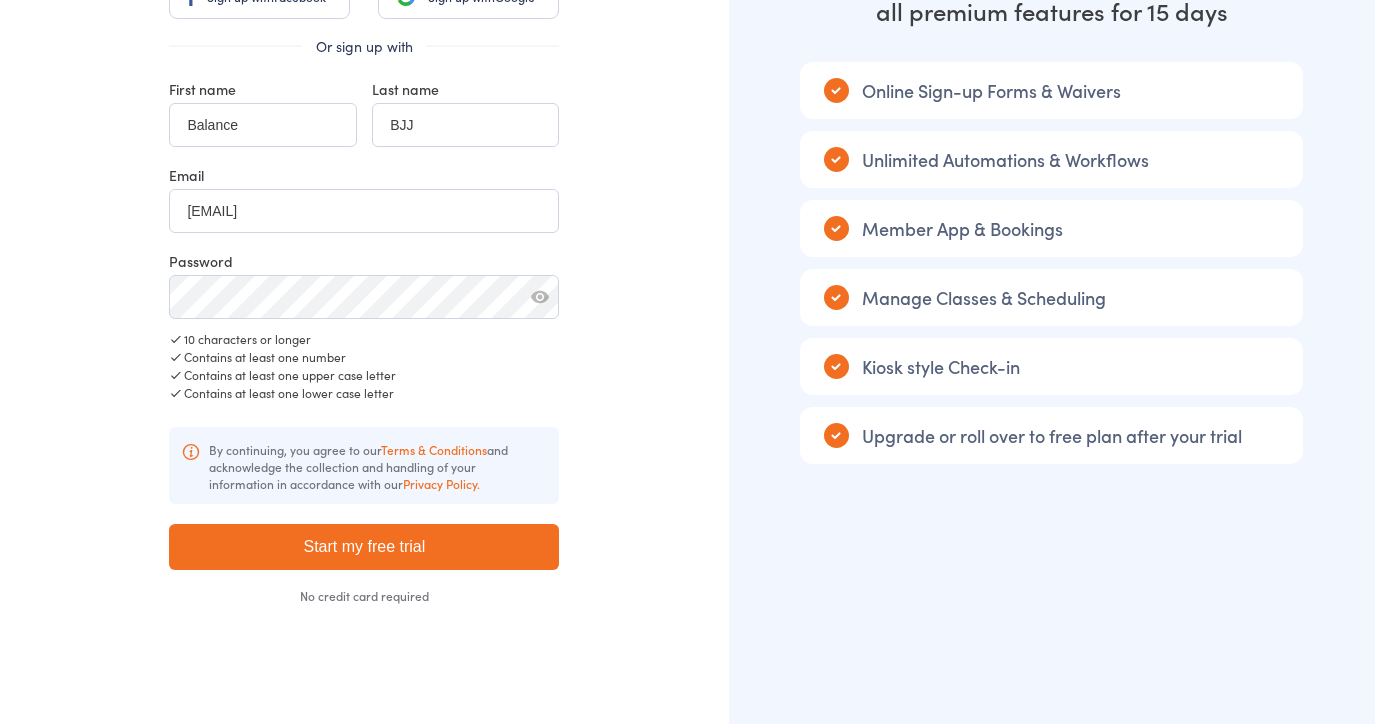 type on "Please wait ..." 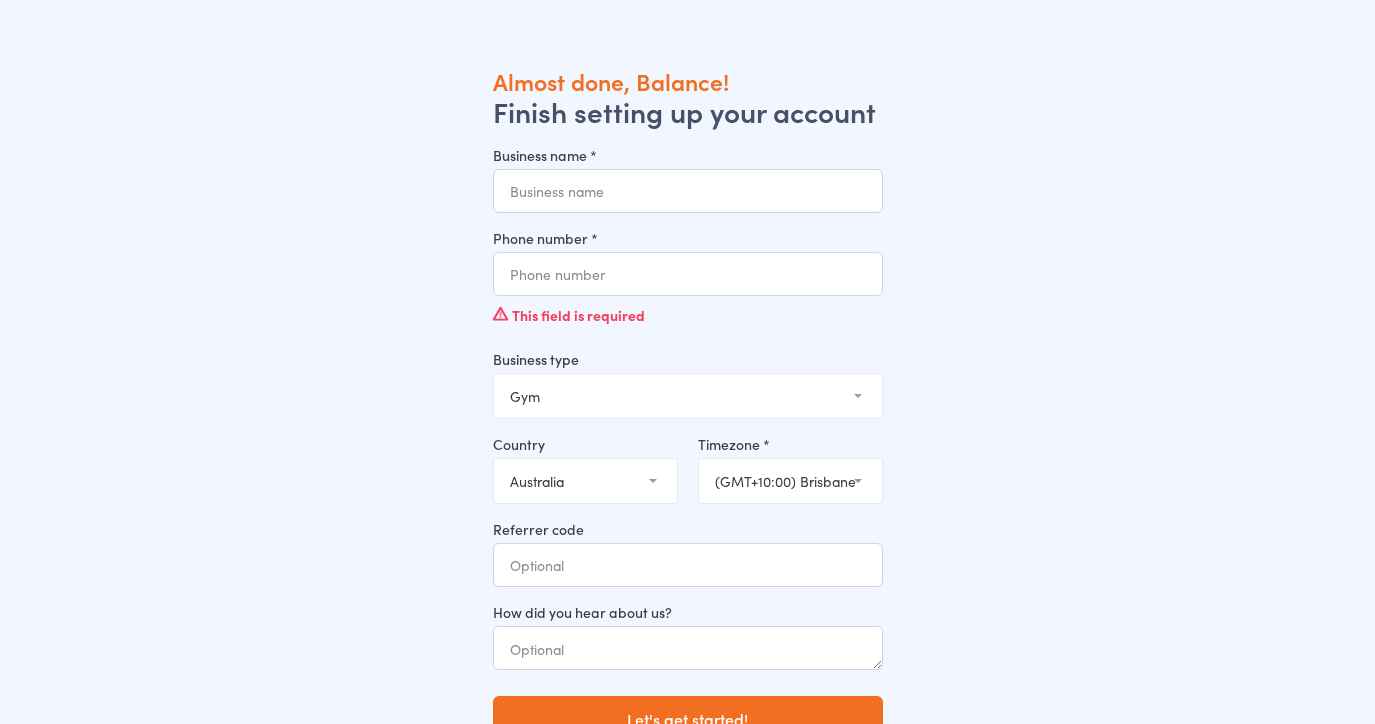 scroll, scrollTop: 0, scrollLeft: 0, axis: both 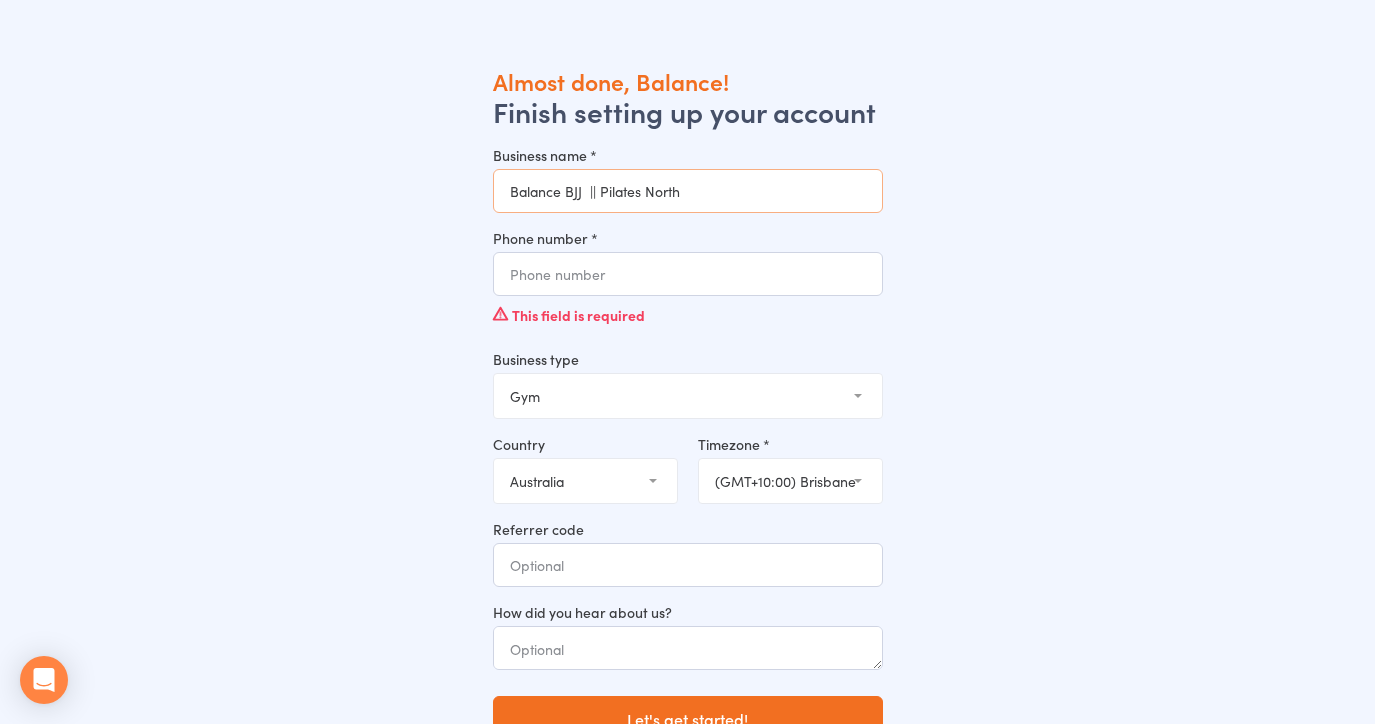 click on "Balance BJJ  || Pilates North" at bounding box center [688, 191] 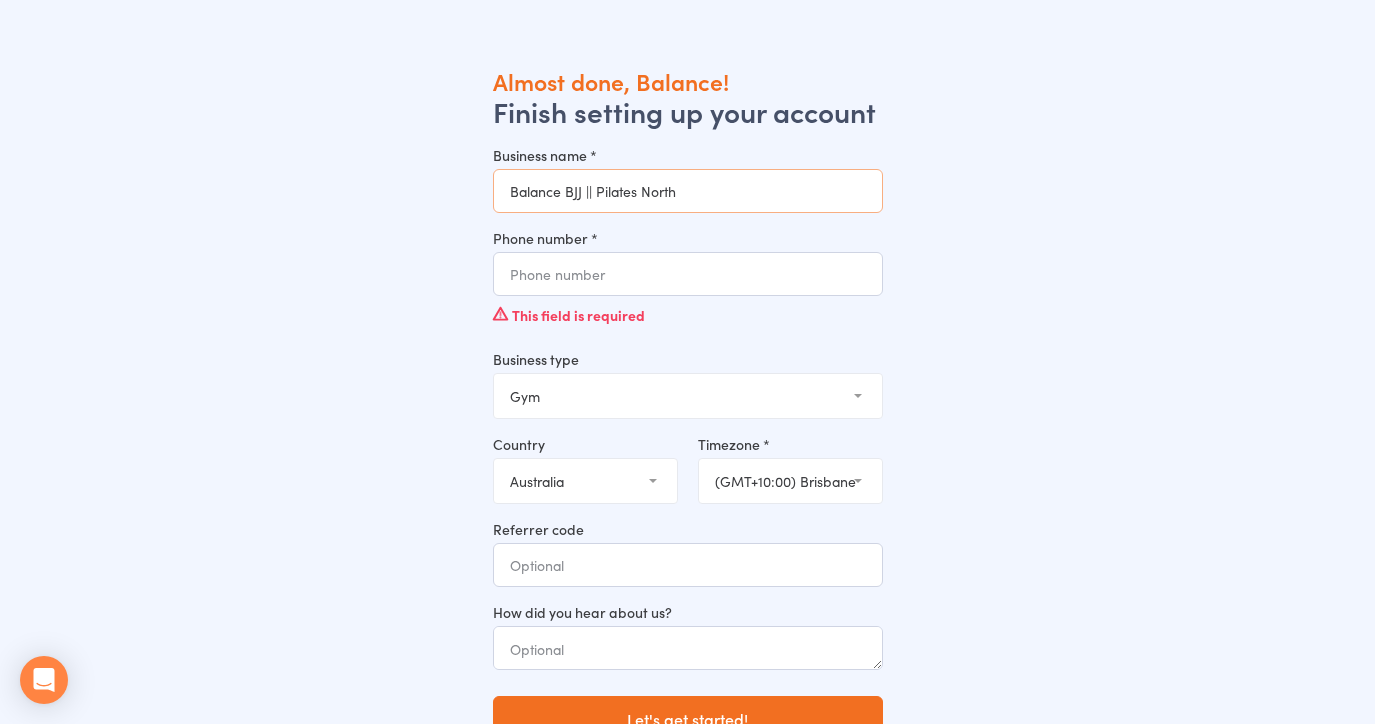 type on "Balance BJJ || Pilates North" 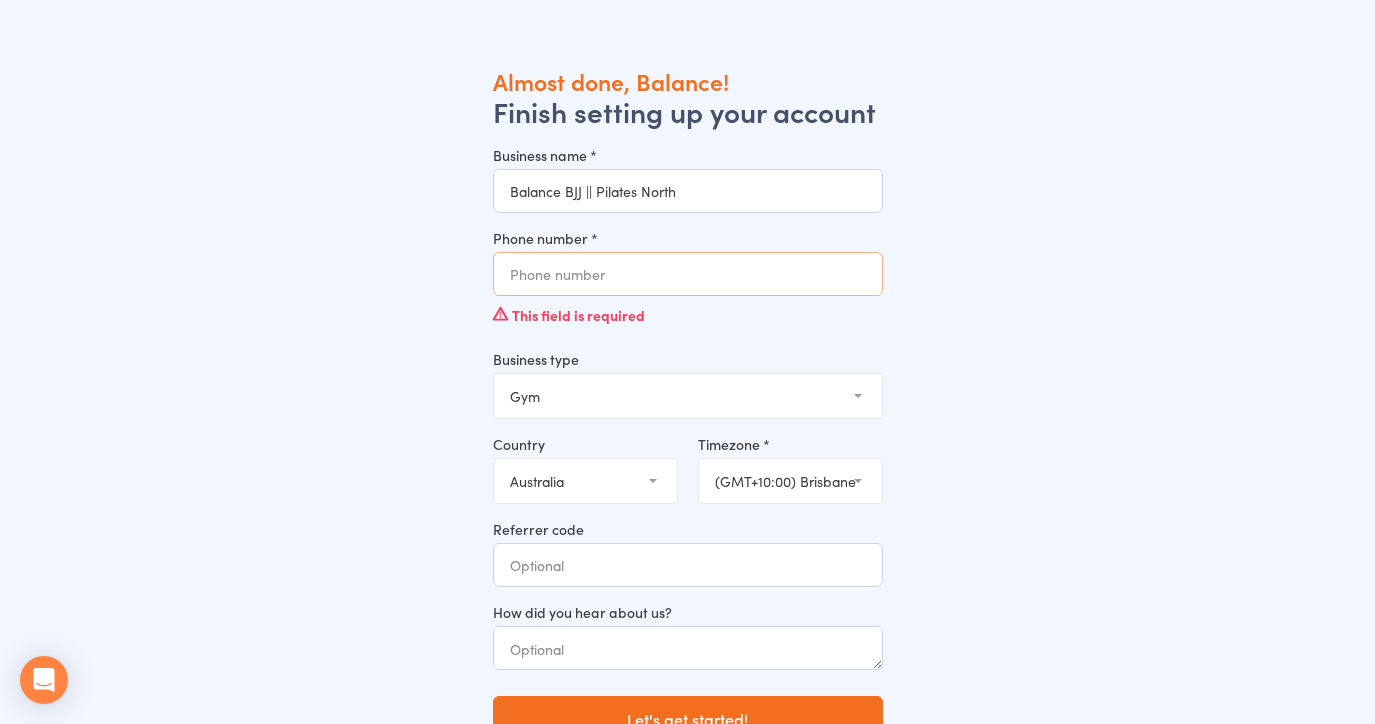 click on "Phone number *" at bounding box center [688, 274] 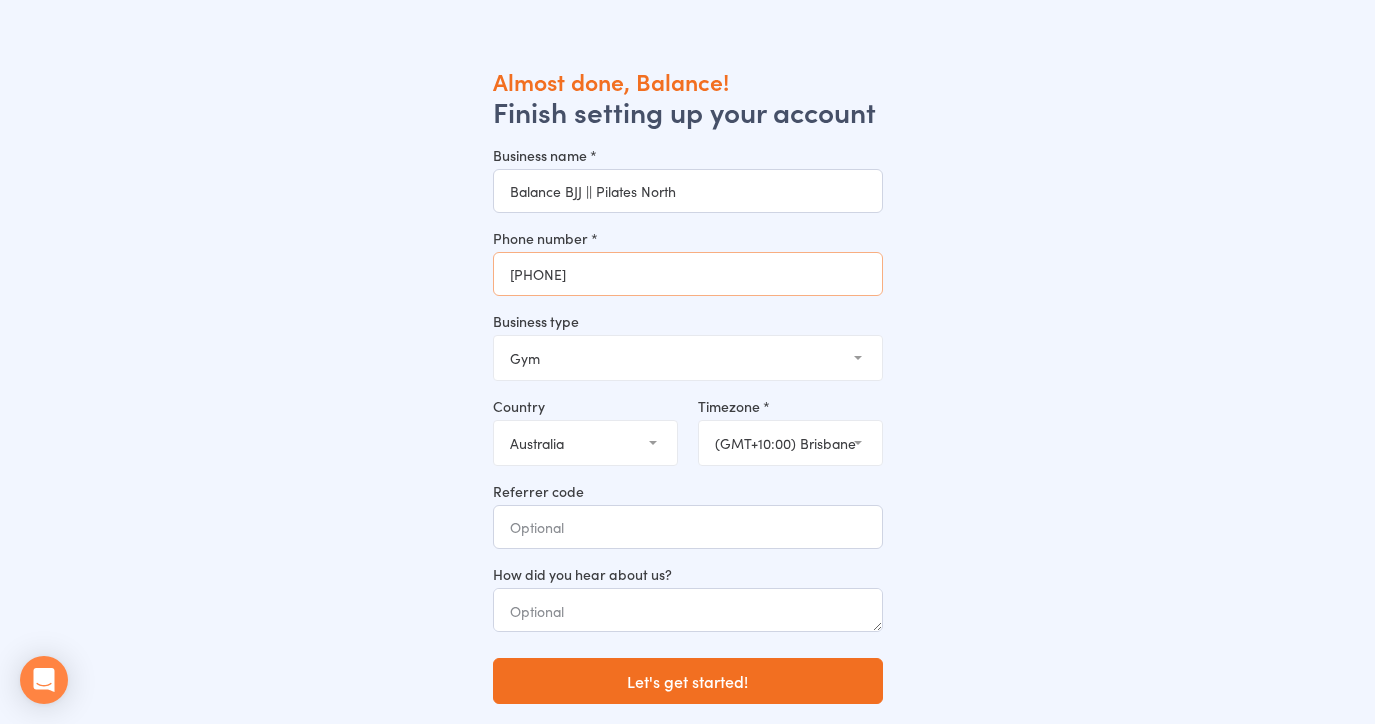 type on "[PHONE]" 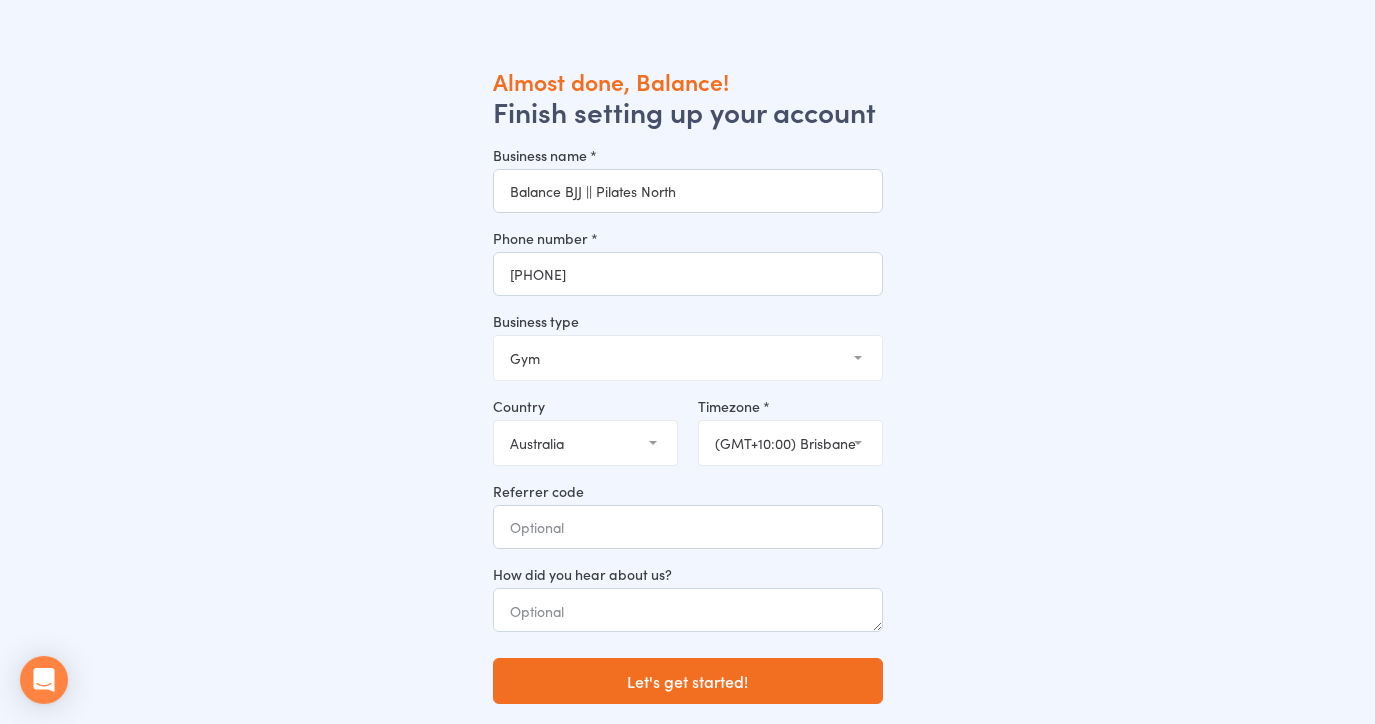 click on "Gym Studio Martial Arts Yoga School Dance School Pole Dance Personal Trainer Crossfit Sports Club Other" at bounding box center [688, 358] 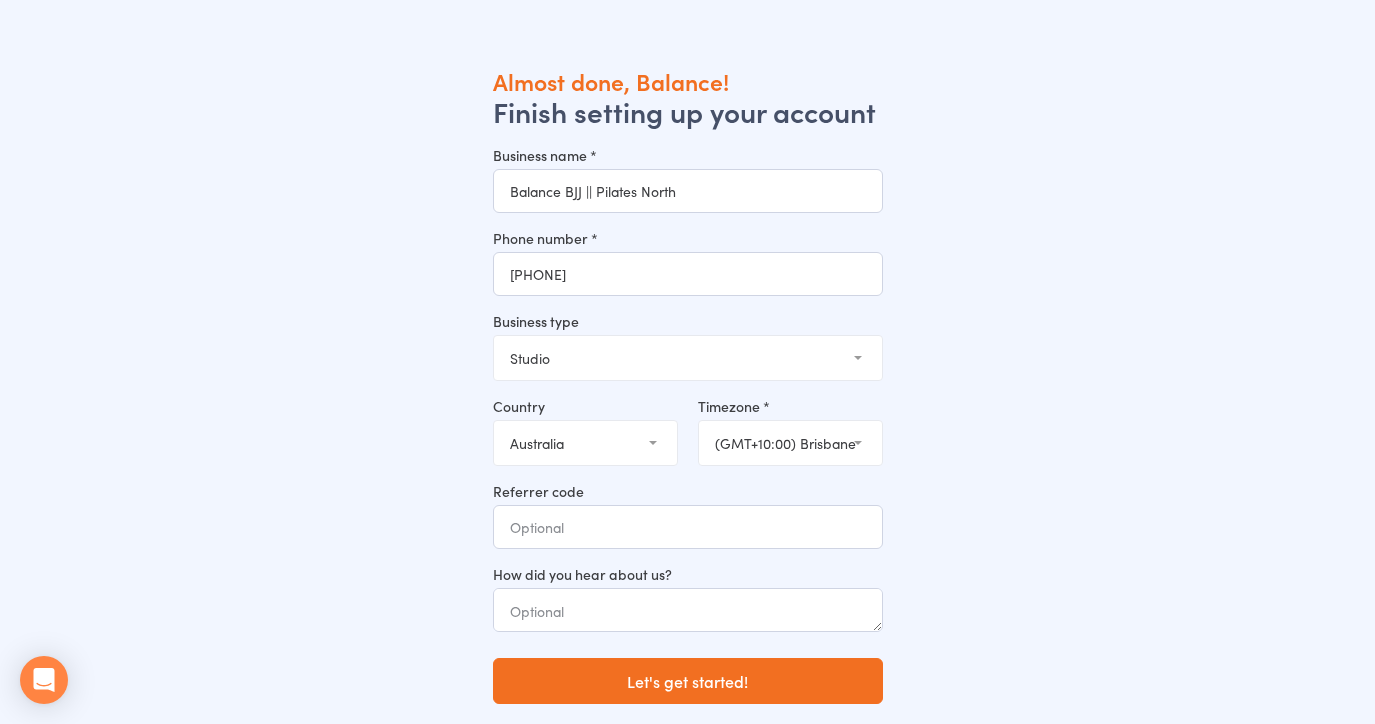 scroll, scrollTop: 67, scrollLeft: 0, axis: vertical 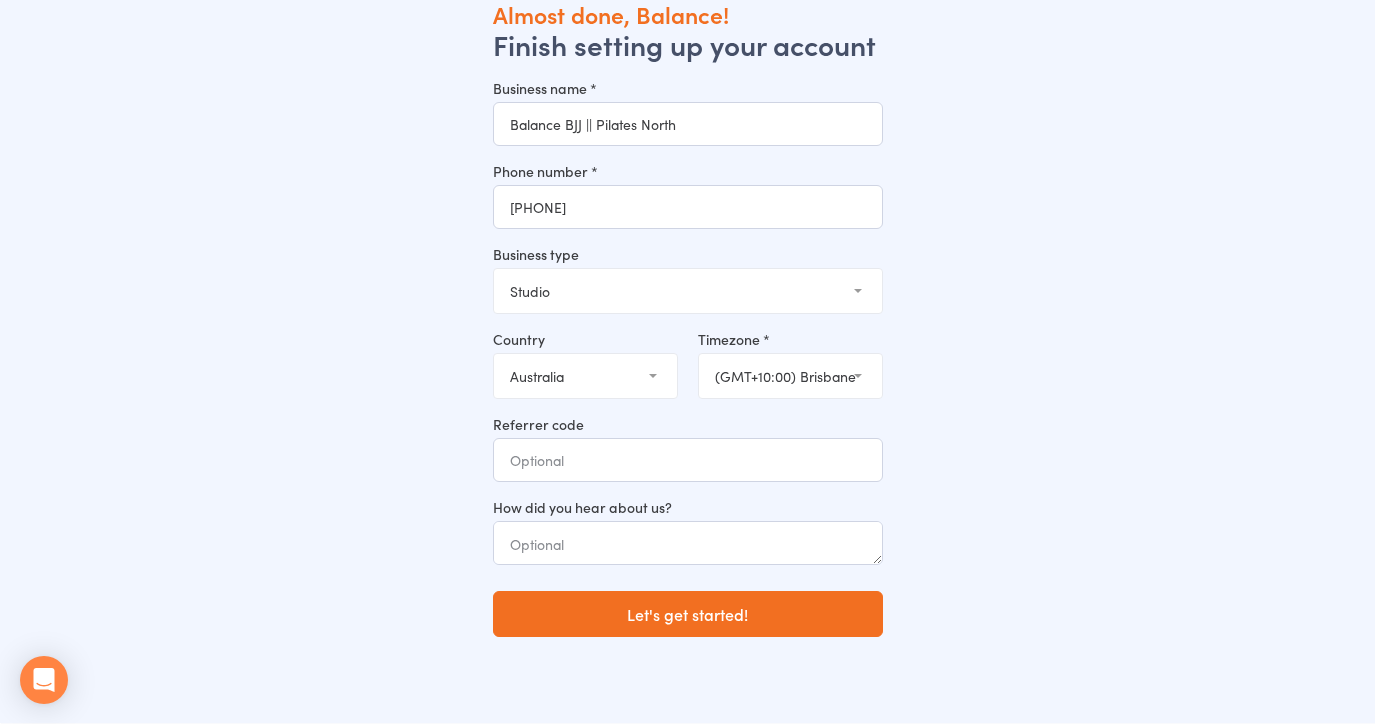 click on "Gym Studio Martial Arts Yoga School Dance School Pole Dance Personal Trainer Crossfit Sports Club Other" at bounding box center (688, 291) 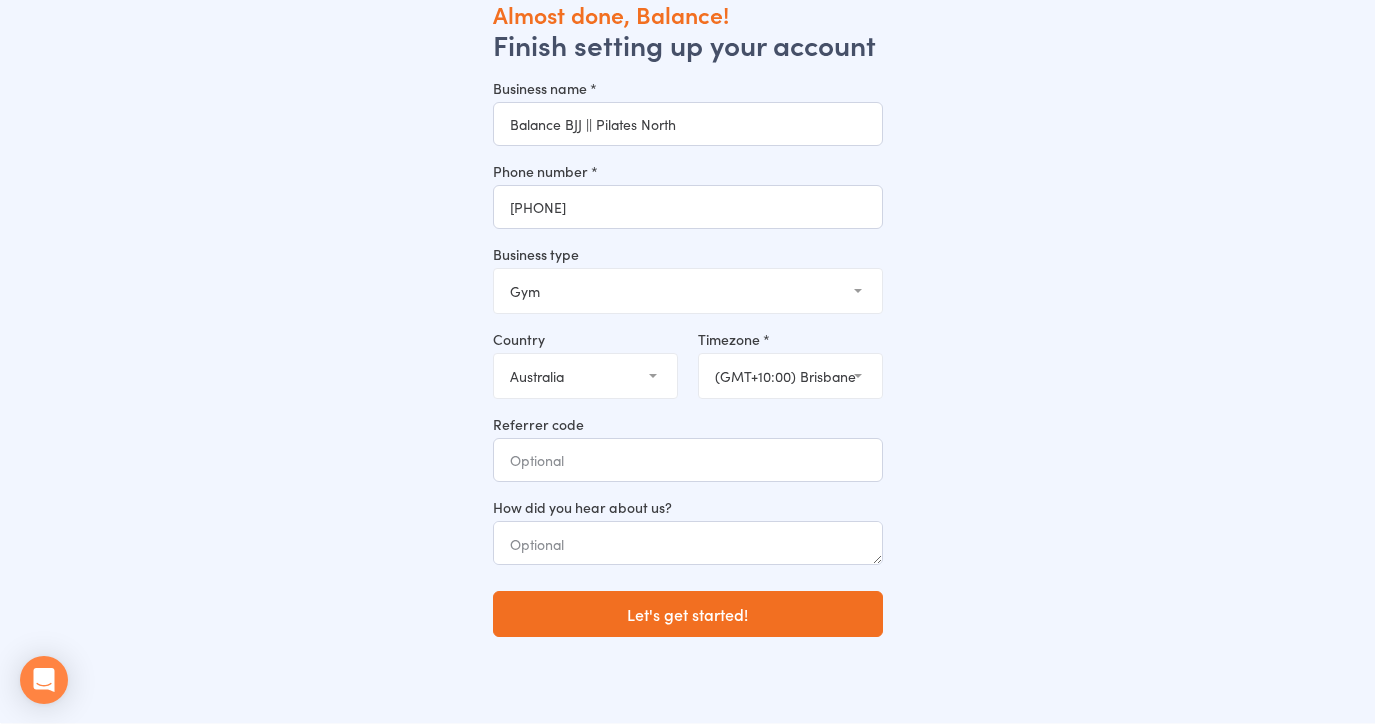 click on "Gym Studio Martial Arts Yoga School Dance School Pole Dance Personal Trainer Crossfit Sports Club Other" at bounding box center (688, 291) 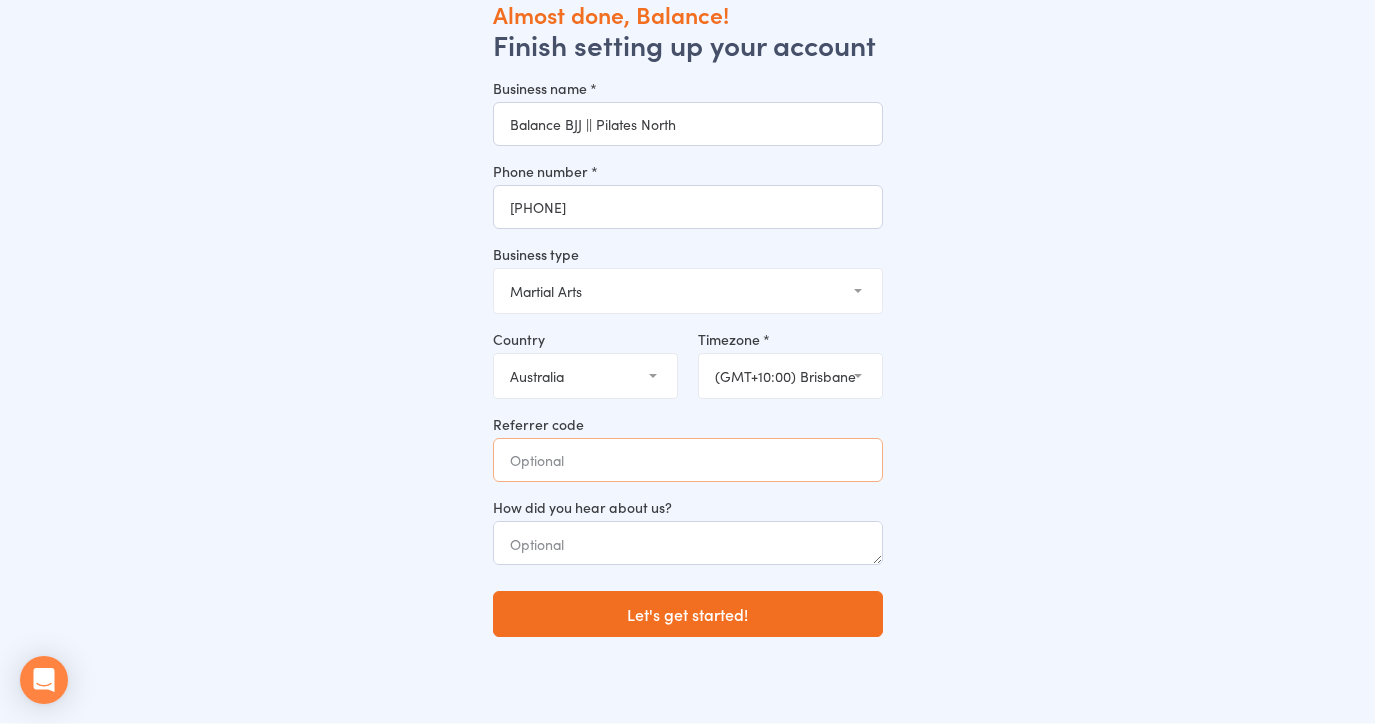 click on "Referrer code" at bounding box center (688, 460) 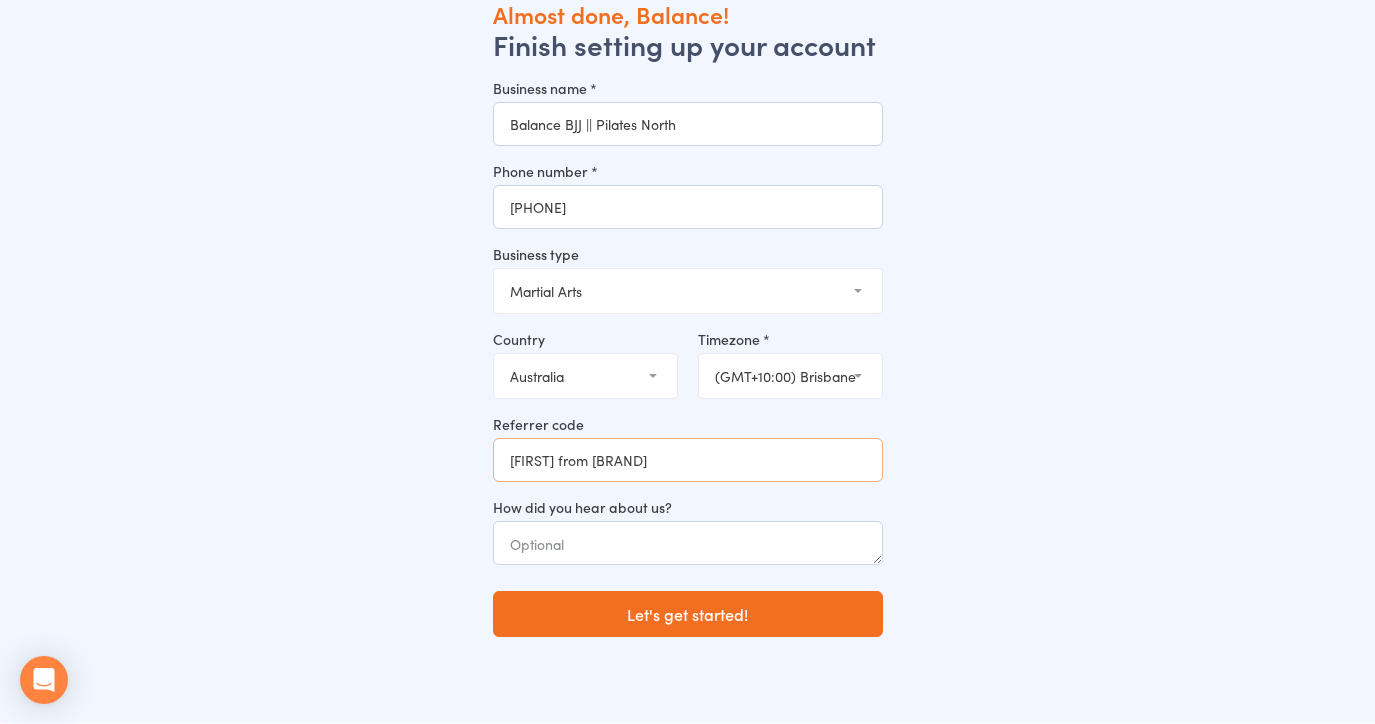 type on "Jason from Platinum" 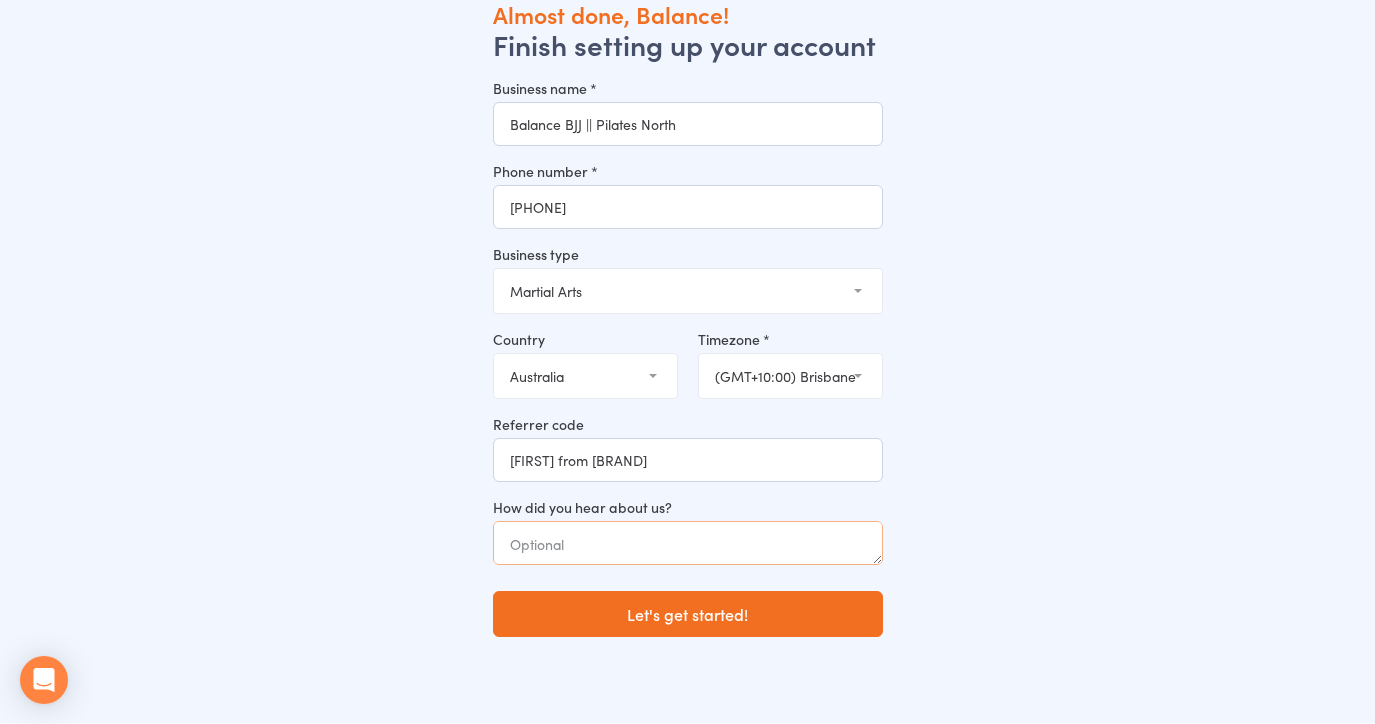 click at bounding box center [688, 543] 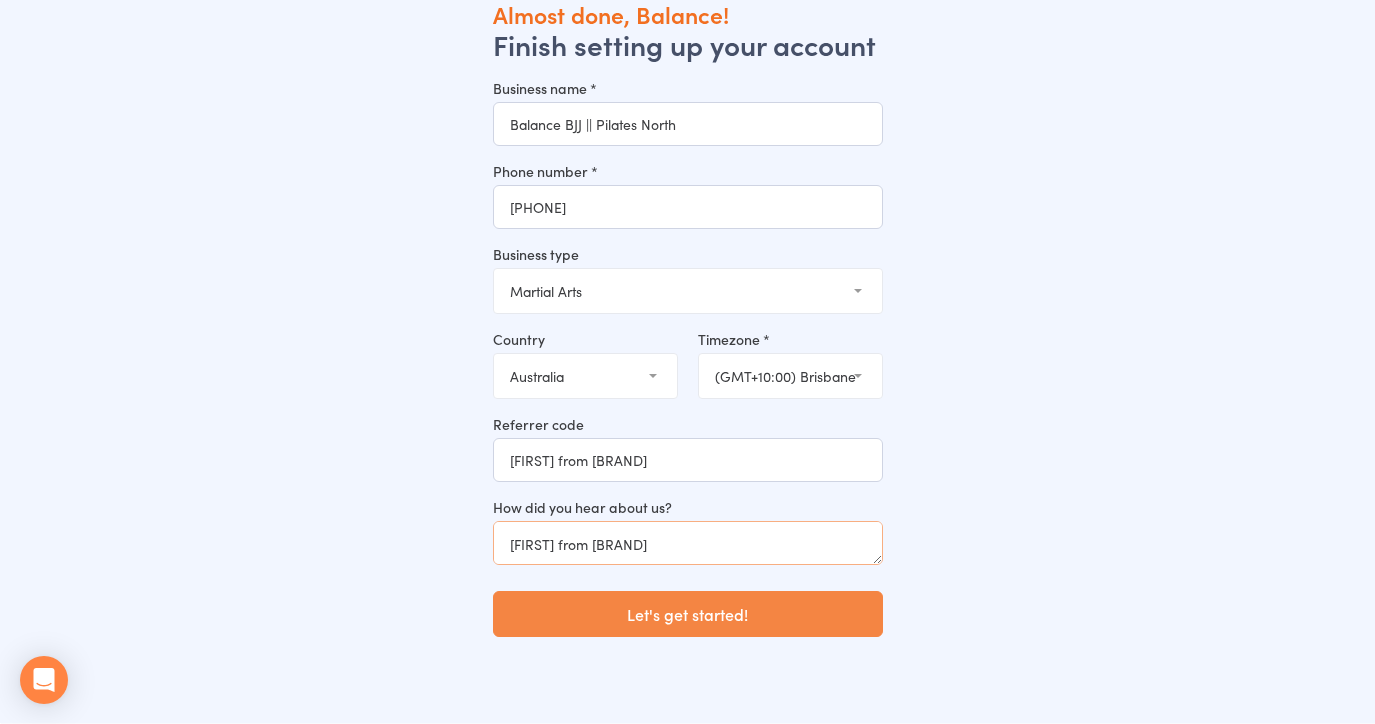 type on "Jason from Platinum" 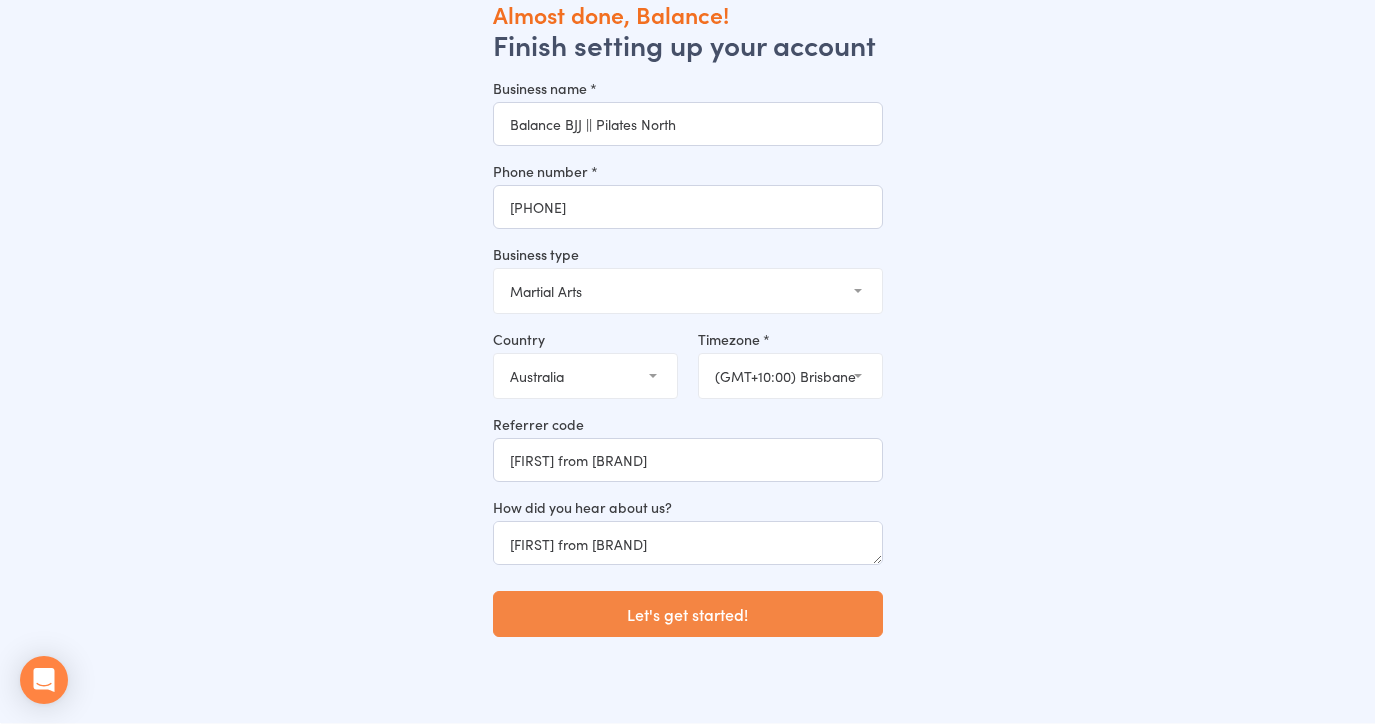 click on "Let's get started!" at bounding box center (688, 614) 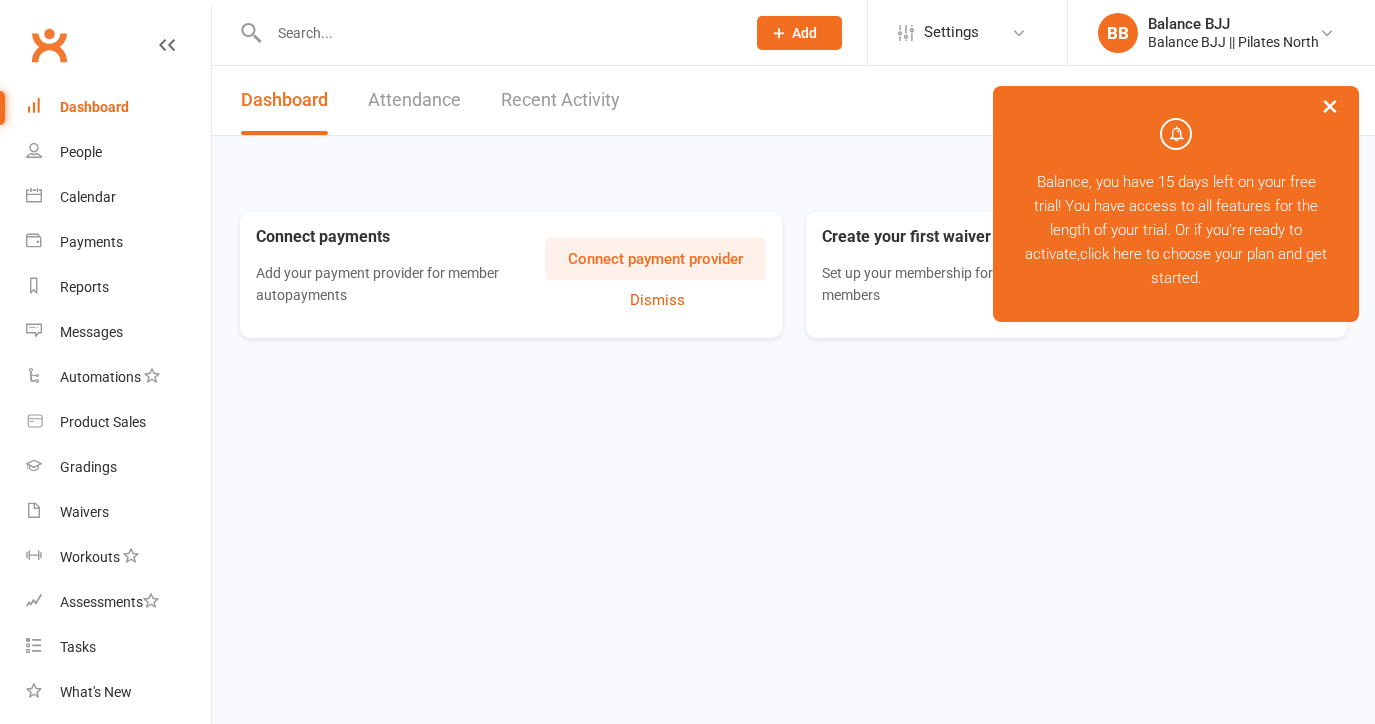 scroll, scrollTop: 0, scrollLeft: 0, axis: both 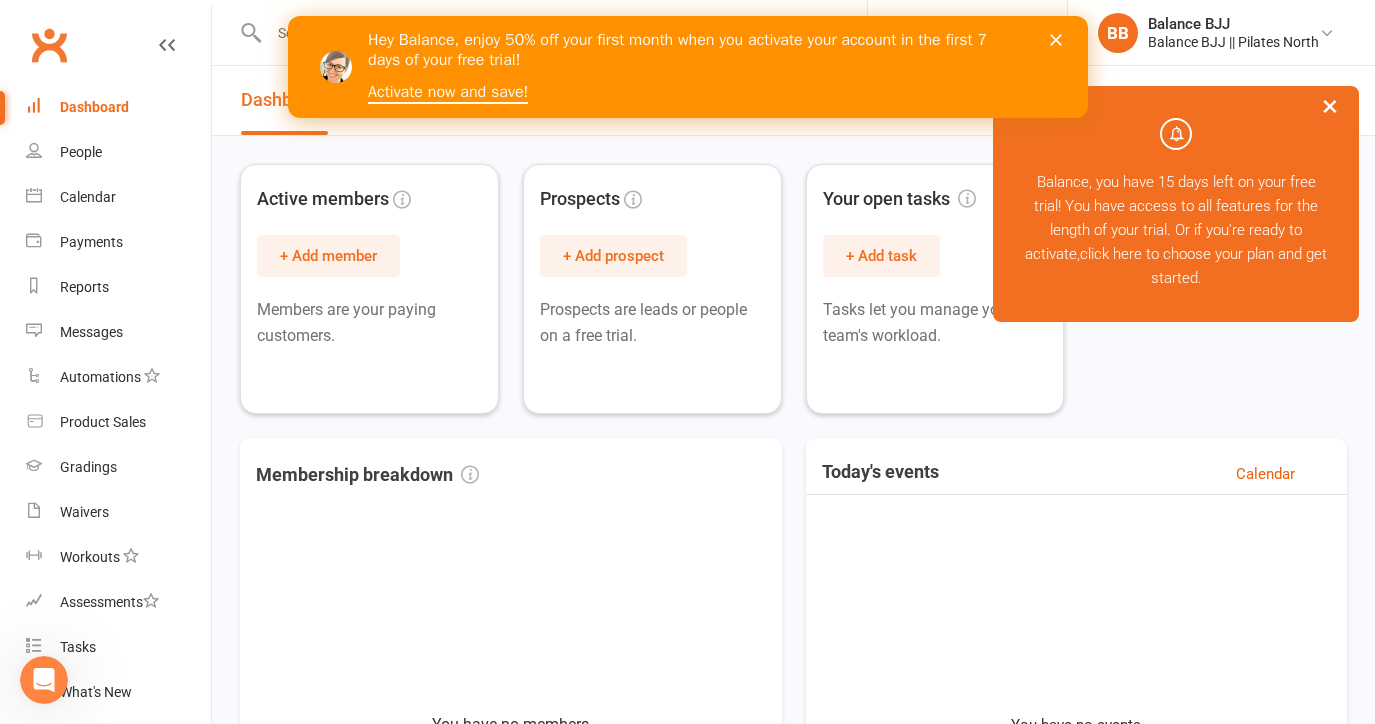 click 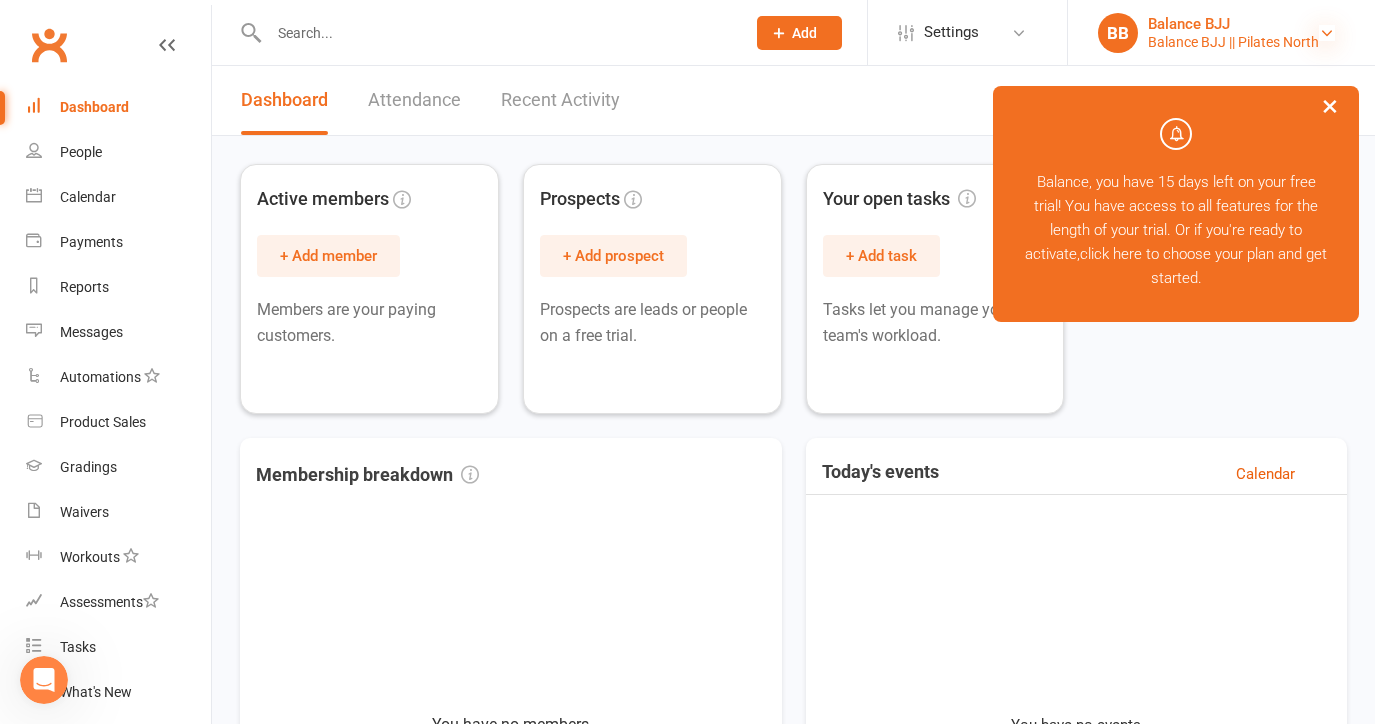 click at bounding box center (1327, 33) 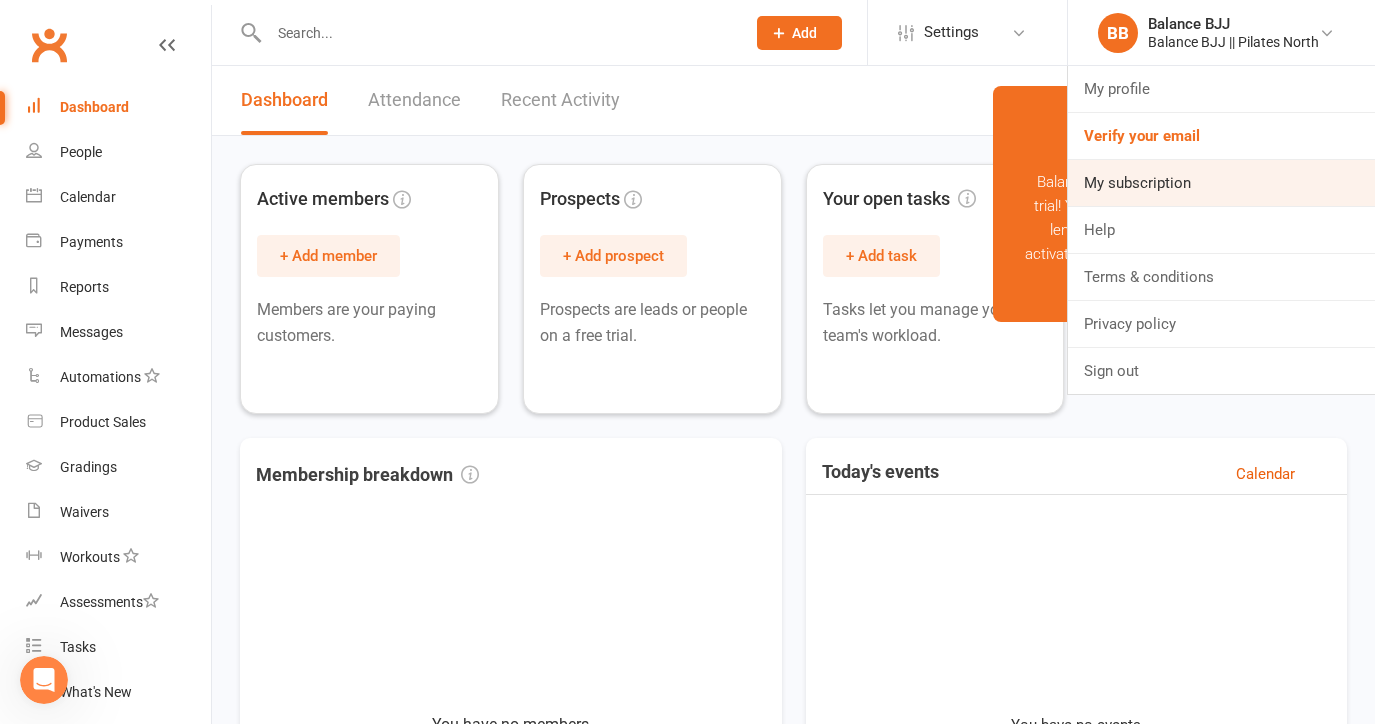 click on "My subscription" at bounding box center [1221, 183] 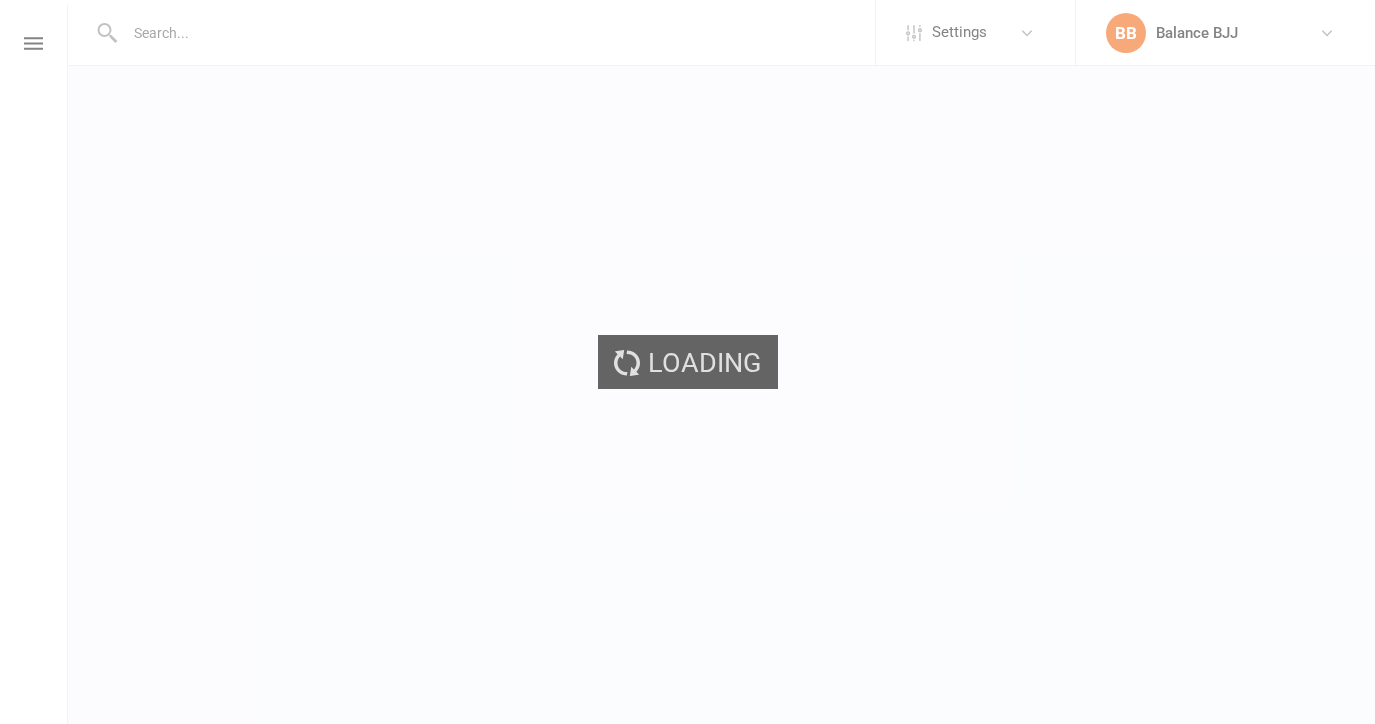 scroll, scrollTop: 0, scrollLeft: 0, axis: both 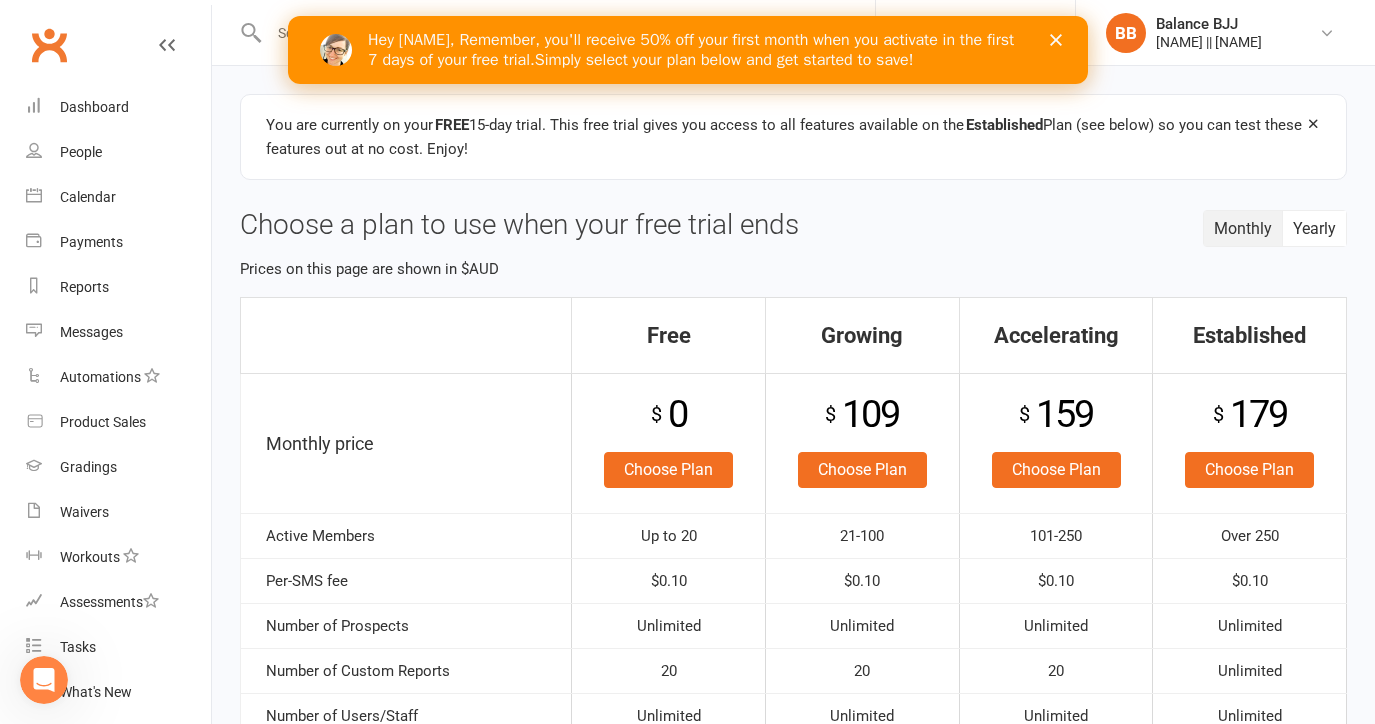 click 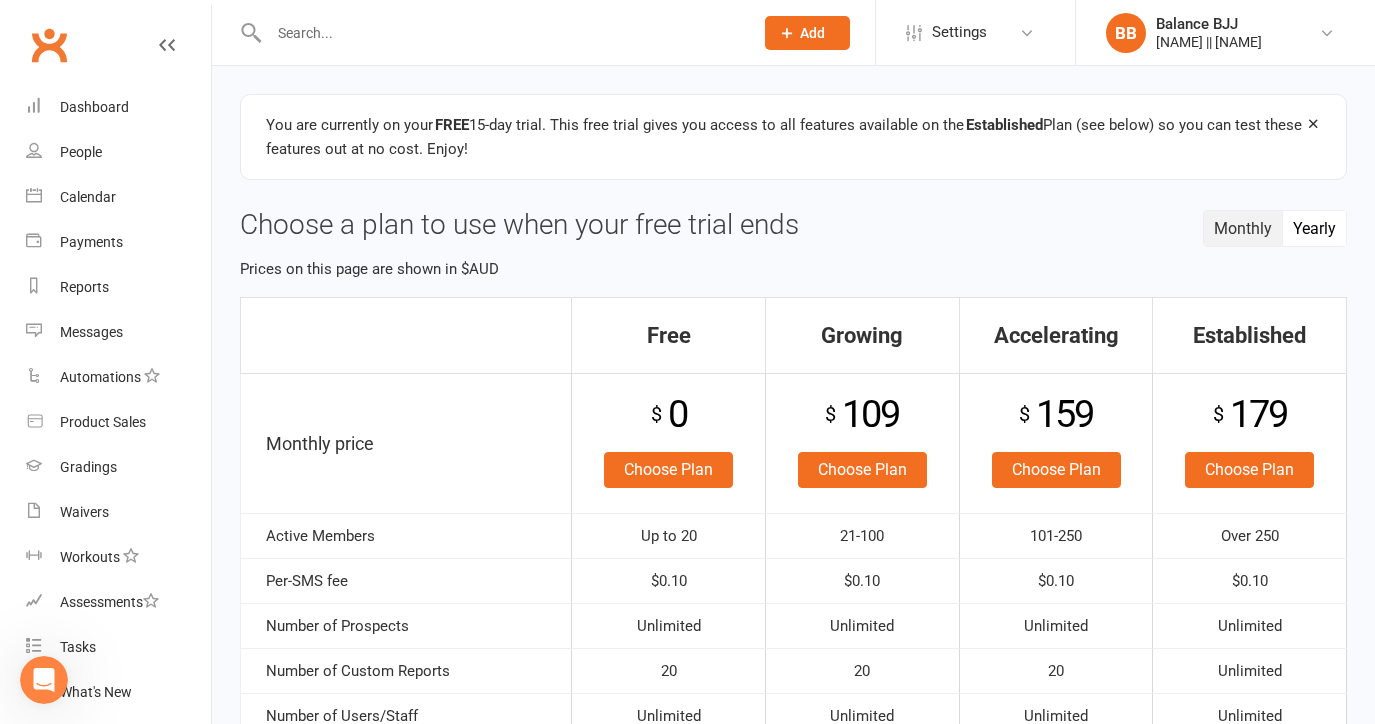 click on "Yearly" at bounding box center (1314, 228) 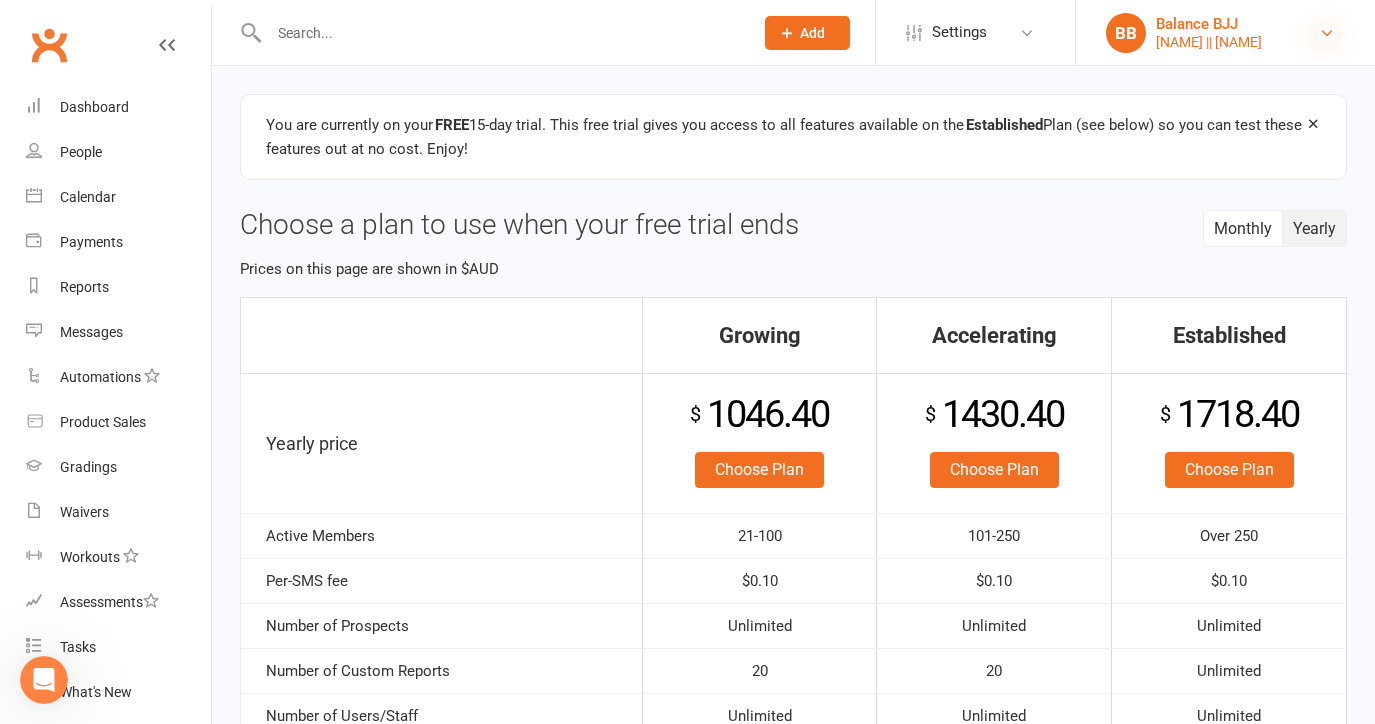 click at bounding box center [1327, 33] 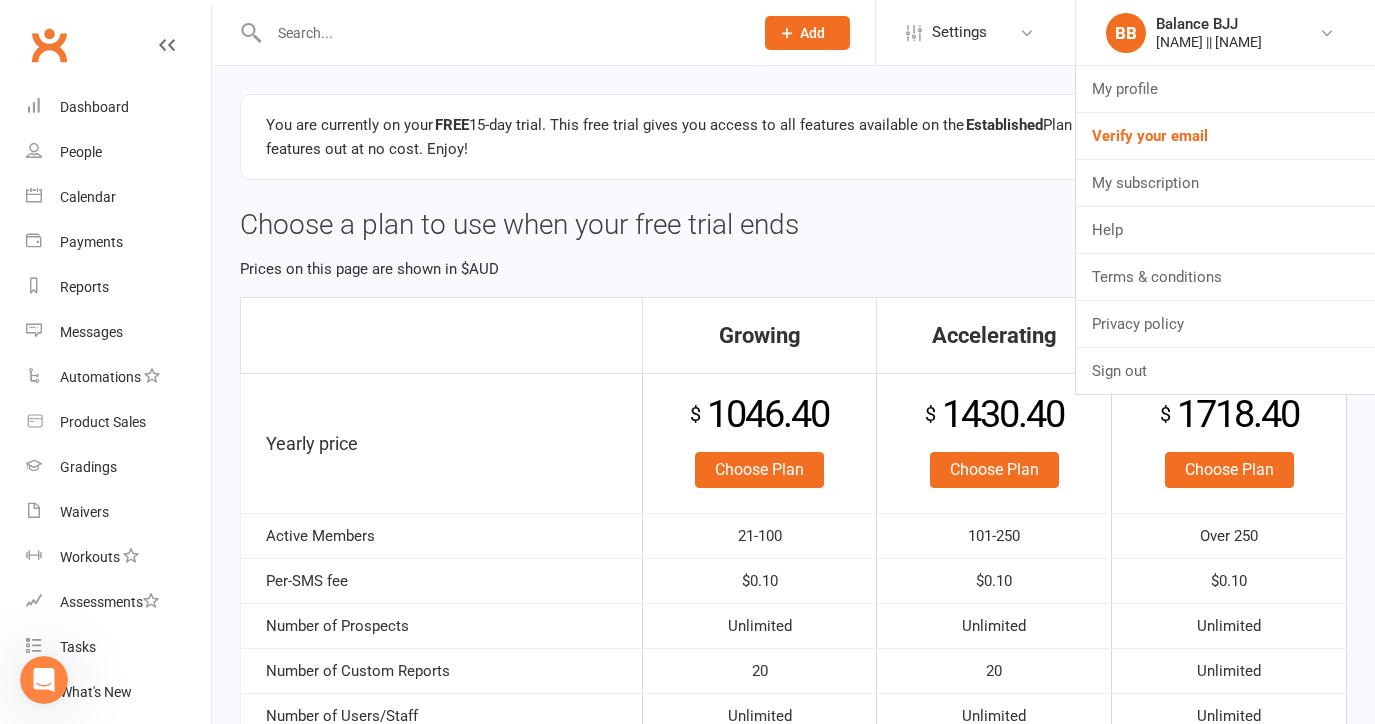 click on "You are currently on your  FREE  15-day trial. This free trial gives you access to all features available on the  Established  Plan (see below) so you can test these features out at no cost. Enjoy!" at bounding box center (793, 137) 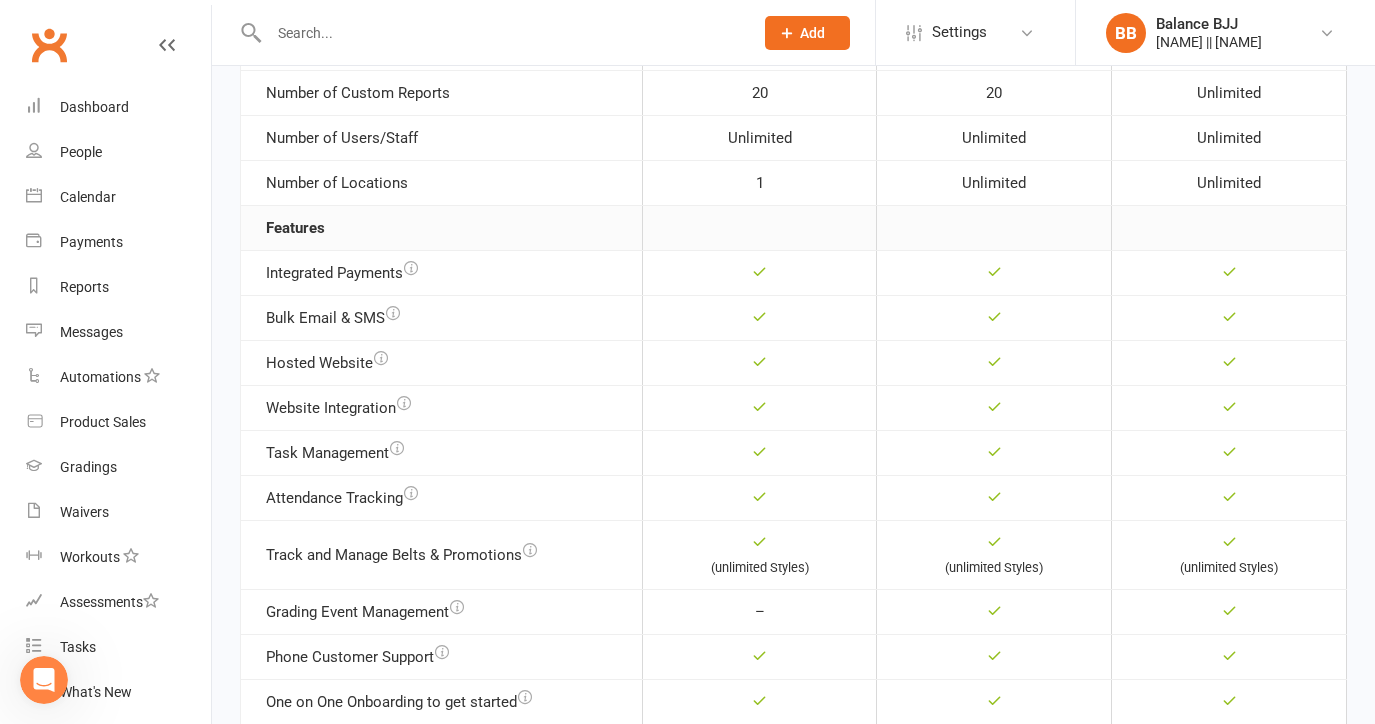 scroll, scrollTop: 0, scrollLeft: 0, axis: both 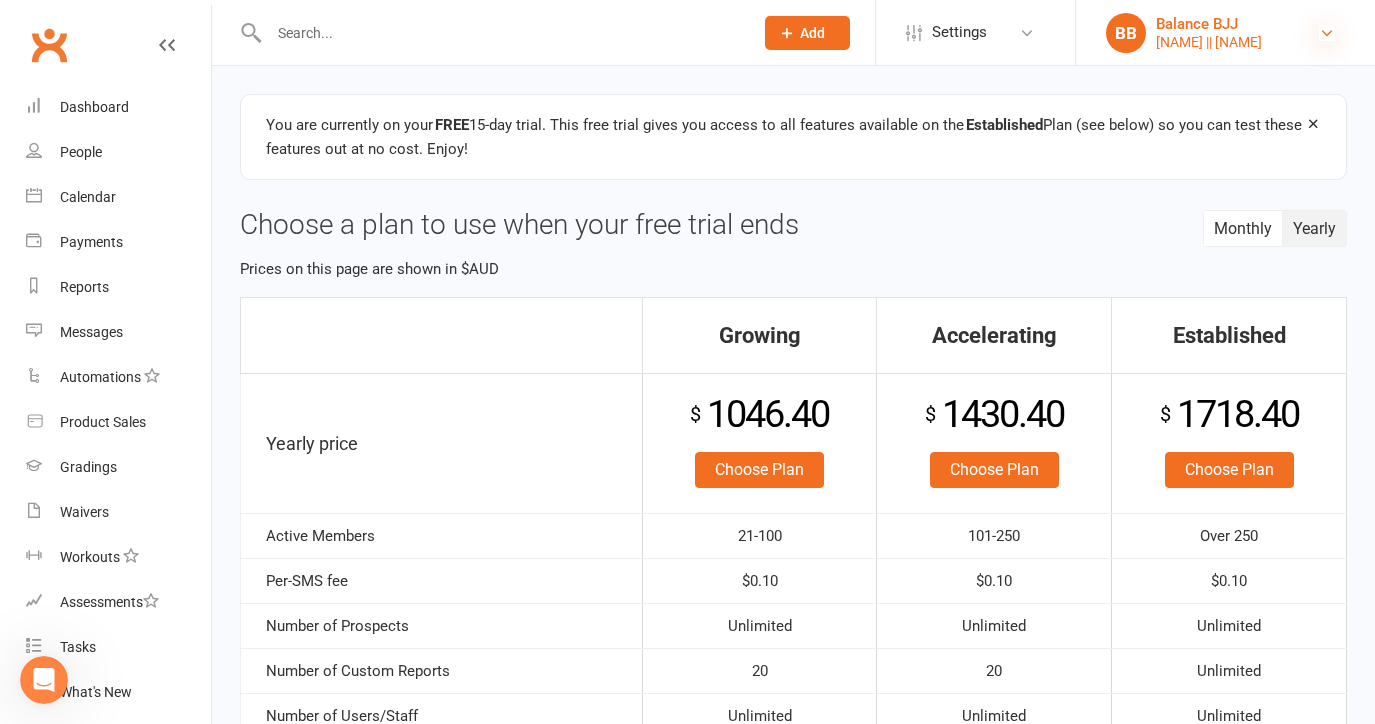 click at bounding box center [1327, 33] 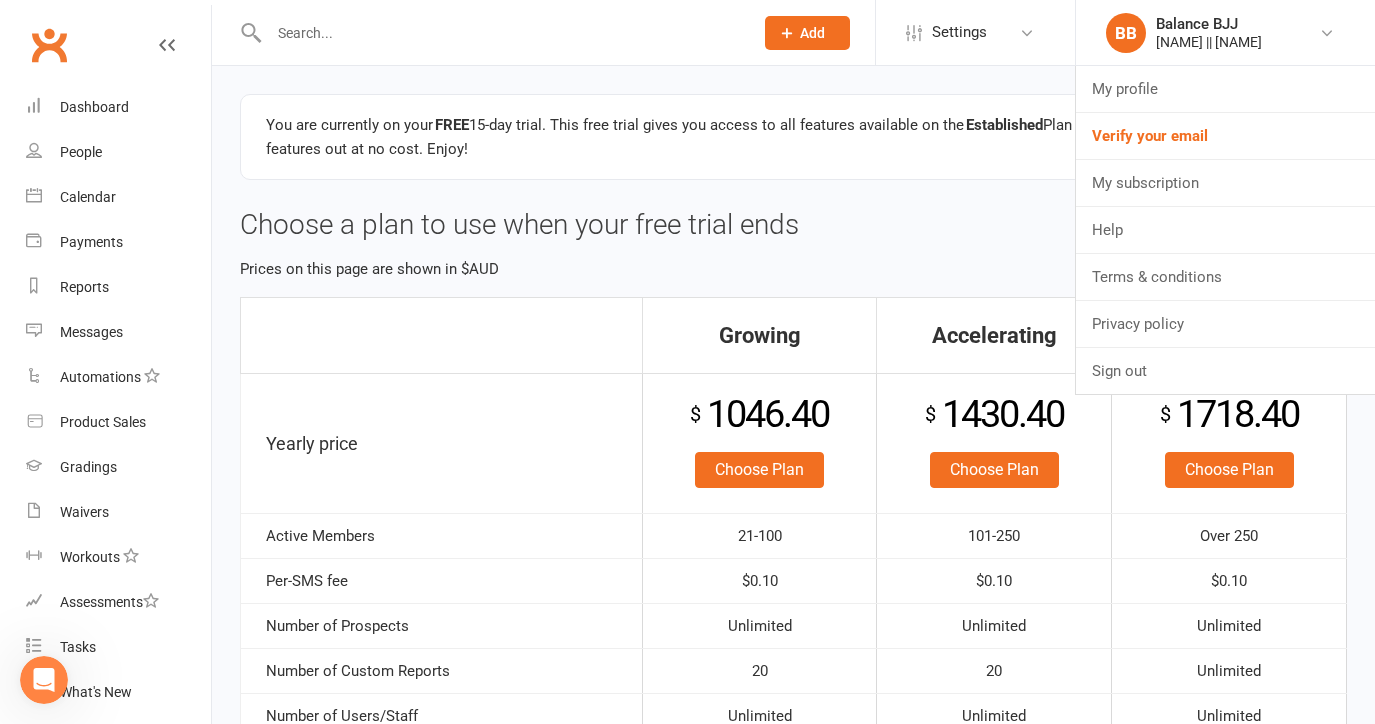 click on "Prices on this page are shown in $AUD" at bounding box center (793, 269) 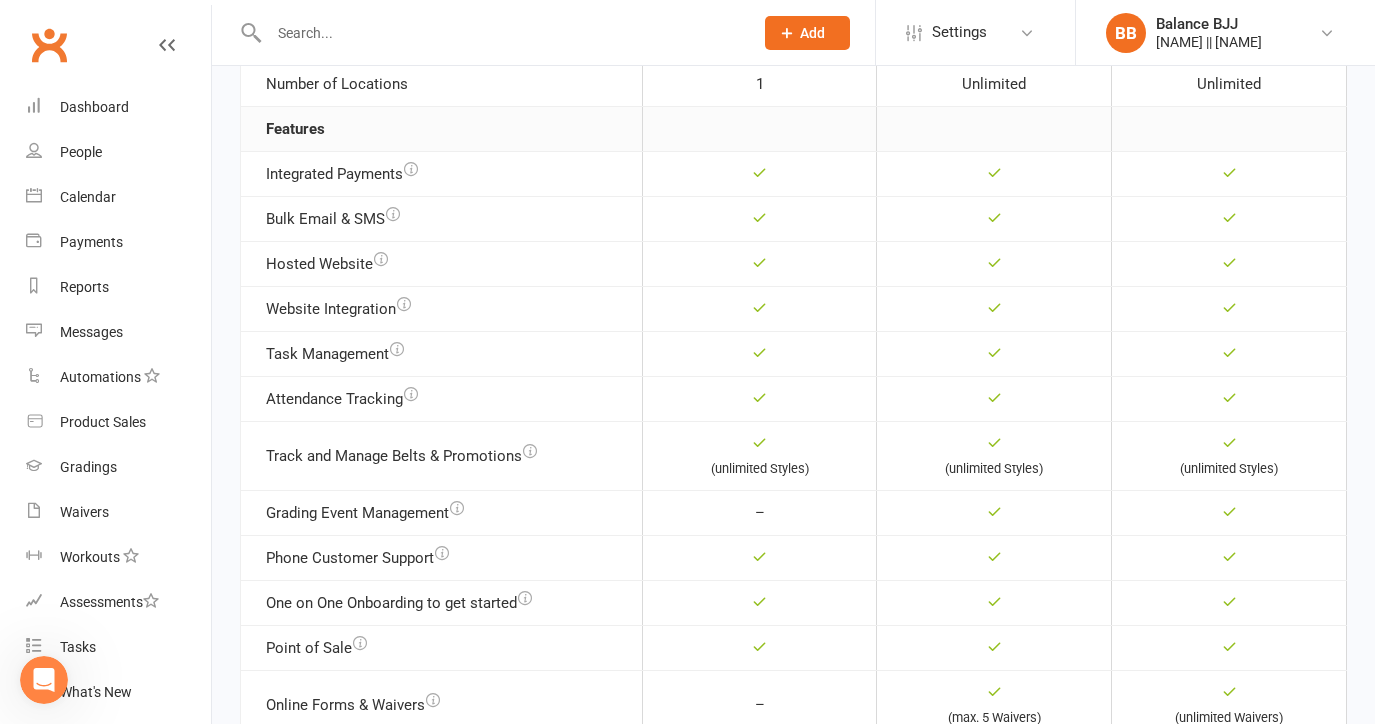 scroll, scrollTop: 1037, scrollLeft: 0, axis: vertical 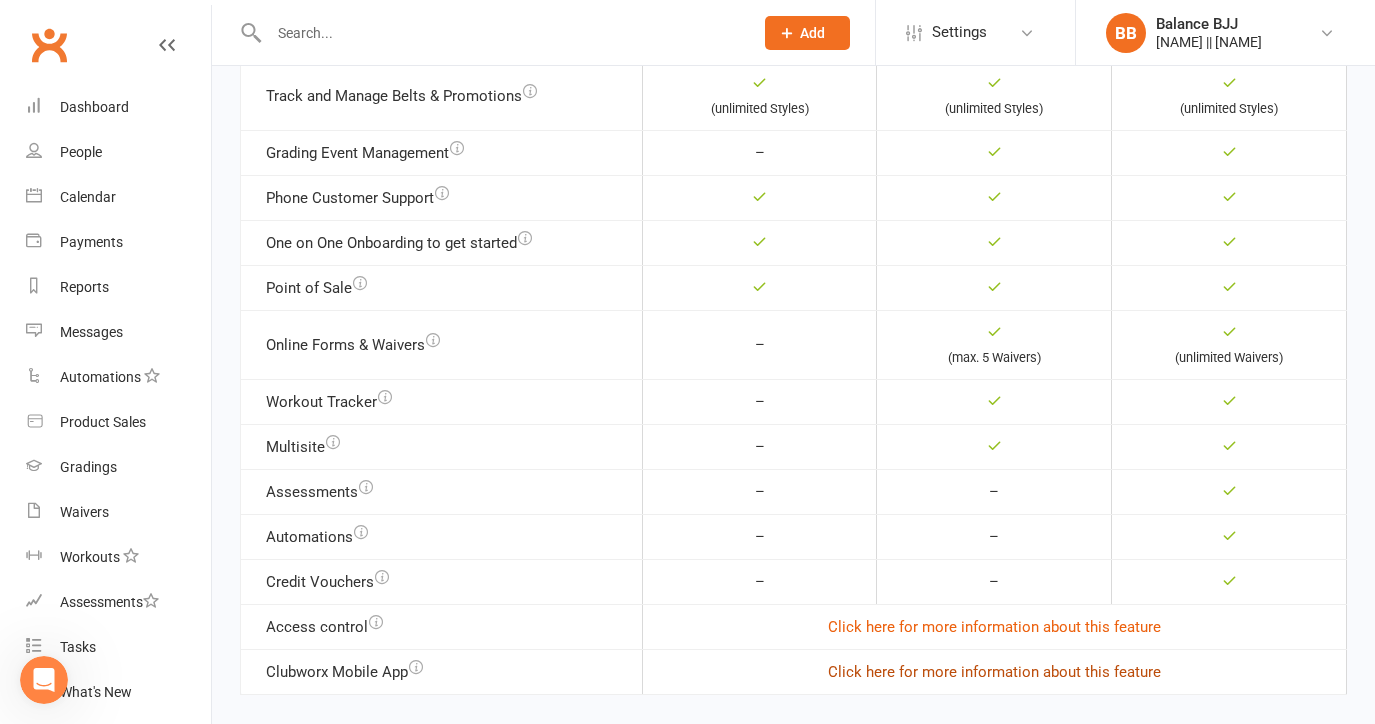 click on "Click here for more information about this feature" at bounding box center (994, 672) 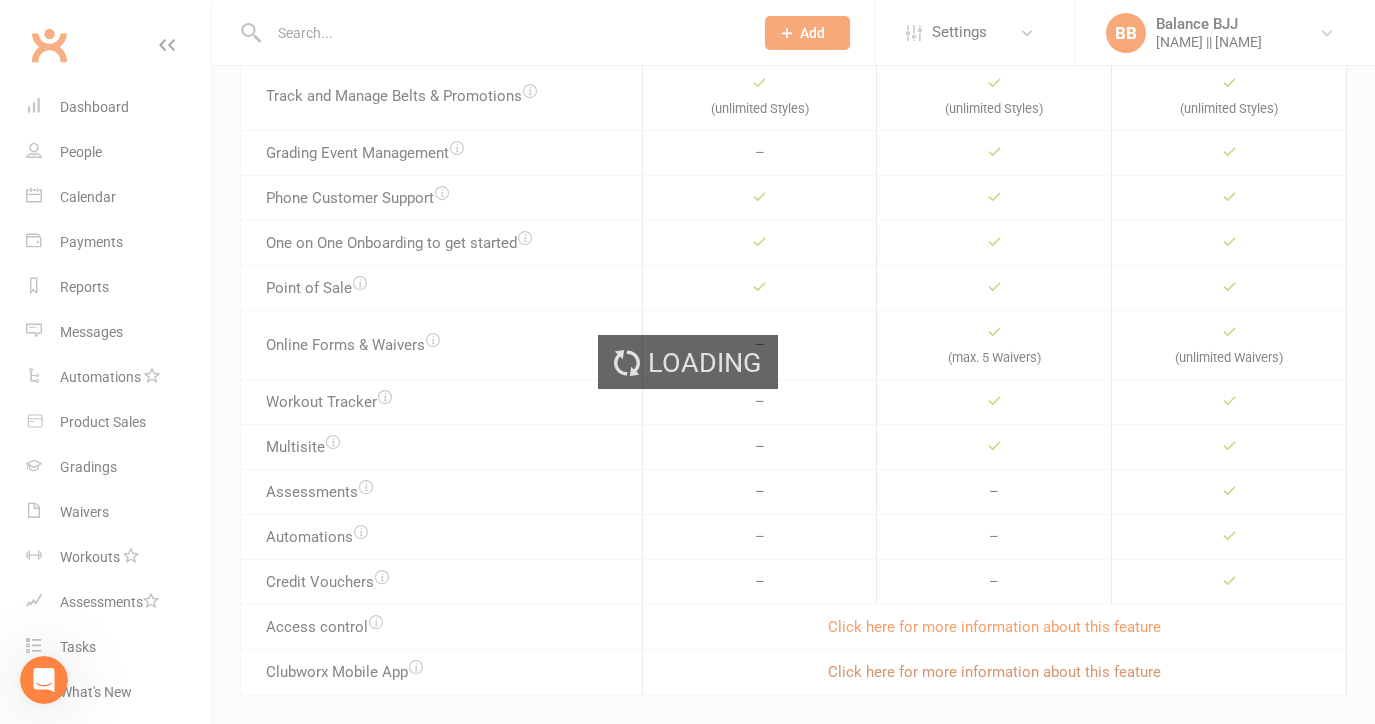 scroll, scrollTop: 0, scrollLeft: 0, axis: both 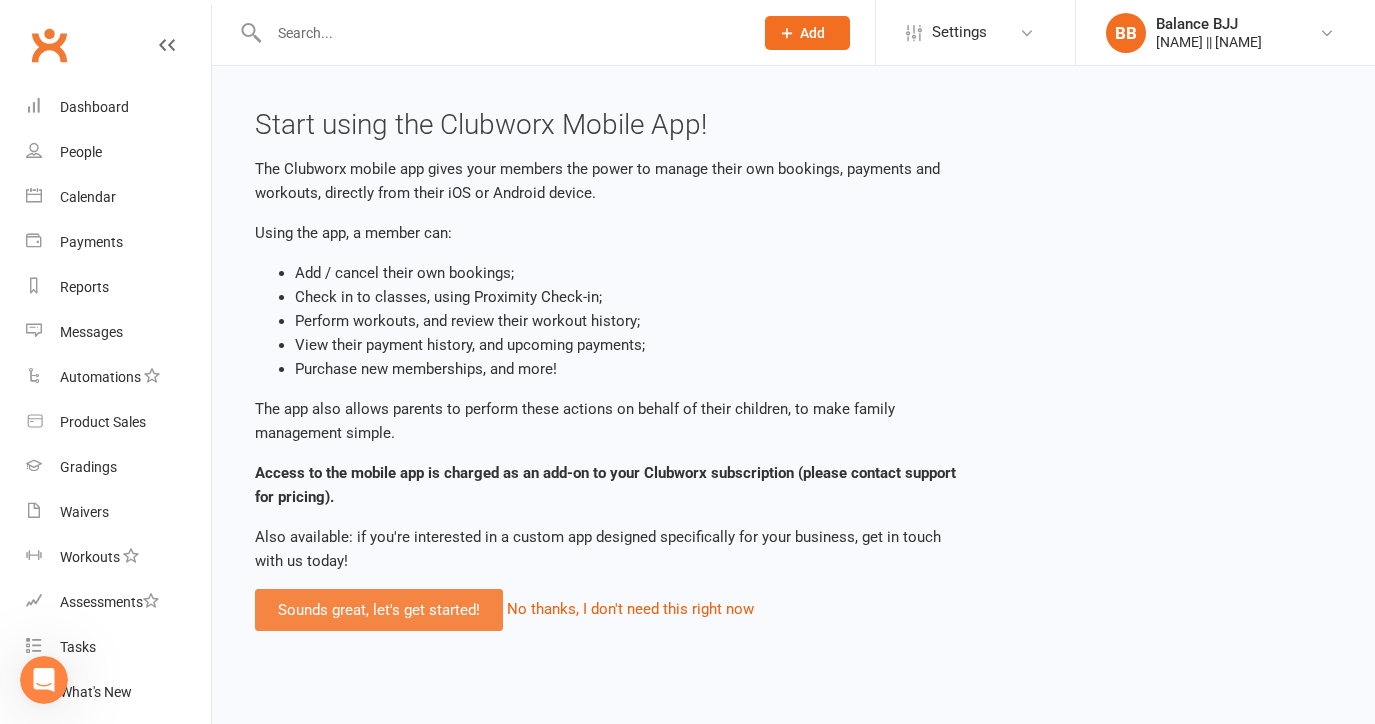 click on "Sounds great, let's get started!" at bounding box center (379, 610) 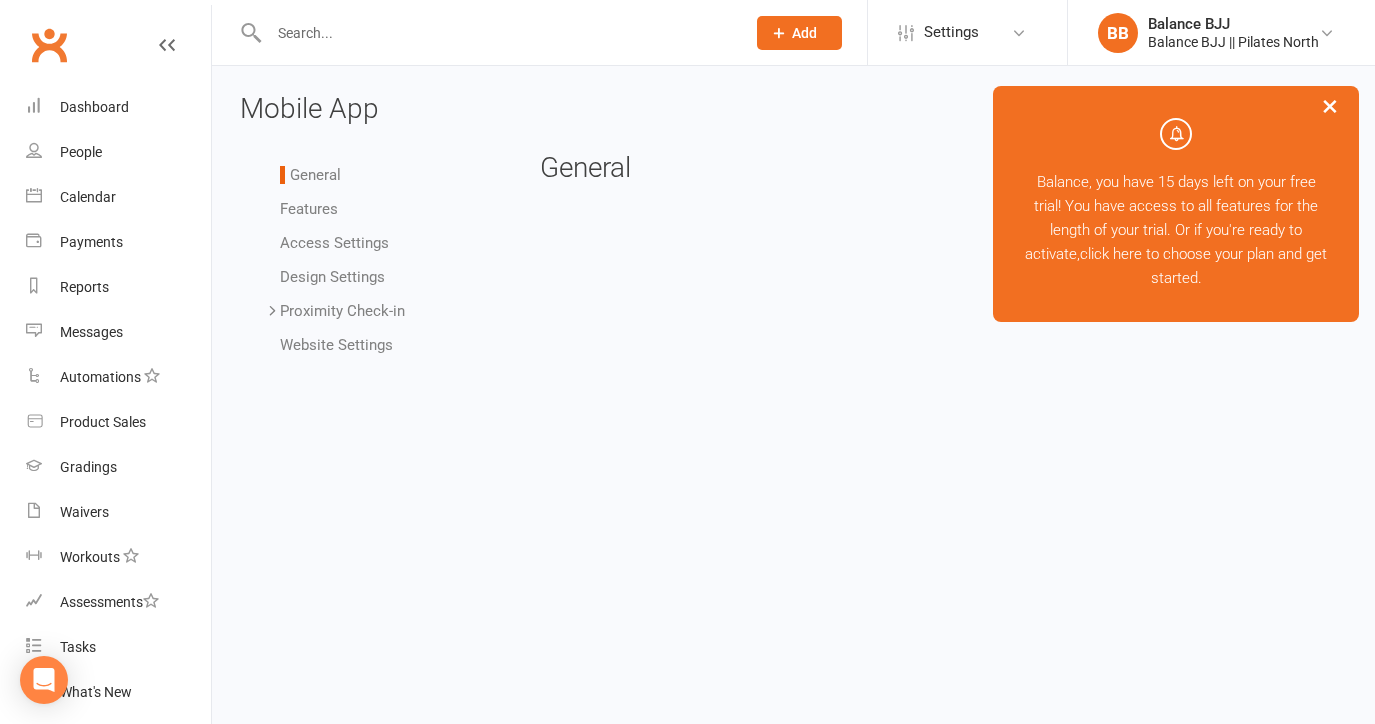 scroll, scrollTop: 0, scrollLeft: 0, axis: both 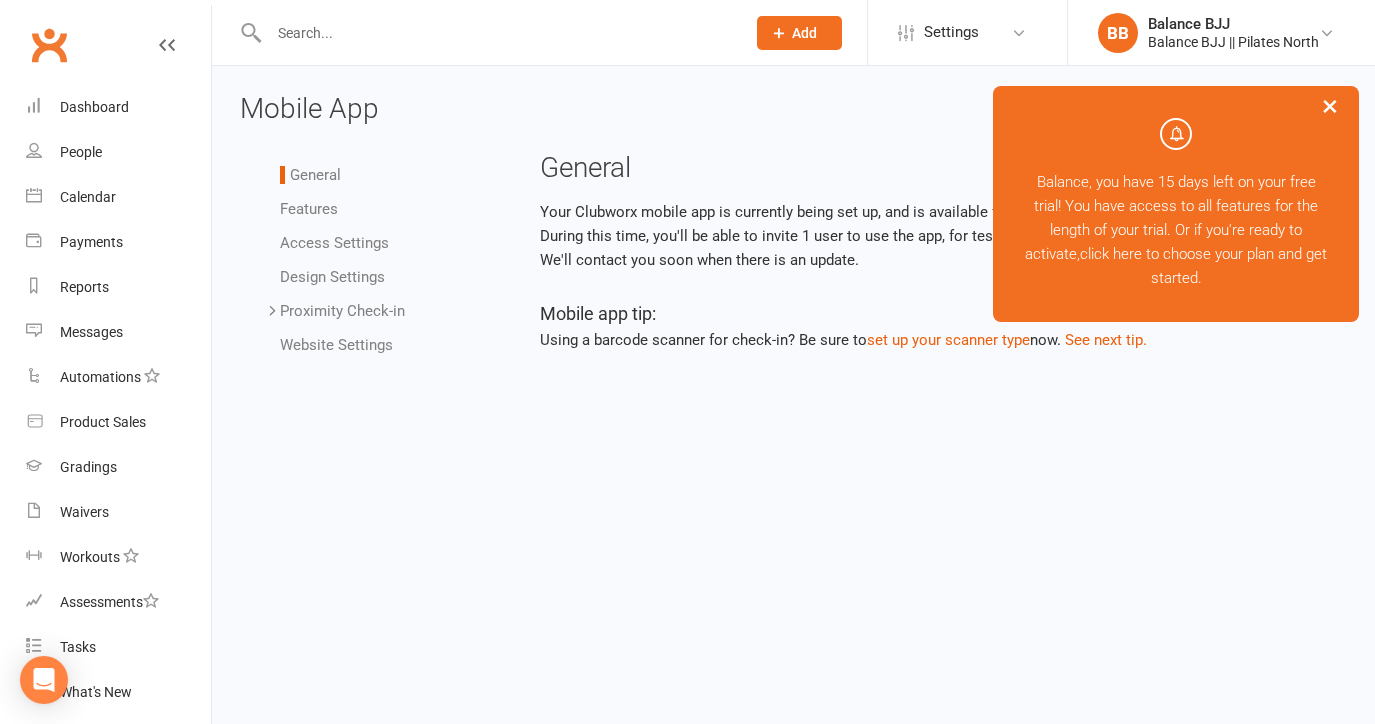 click on "×" at bounding box center [1330, 105] 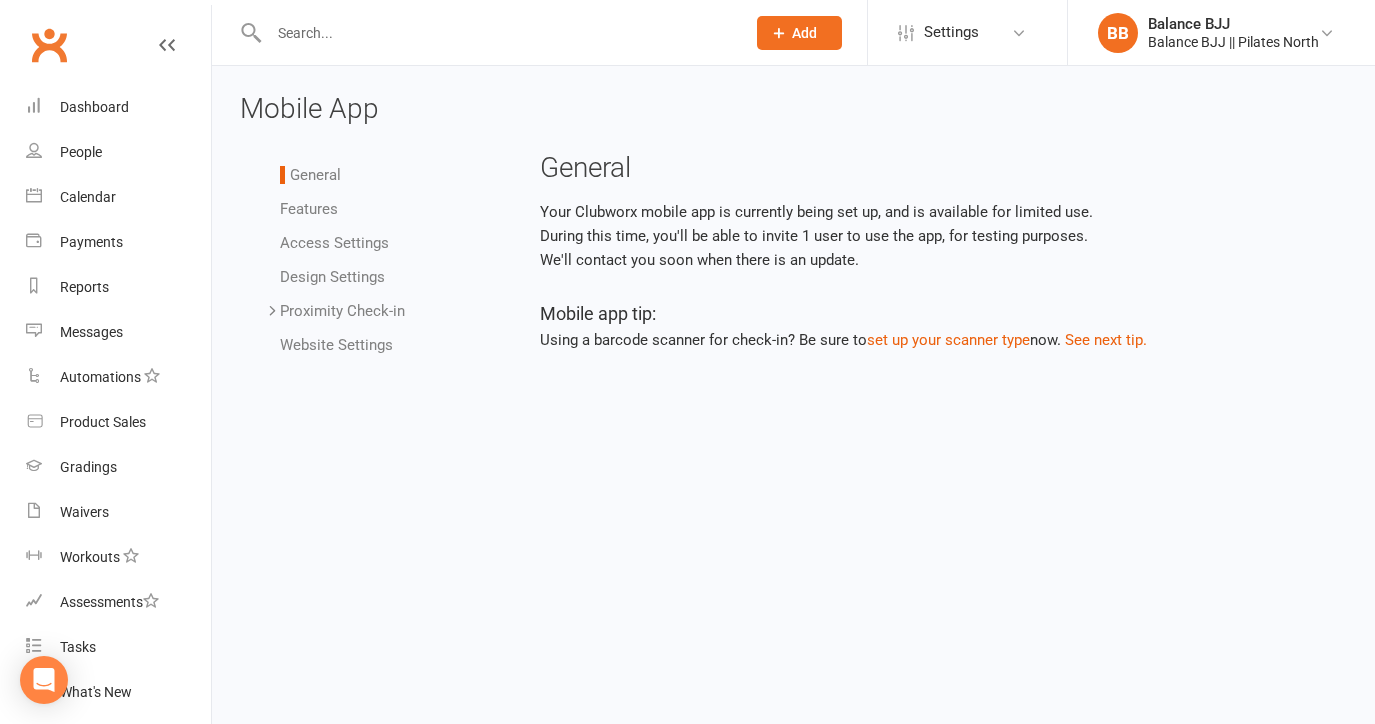 drag, startPoint x: 1326, startPoint y: 101, endPoint x: 920, endPoint y: 269, distance: 439.38593 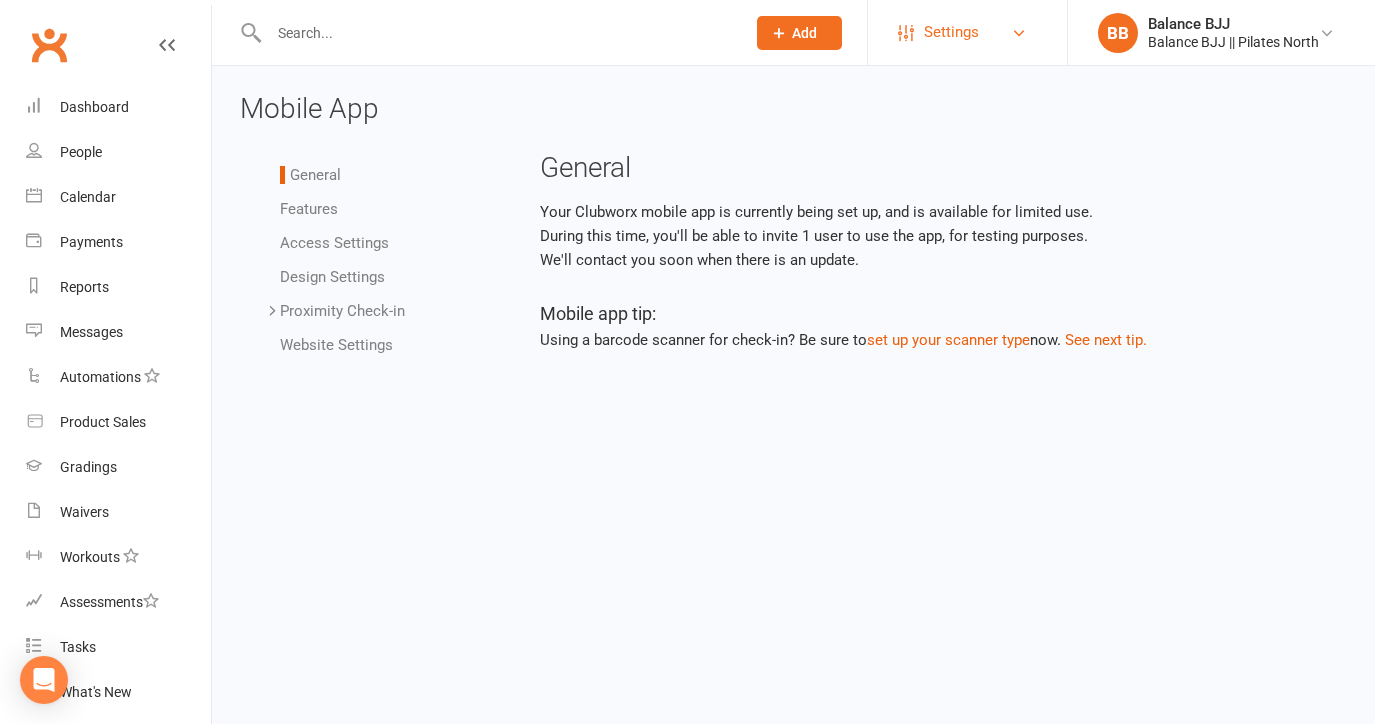 click on "Settings" at bounding box center (967, 32) 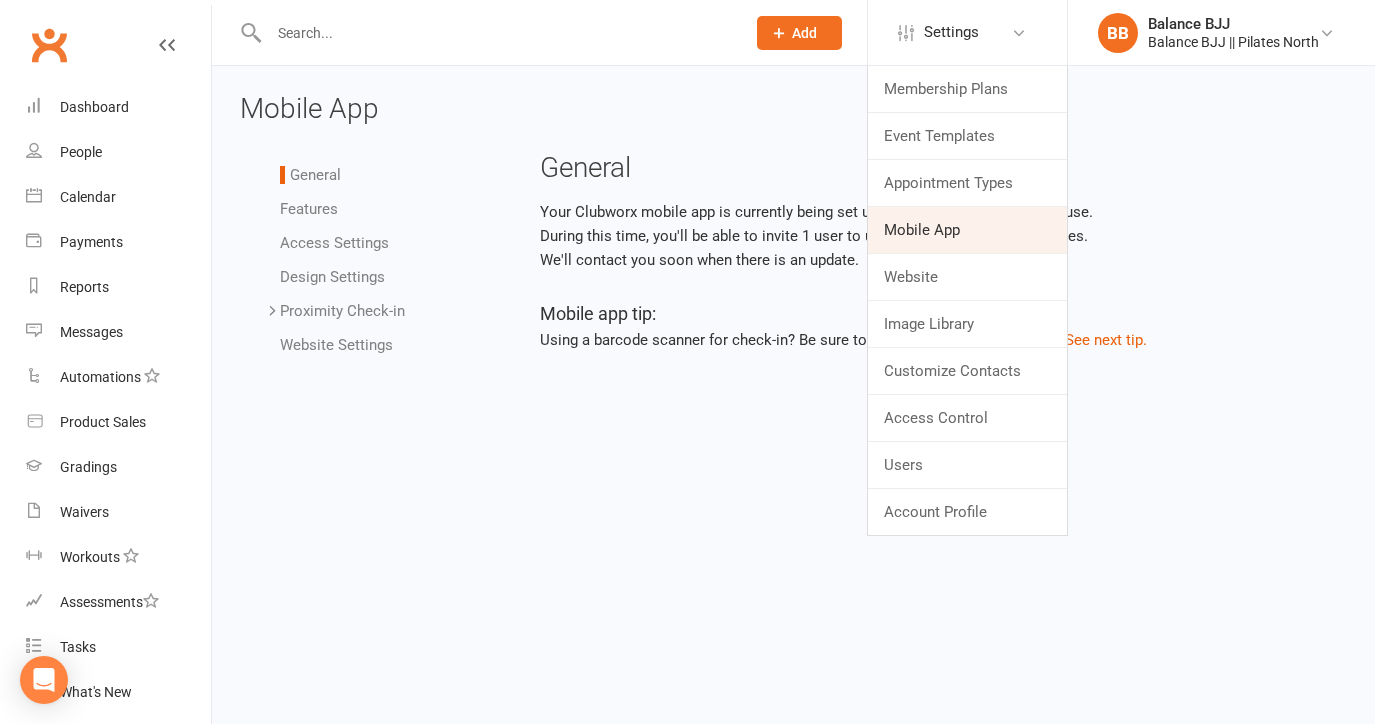 click on "Mobile App" at bounding box center (967, 230) 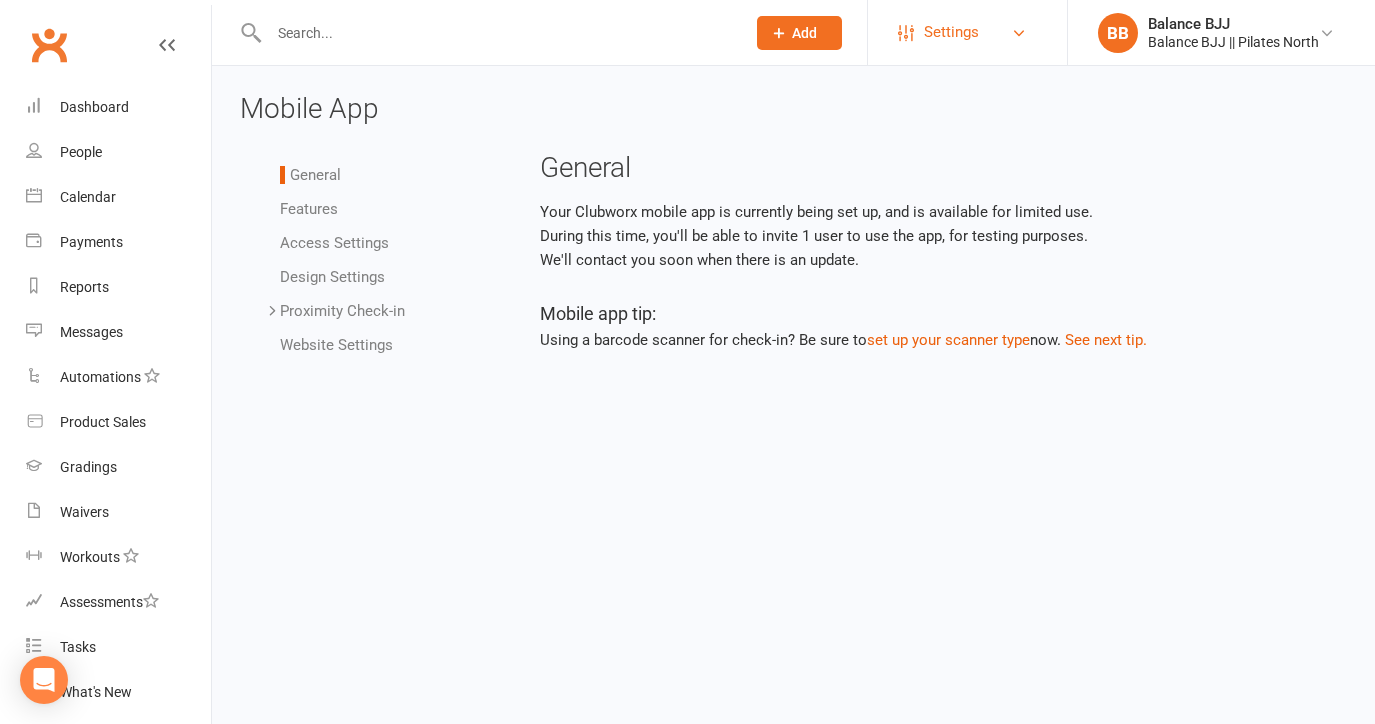 click on "Settings" at bounding box center (951, 32) 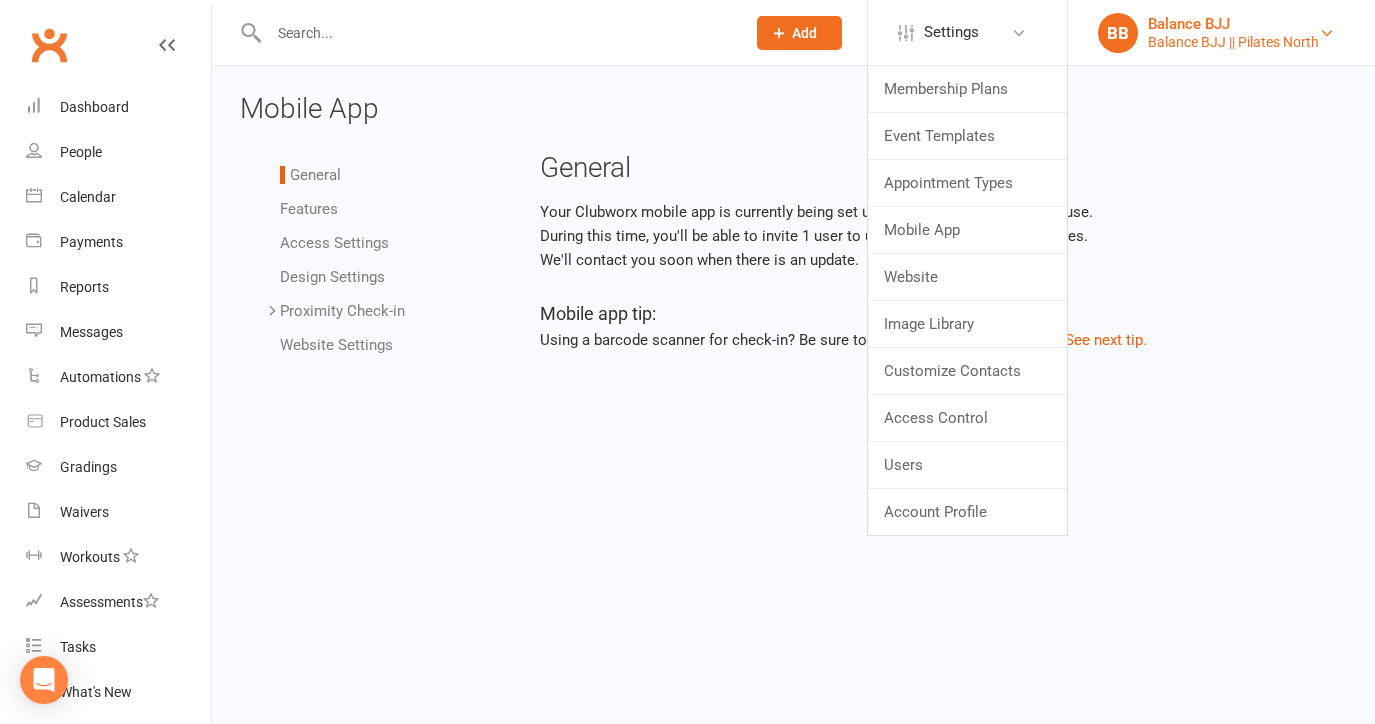 click on "BB Balance BJJ Balance BJJ || Pilates North" at bounding box center (1221, 33) 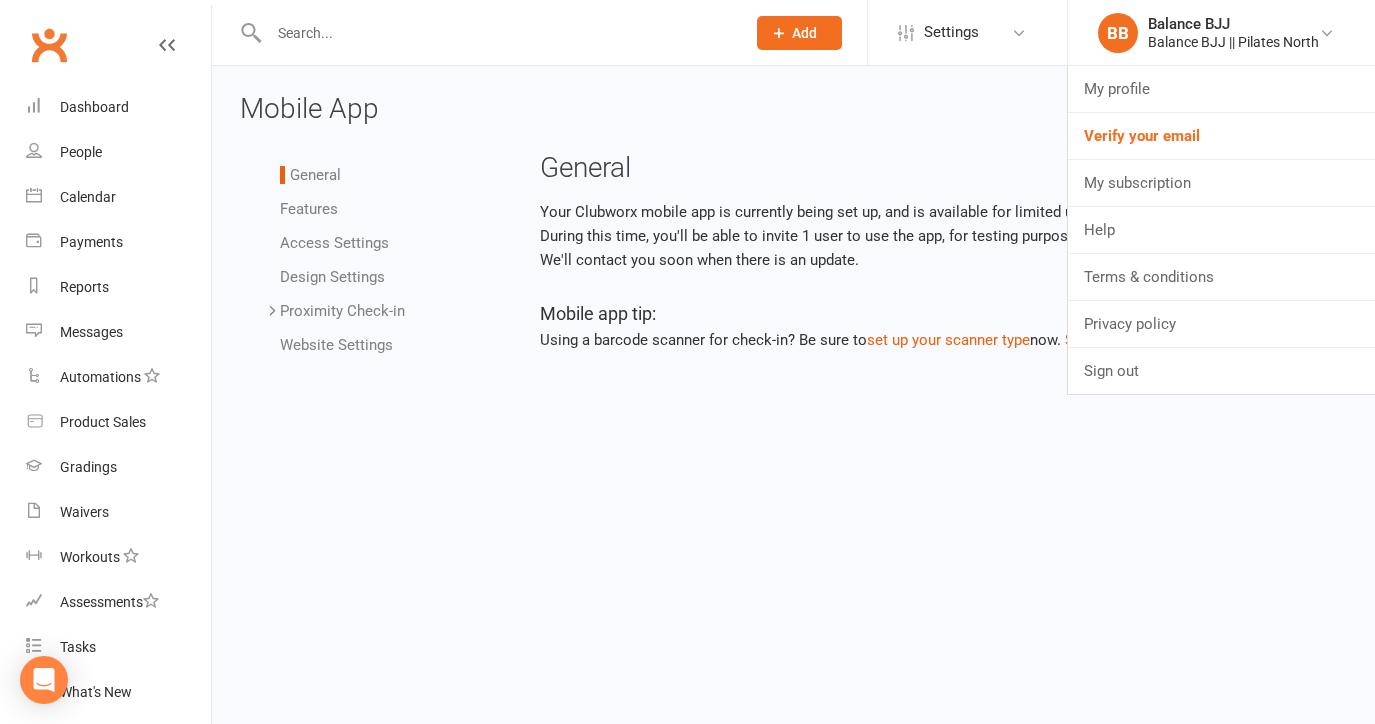 click on "Prospect
Member
Non-attending contact
Class / event
Appointment
Grading event
Task
Membership plan
Bulk message
Add
Settings Membership Plans Event Templates Appointment Types Mobile App  Website Image Library Customize Contacts Access Control Users Account Profile BB Balance BJJ Balance BJJ || Pilates North My profile Verify your email My subscription Help Terms & conditions  Privacy policy  Sign out Clubworx Dashboard People Calendar Payments Reports Messages   Automations   Product Sales Gradings   Waivers   Workouts   Assessments  Tasks   What's New Balance, you have 15 days left on your free trial! You have access to all features for the length of your trial. Or if you're ready to activate,
× × × × Mobile App  General  General" at bounding box center [687, 206] 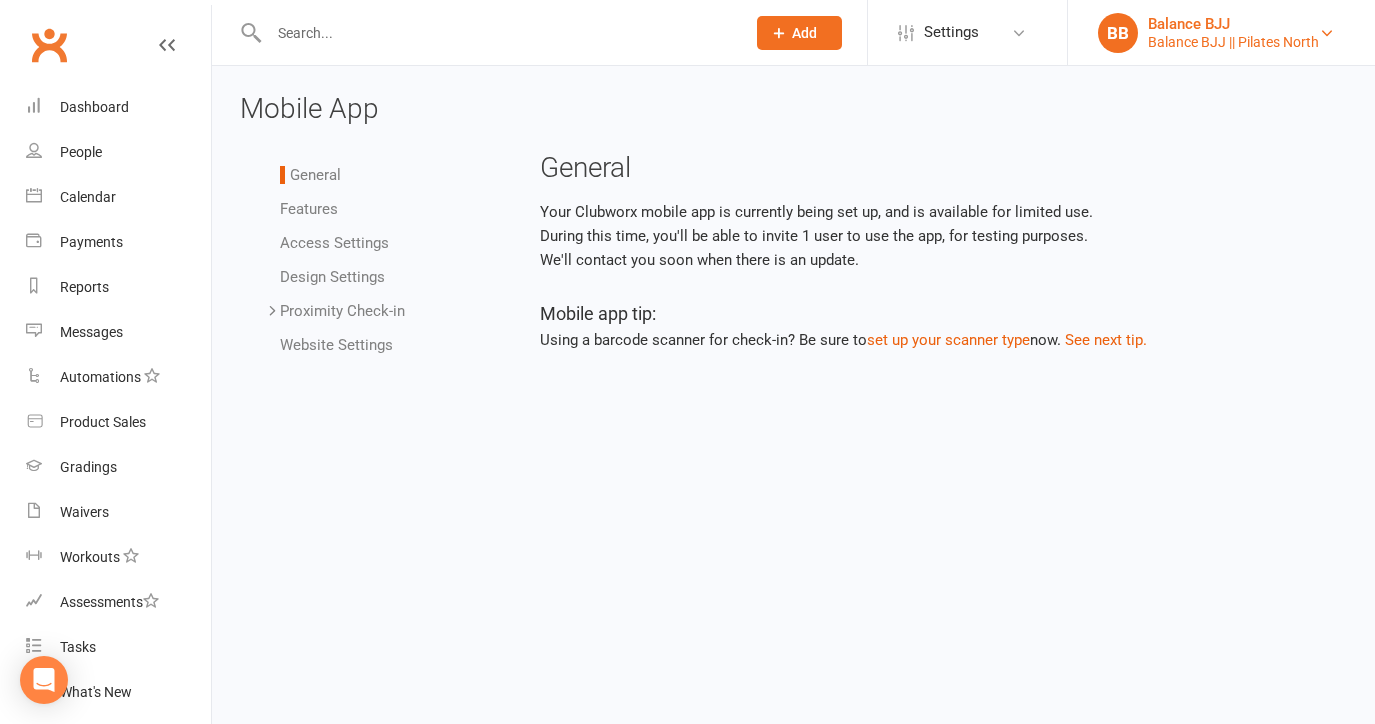 click on "Balance BJJ" at bounding box center (1233, 24) 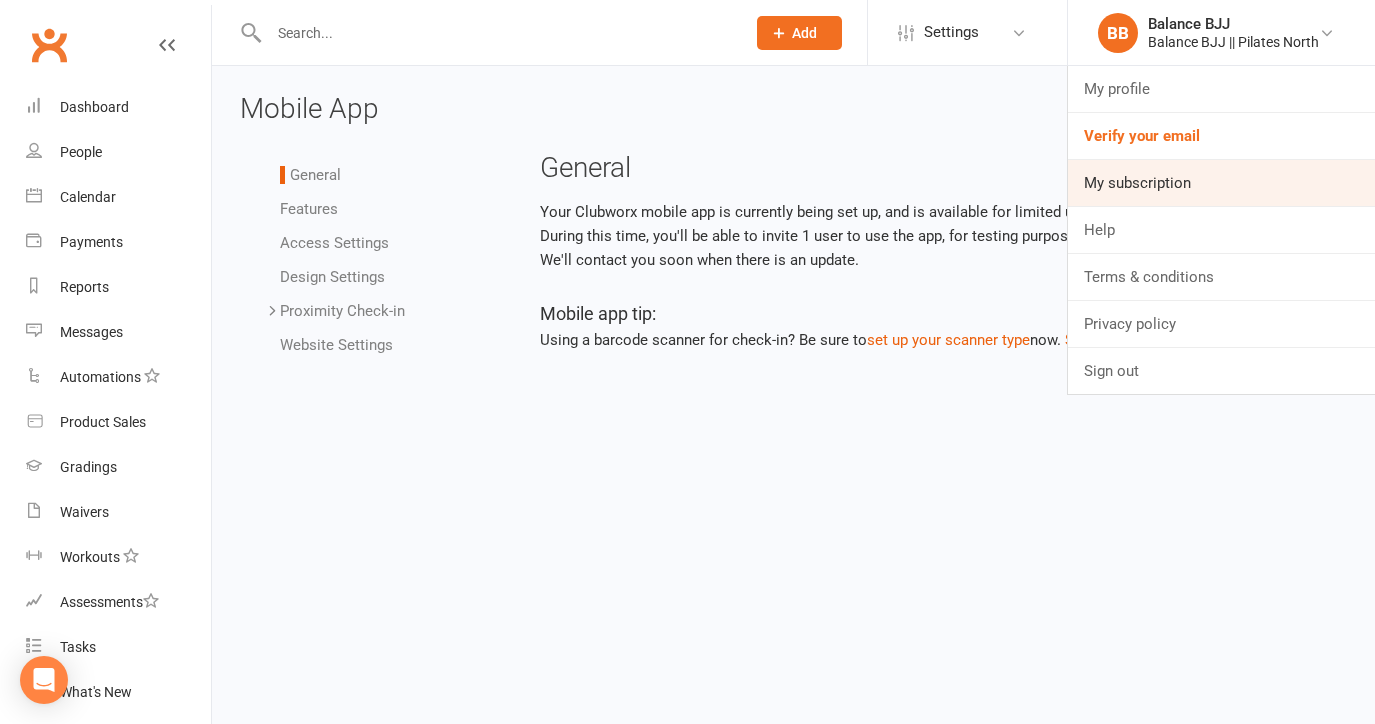 click on "My subscription" at bounding box center [1221, 183] 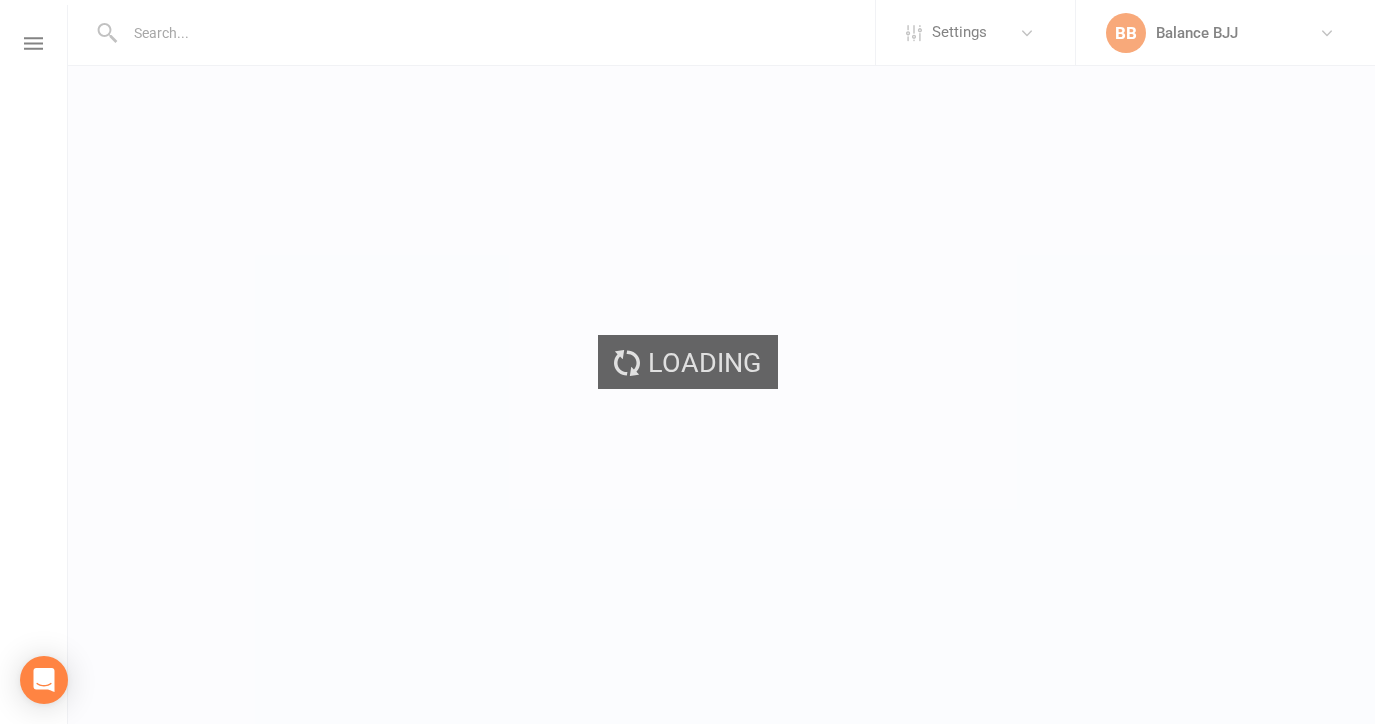 scroll, scrollTop: 0, scrollLeft: 0, axis: both 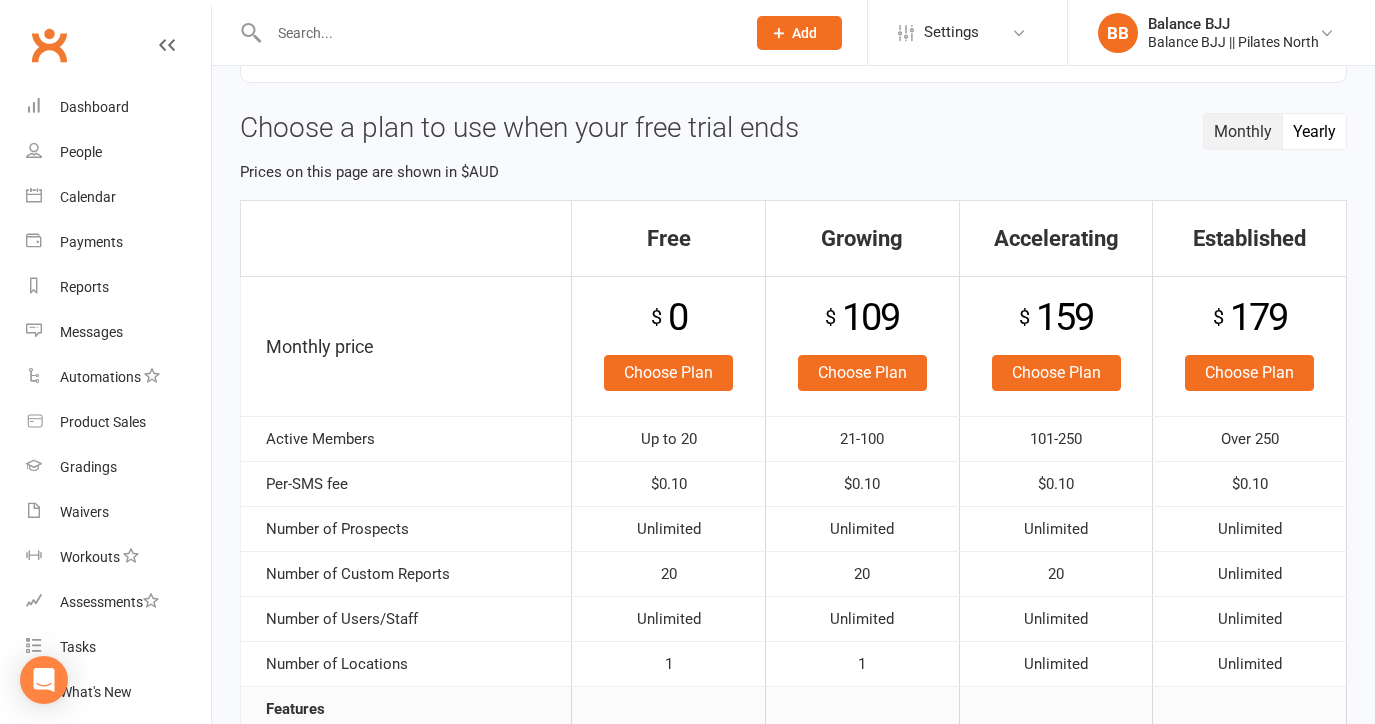 click on "Yearly" at bounding box center (1314, 131) 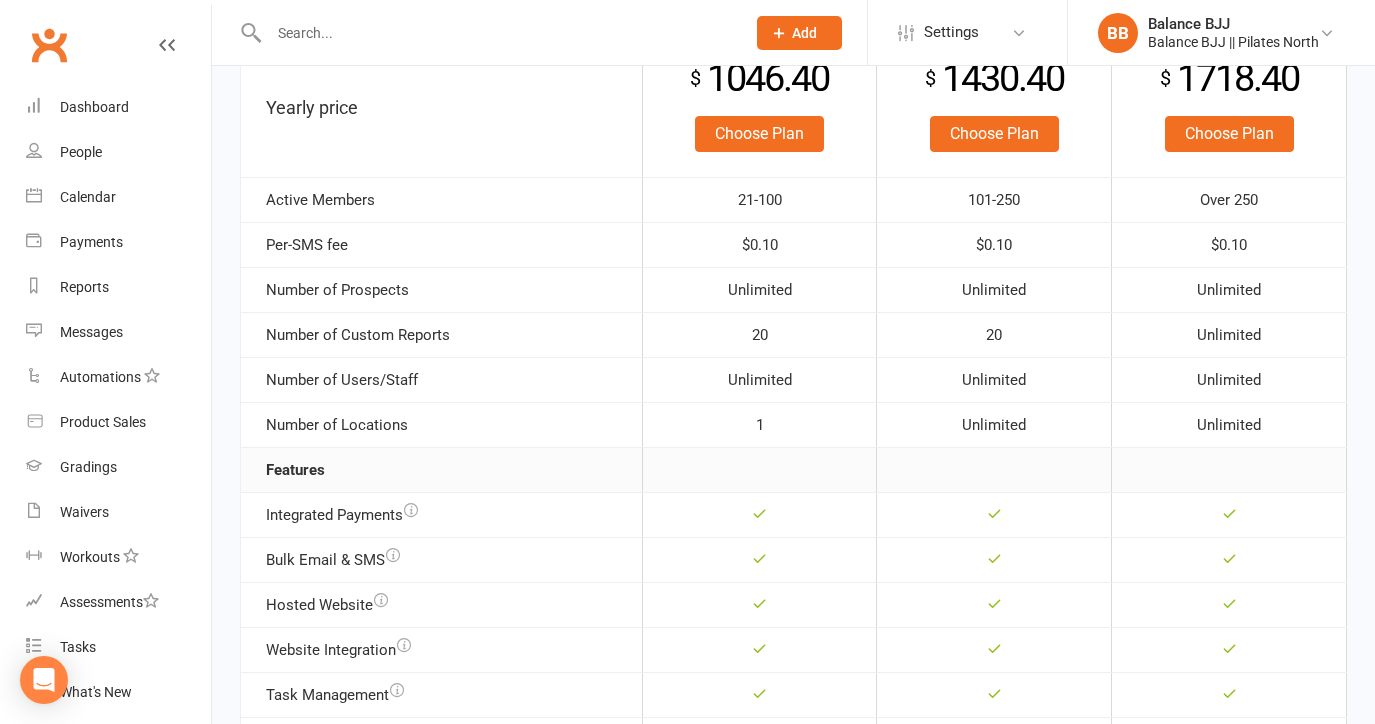 scroll, scrollTop: 337, scrollLeft: 0, axis: vertical 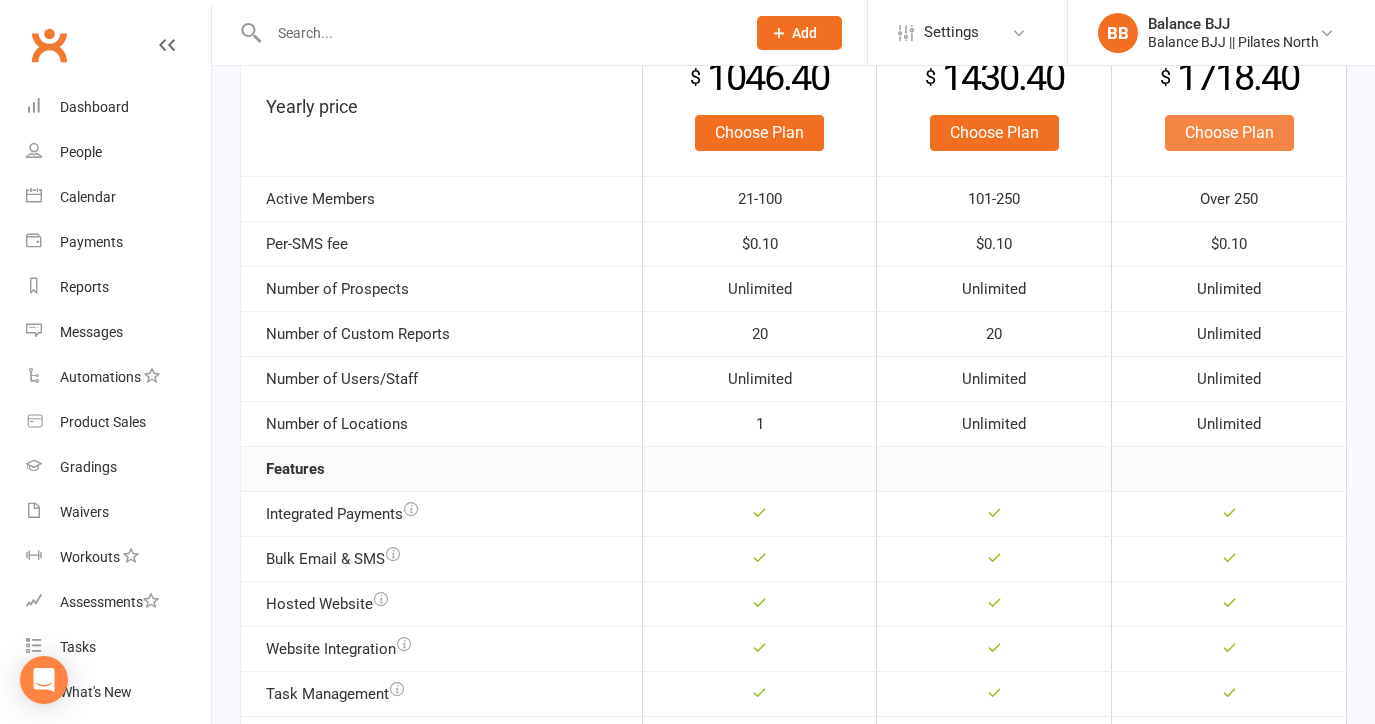 click on "Choose Plan" at bounding box center (1229, 133) 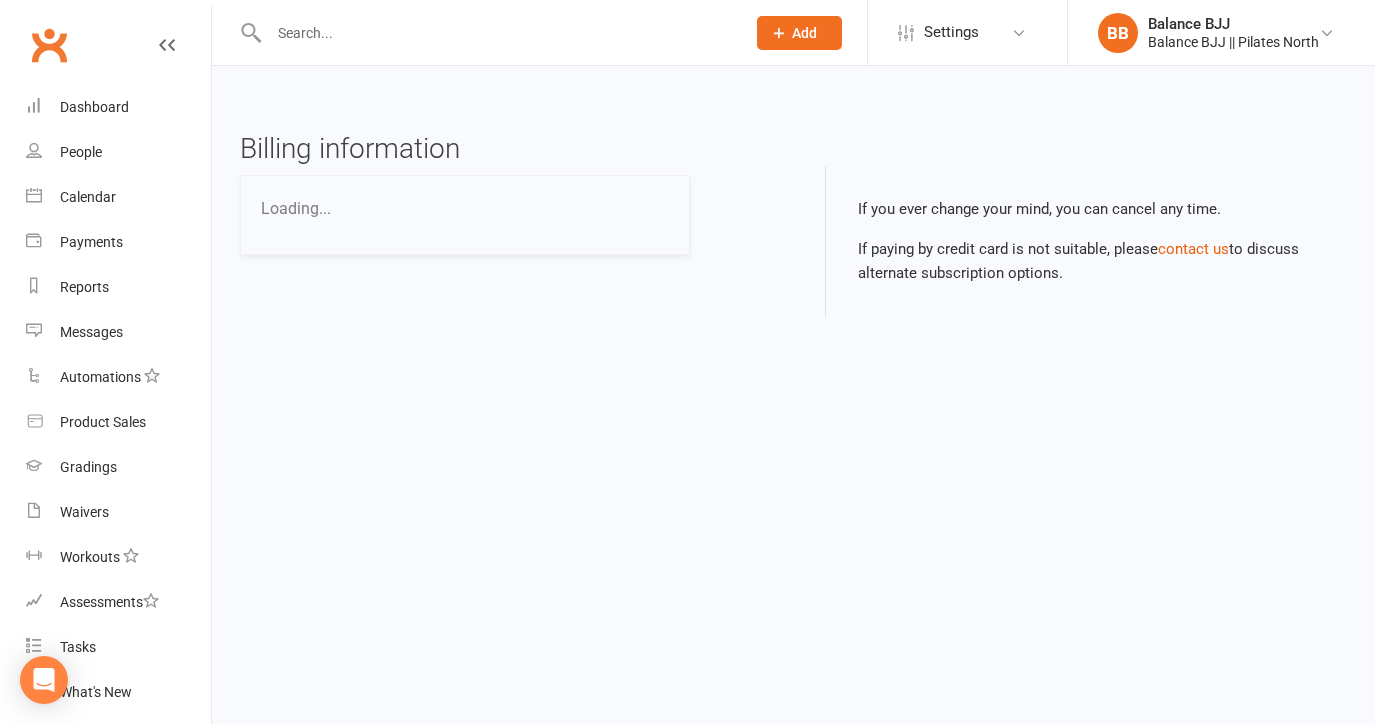 scroll, scrollTop: 0, scrollLeft: 0, axis: both 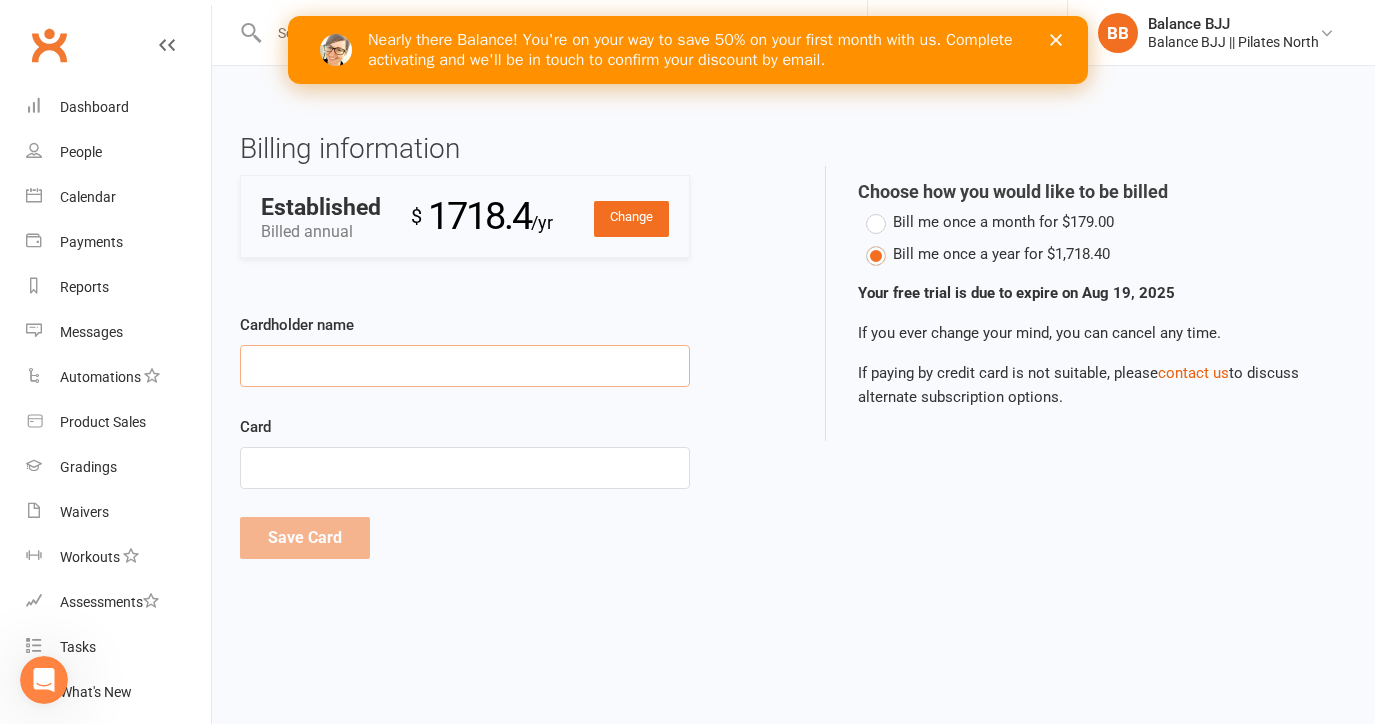 click on "Cardholder name" at bounding box center (465, 366) 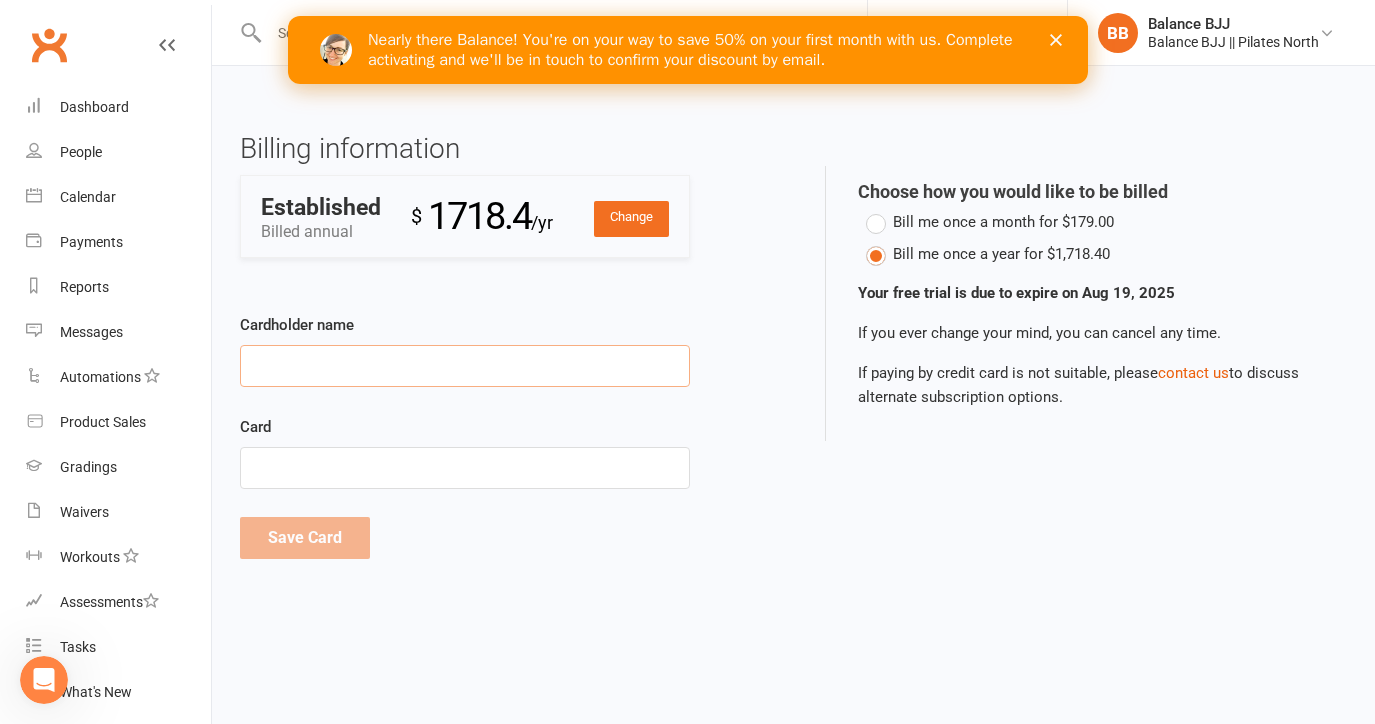 type on "[FIRST] [LAST]" 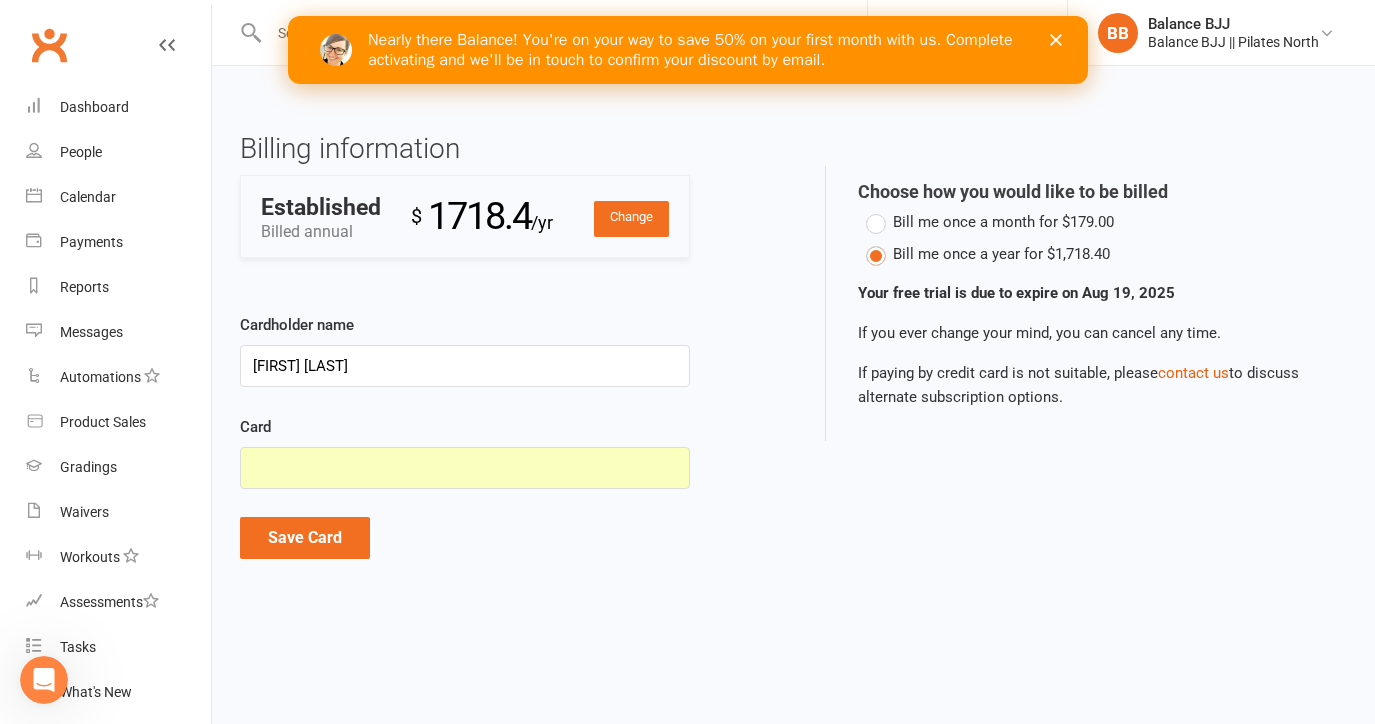click on "Prospect
Member
Non-attending contact
Class / event
Appointment
Grading event
Task
Membership plan
Bulk message
Add
Settings Membership Plans Event Templates Appointment Types Mobile App  Website Image Library Customize Contacts Access Control Users Account Profile BB Balance BJJ Balance BJJ || Pilates North My profile Verify your email My subscription Help Terms & conditions  Privacy policy  Sign out Clubworx Dashboard People Calendar Payments Reports Messages   Automations   Product Sales Gradings   Waivers   Workouts   Assessments  Tasks   What's New × × × Billing information Change Established Billed annual  $ 1718.4 /yr Payment method Change ending ,  expires / Cardholder name [FIRST] [LAST] Card Save Card   Cancel
contact us Date" at bounding box center [687, 308] 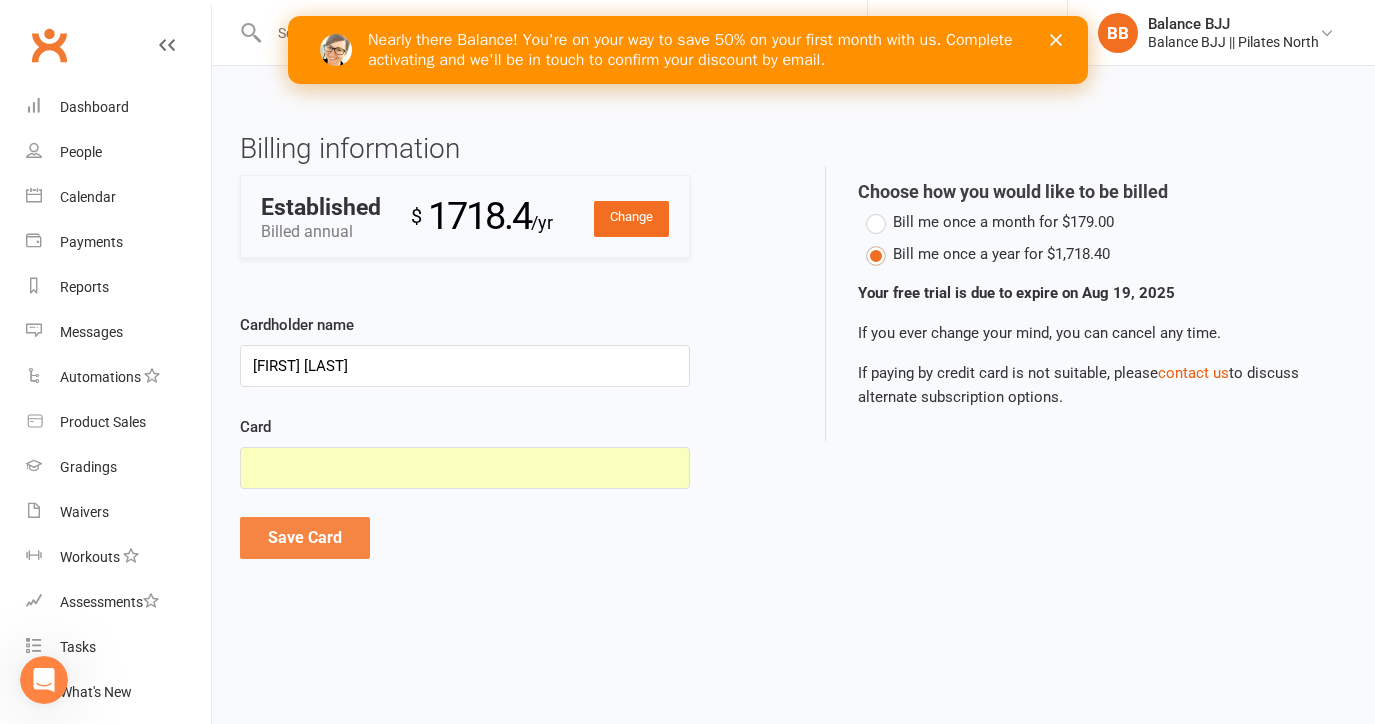 click on "Save Card" at bounding box center [305, 538] 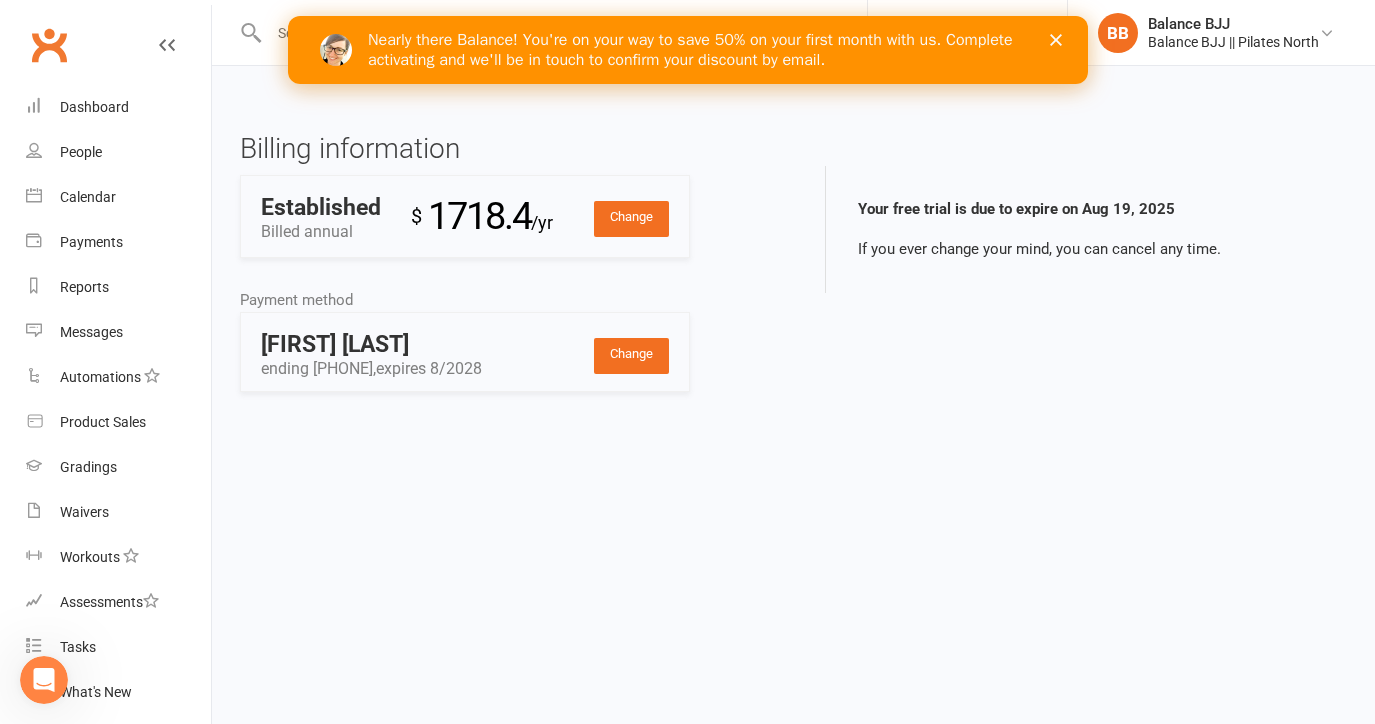 click 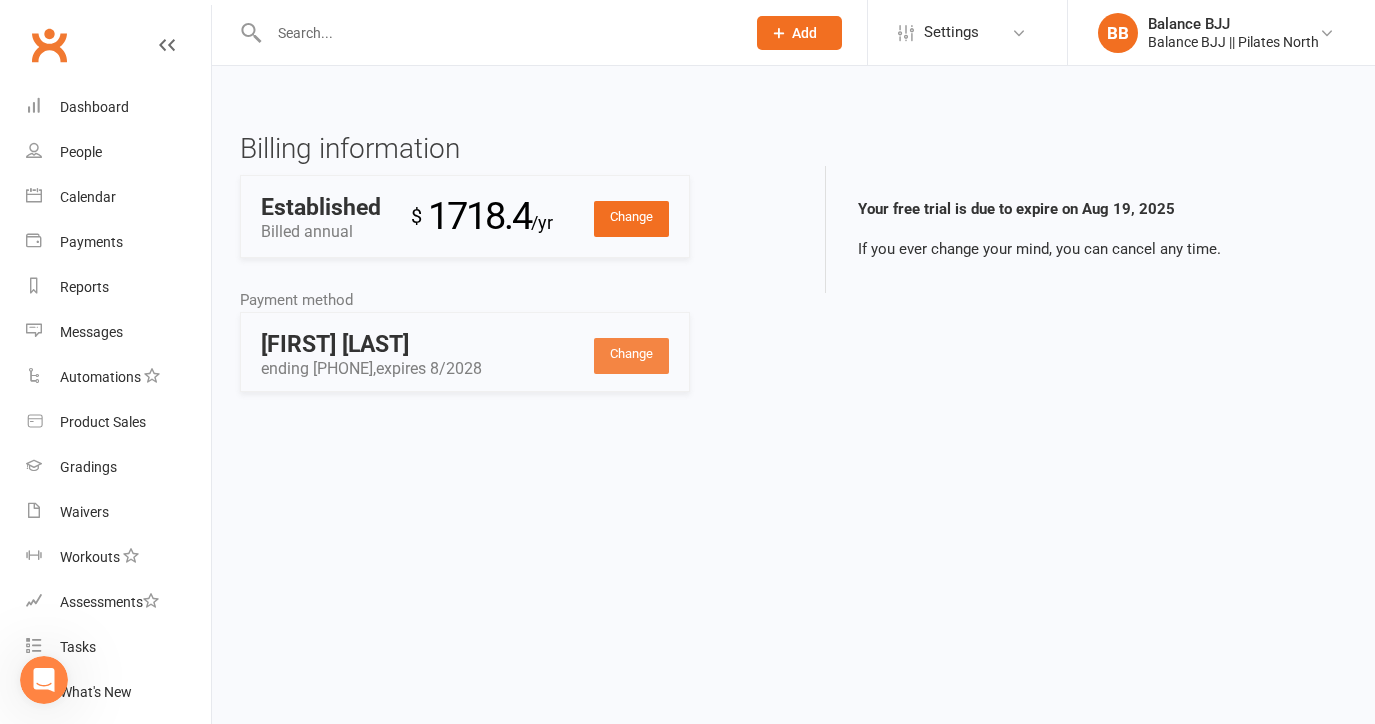 click on "Change" at bounding box center (631, 356) 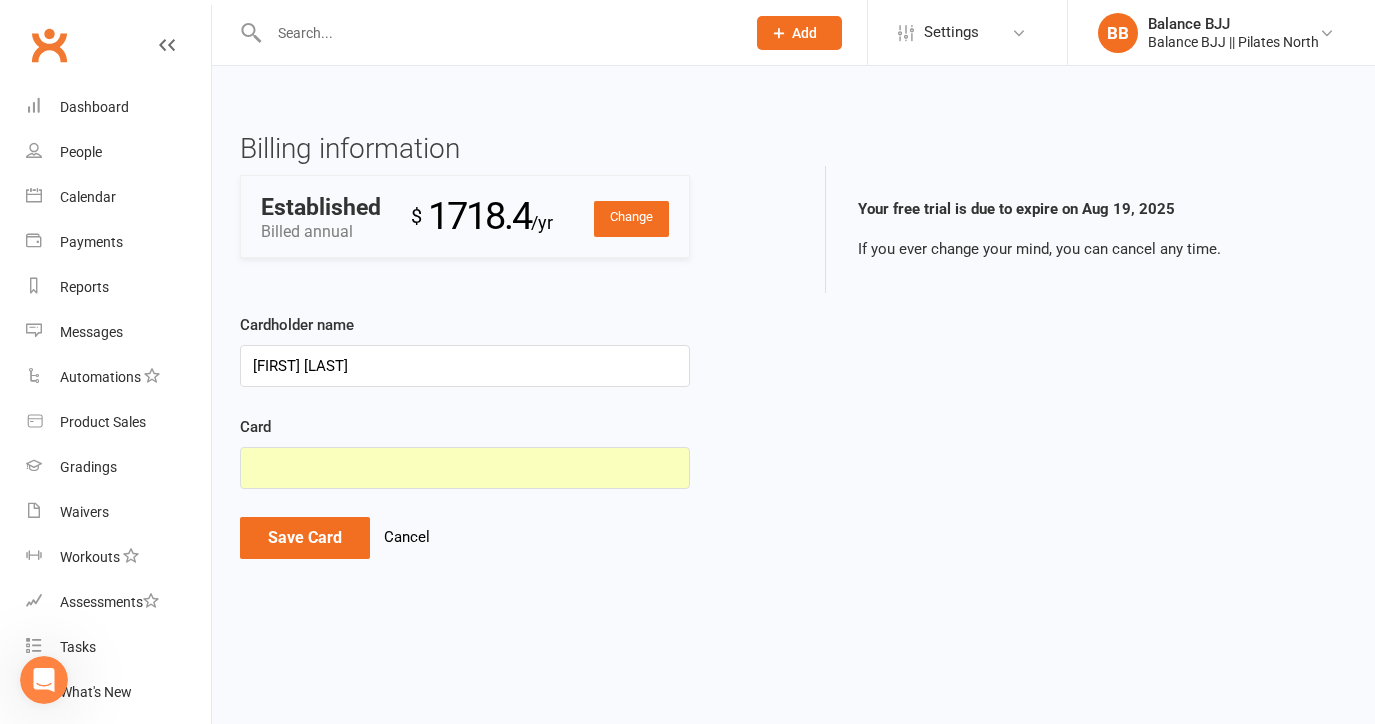 drag, startPoint x: 451, startPoint y: 479, endPoint x: 434, endPoint y: 479, distance: 17 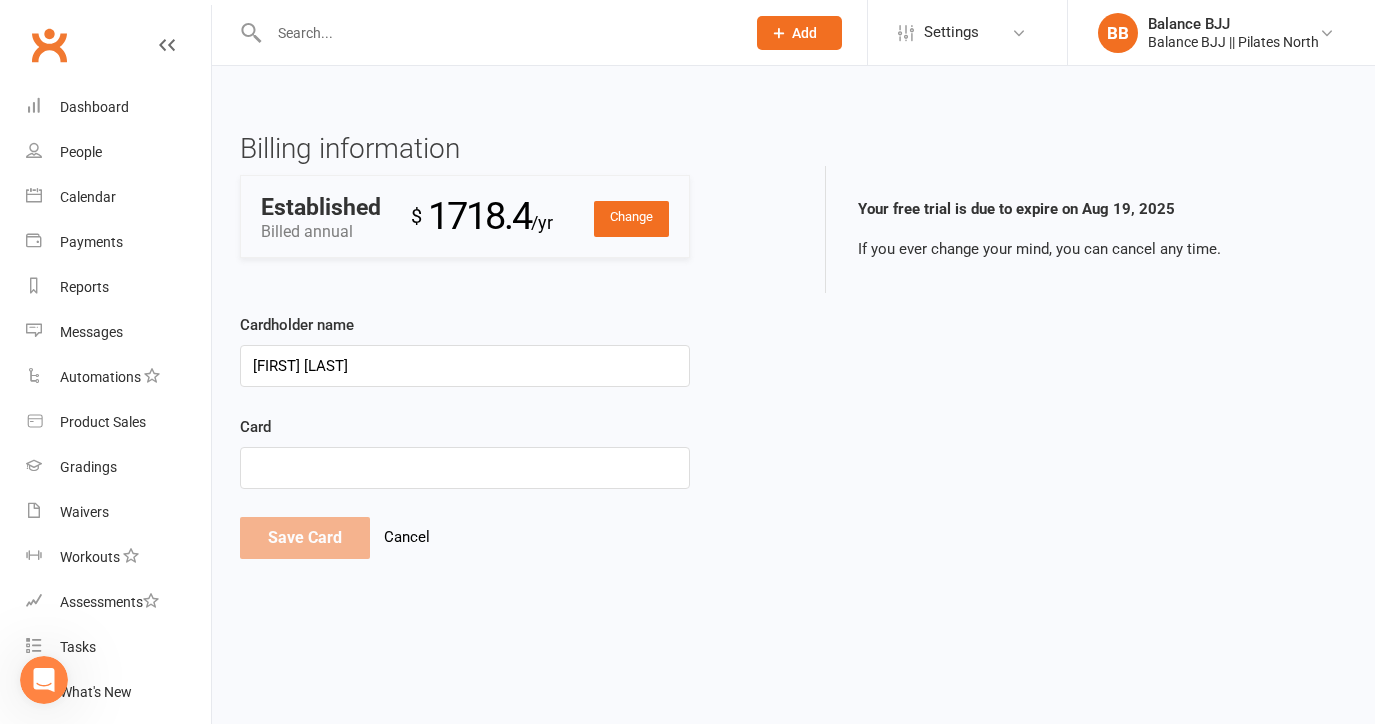 click on "Cardholder name [FIRST] [LAST] Card Save Card   Cancel" at bounding box center (465, 438) 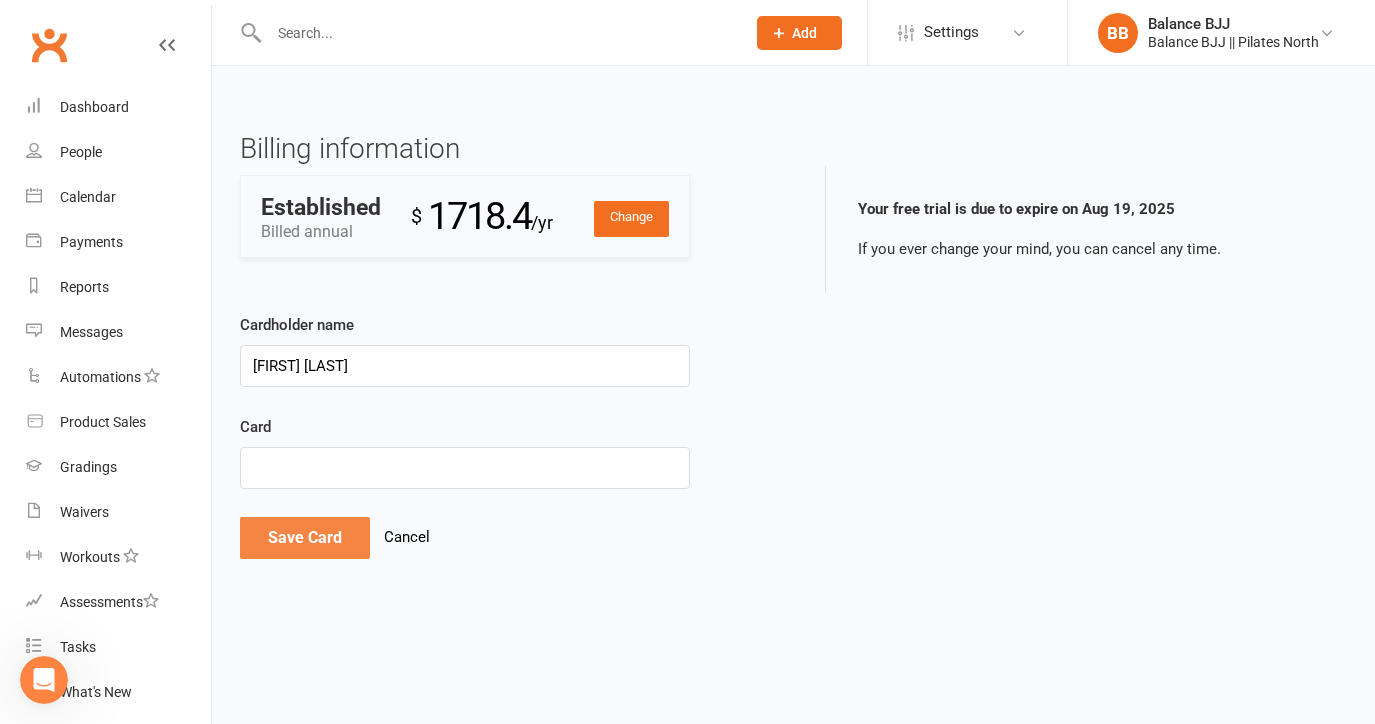 click on "Save Card" at bounding box center (305, 538) 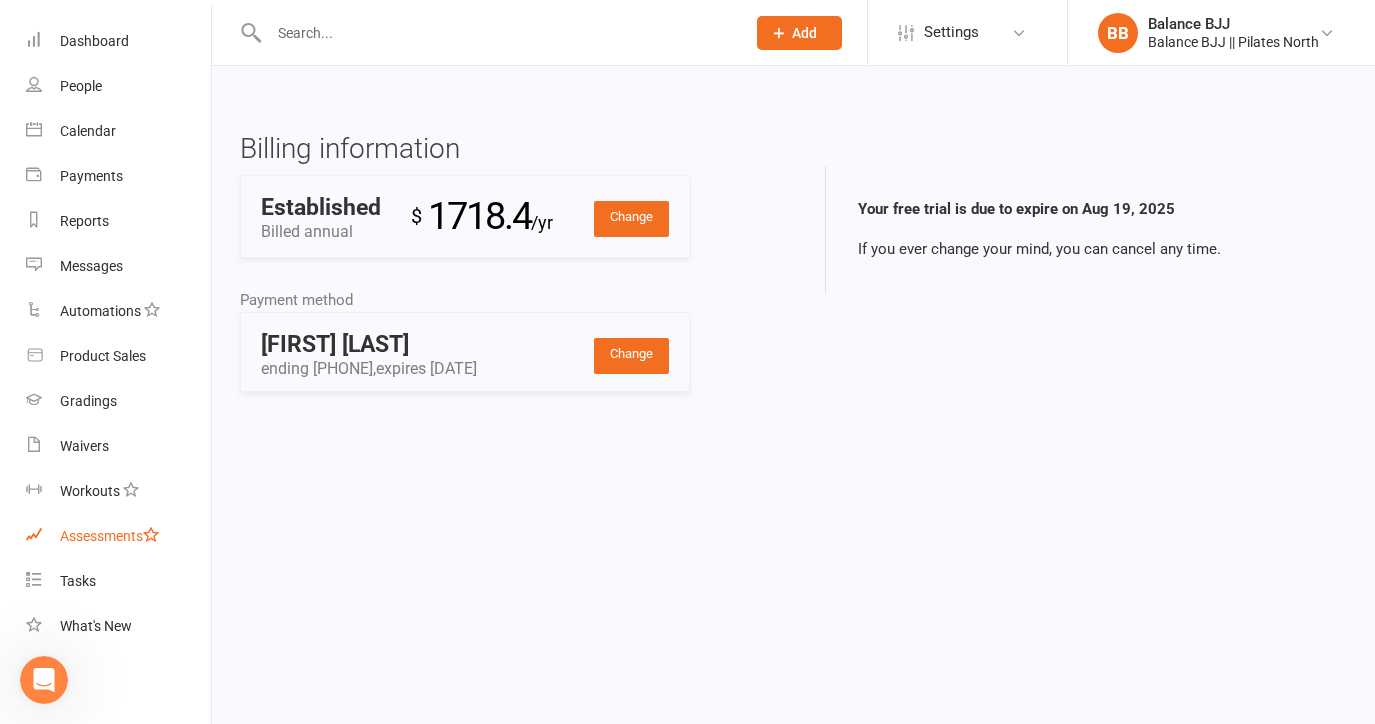 scroll, scrollTop: 0, scrollLeft: 0, axis: both 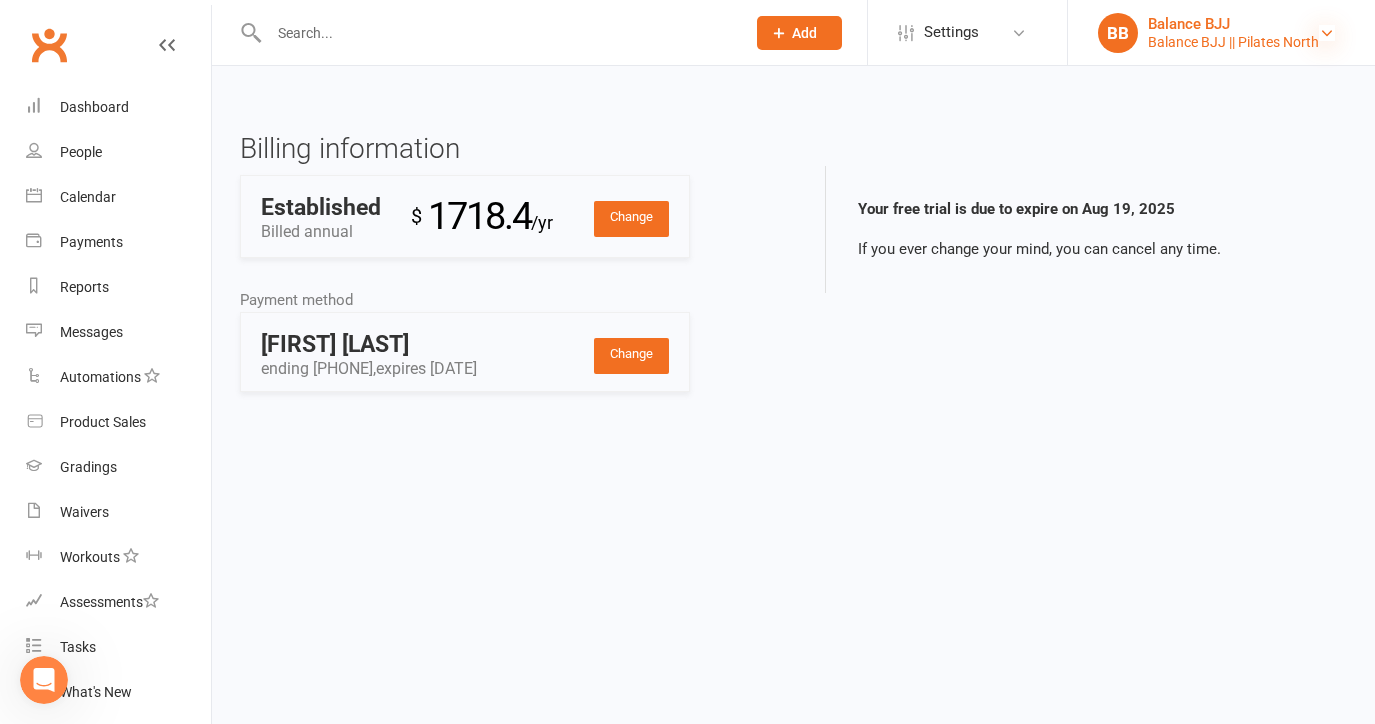 click at bounding box center (1327, 33) 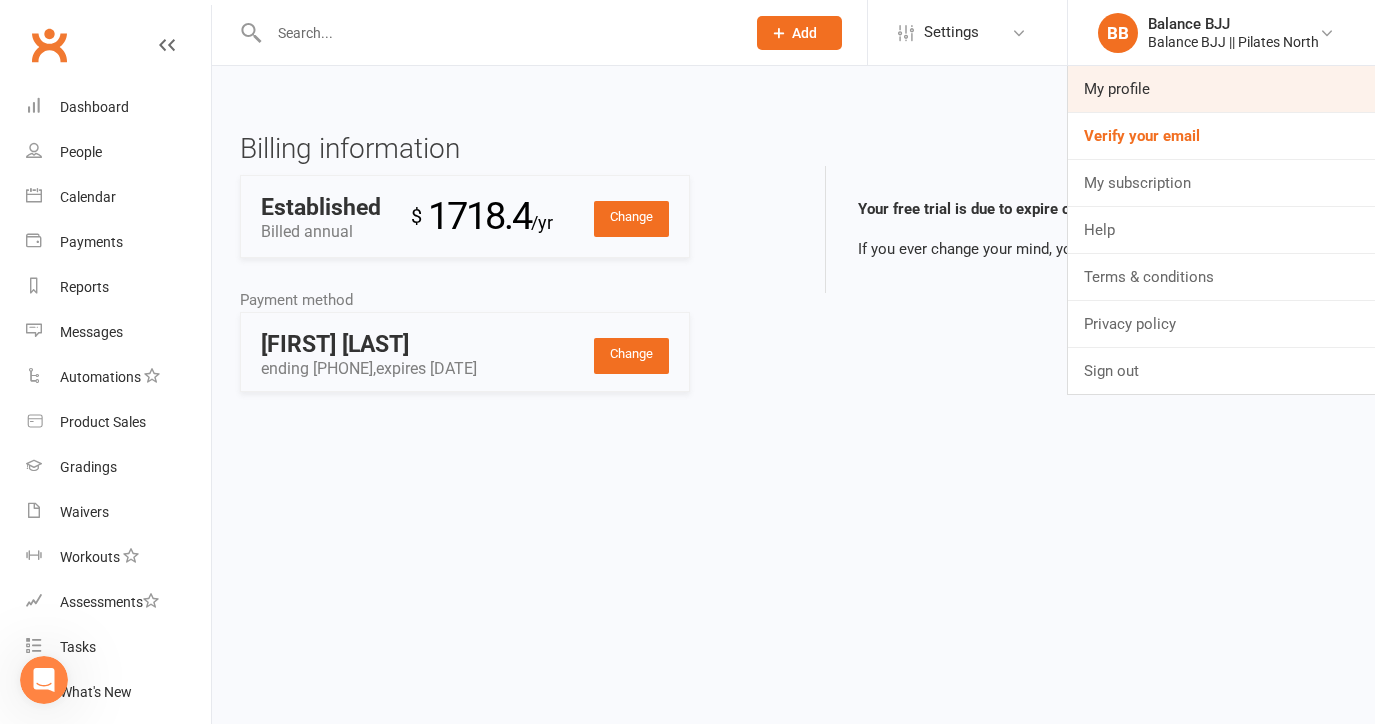 click on "My profile" at bounding box center [1221, 89] 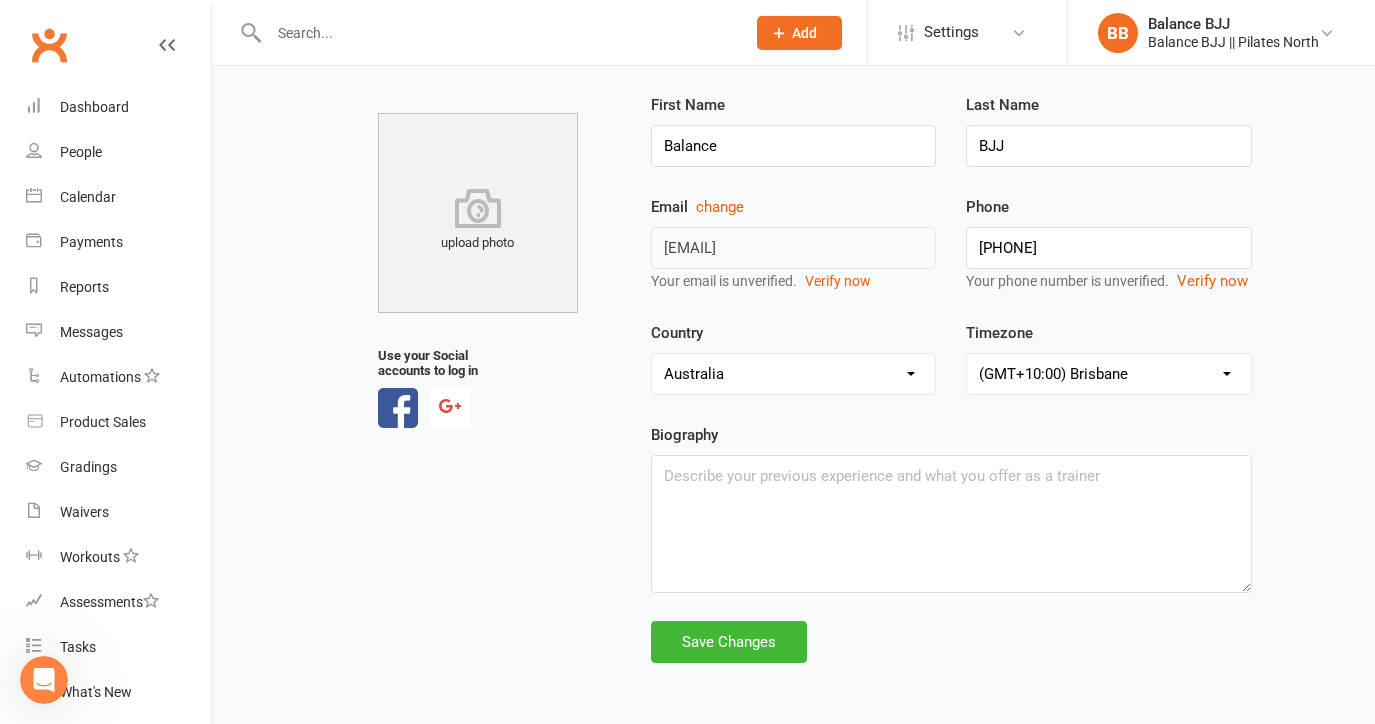 scroll, scrollTop: 0, scrollLeft: 0, axis: both 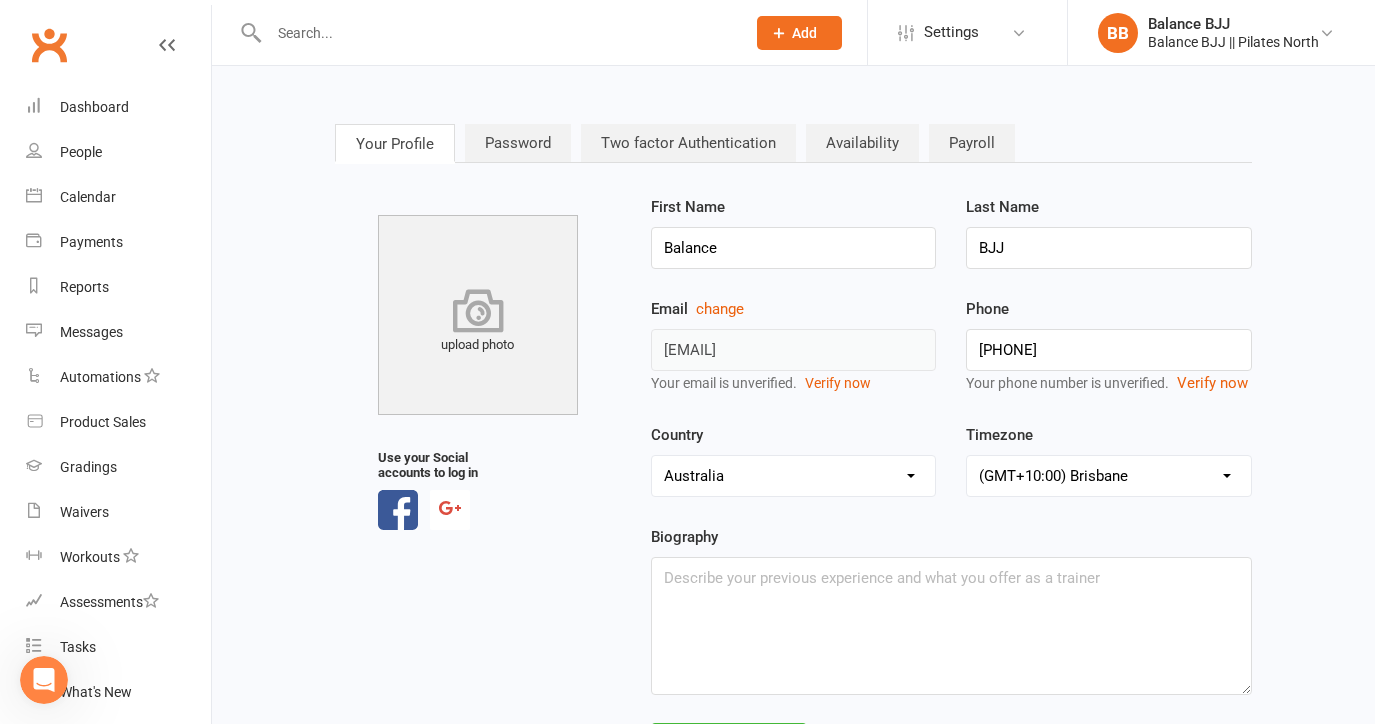 click on "upload photo" at bounding box center (478, 323) 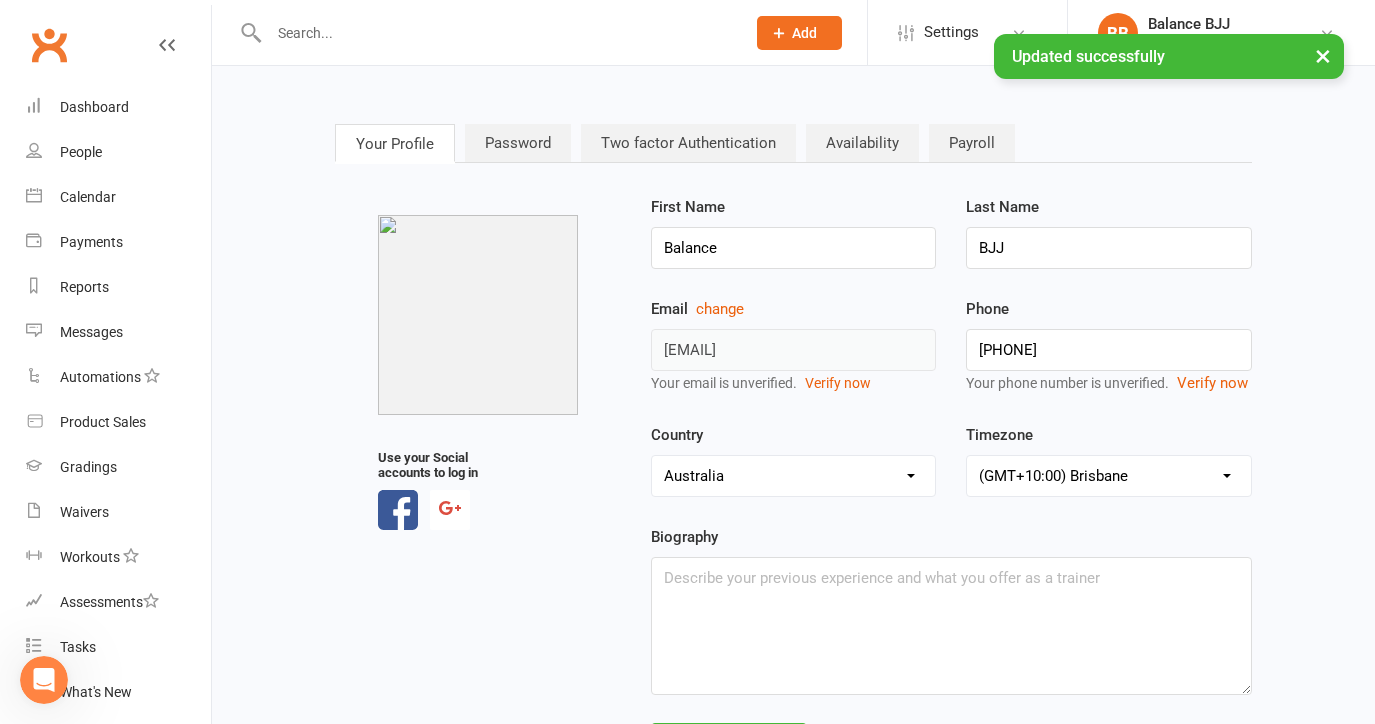click at bounding box center [478, 315] 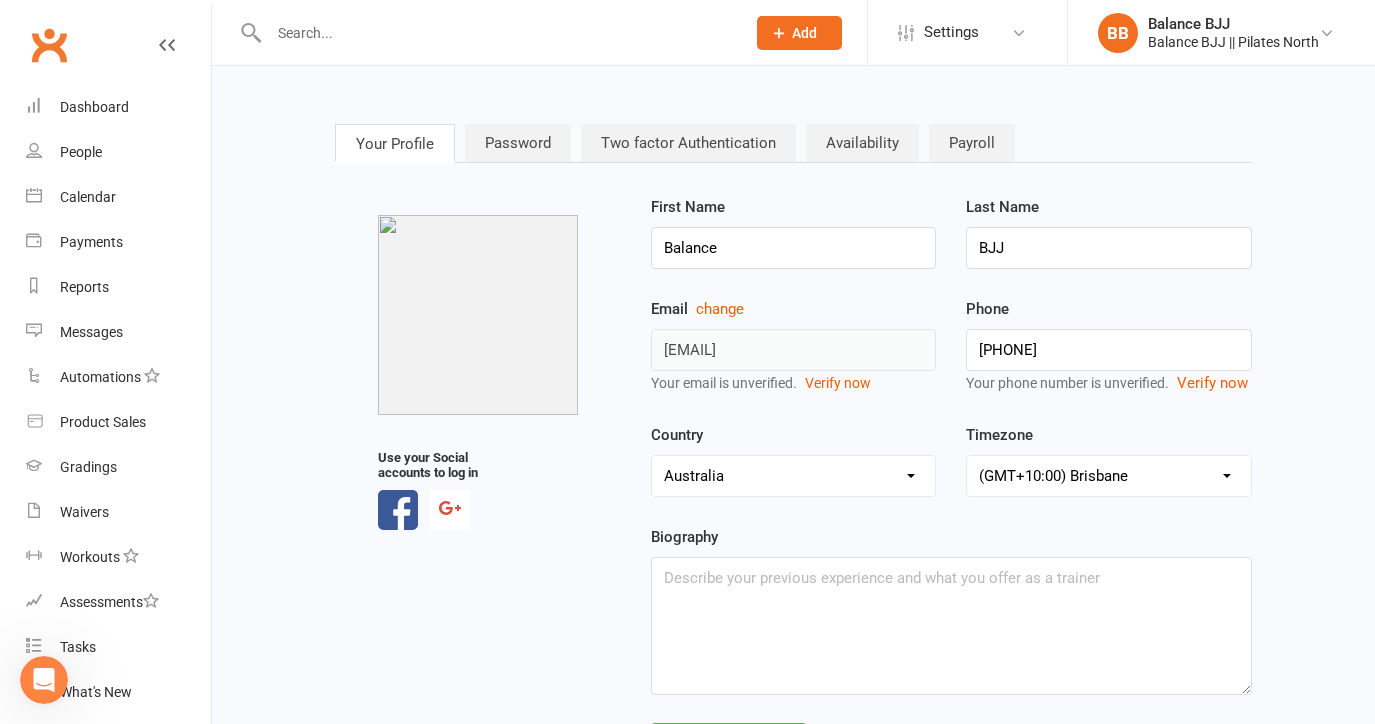 click at bounding box center [478, 315] 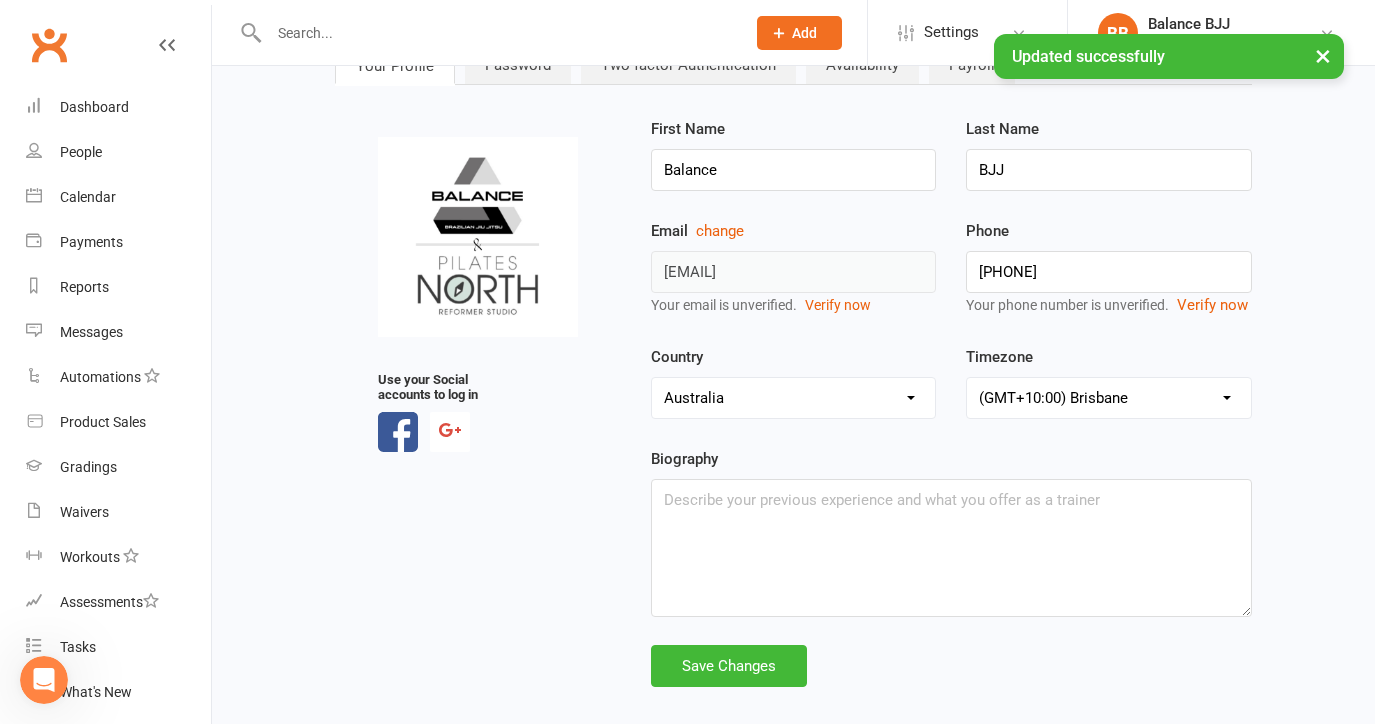 scroll, scrollTop: 102, scrollLeft: 0, axis: vertical 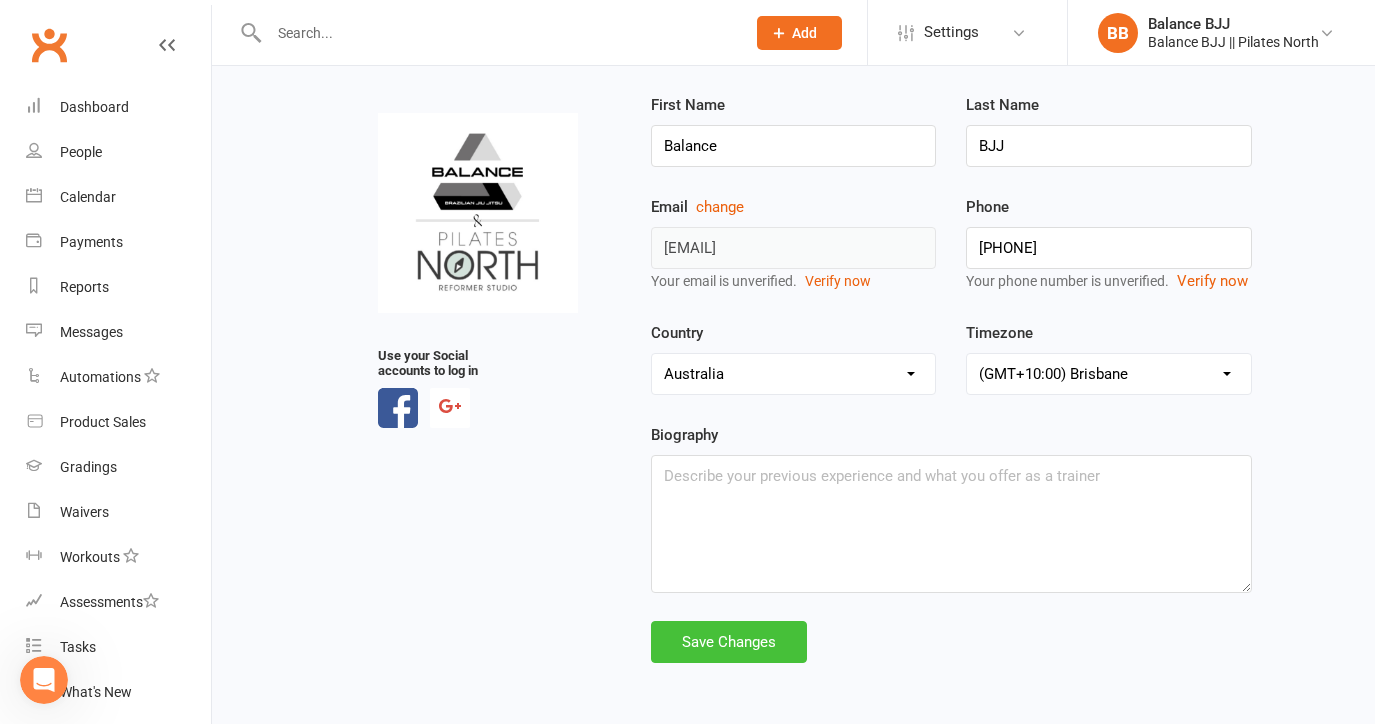 click on "Save Changes" at bounding box center [729, 642] 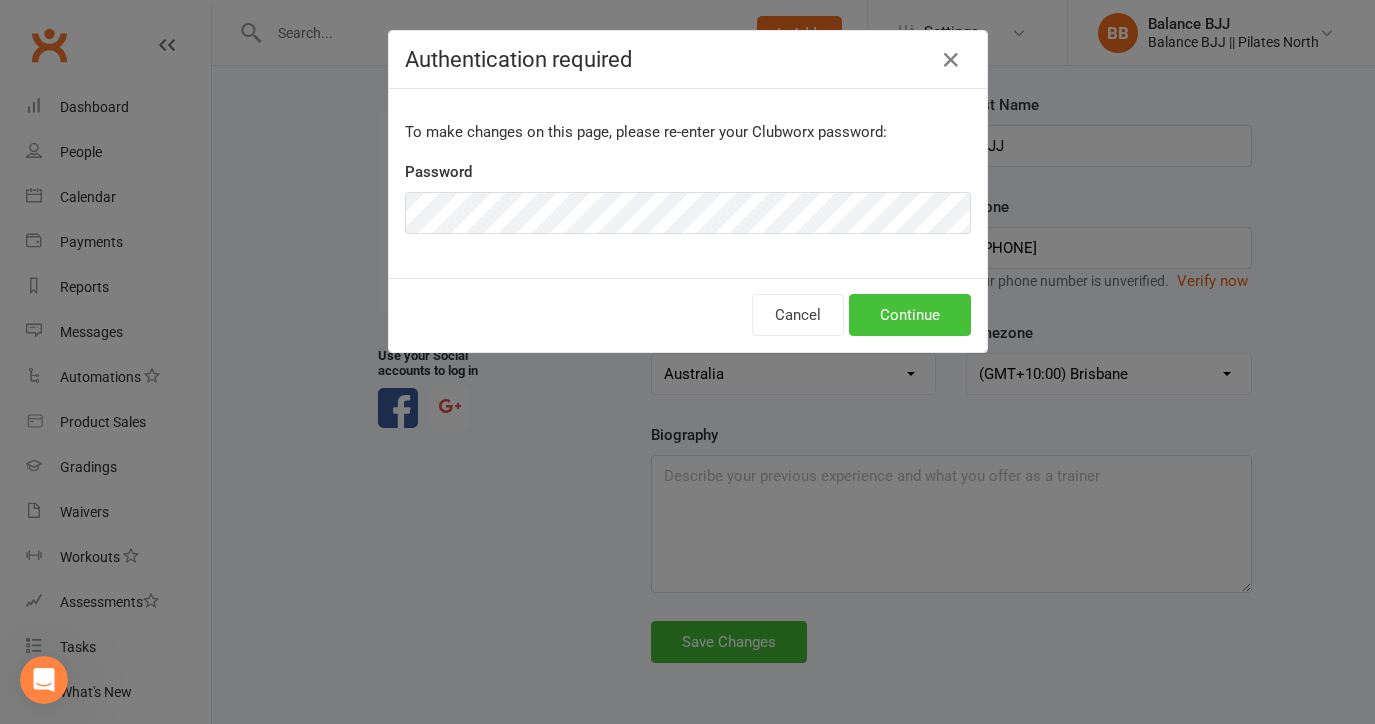 click on "Continue" at bounding box center [910, 315] 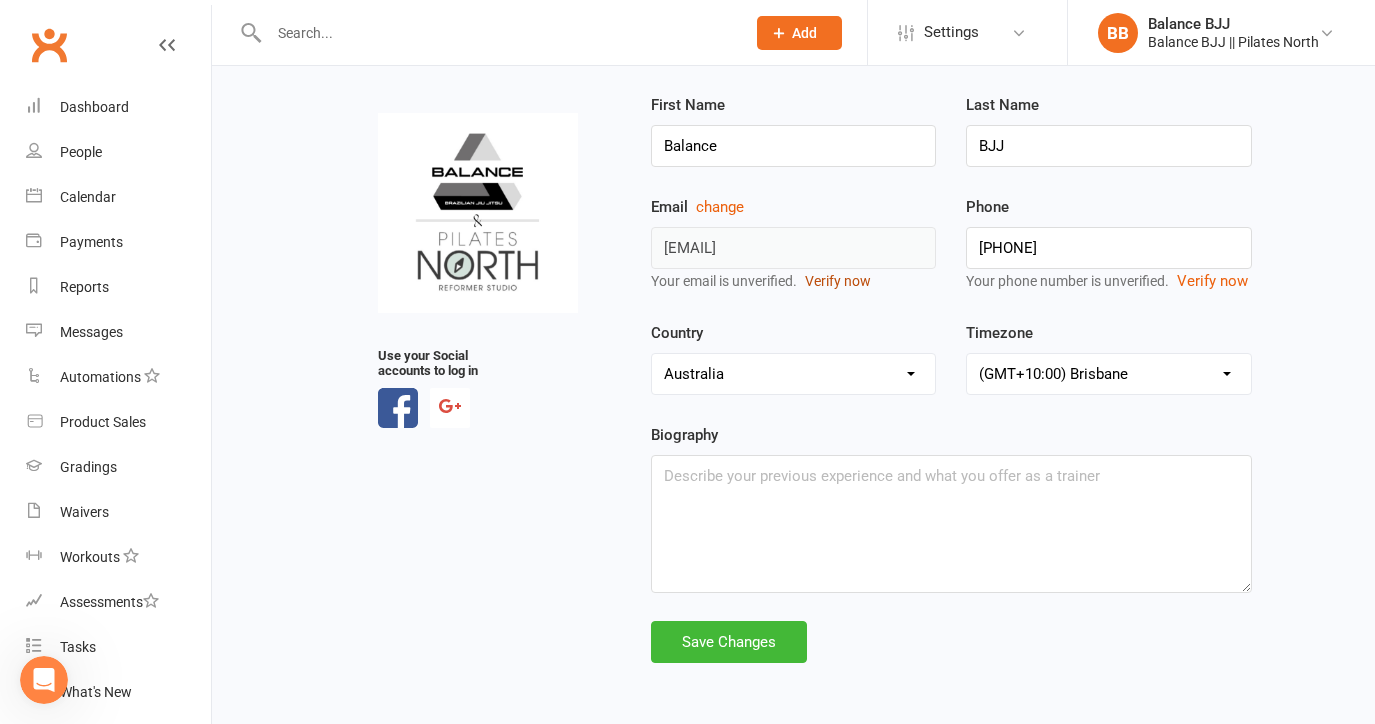 click on "Verify now" at bounding box center (838, 281) 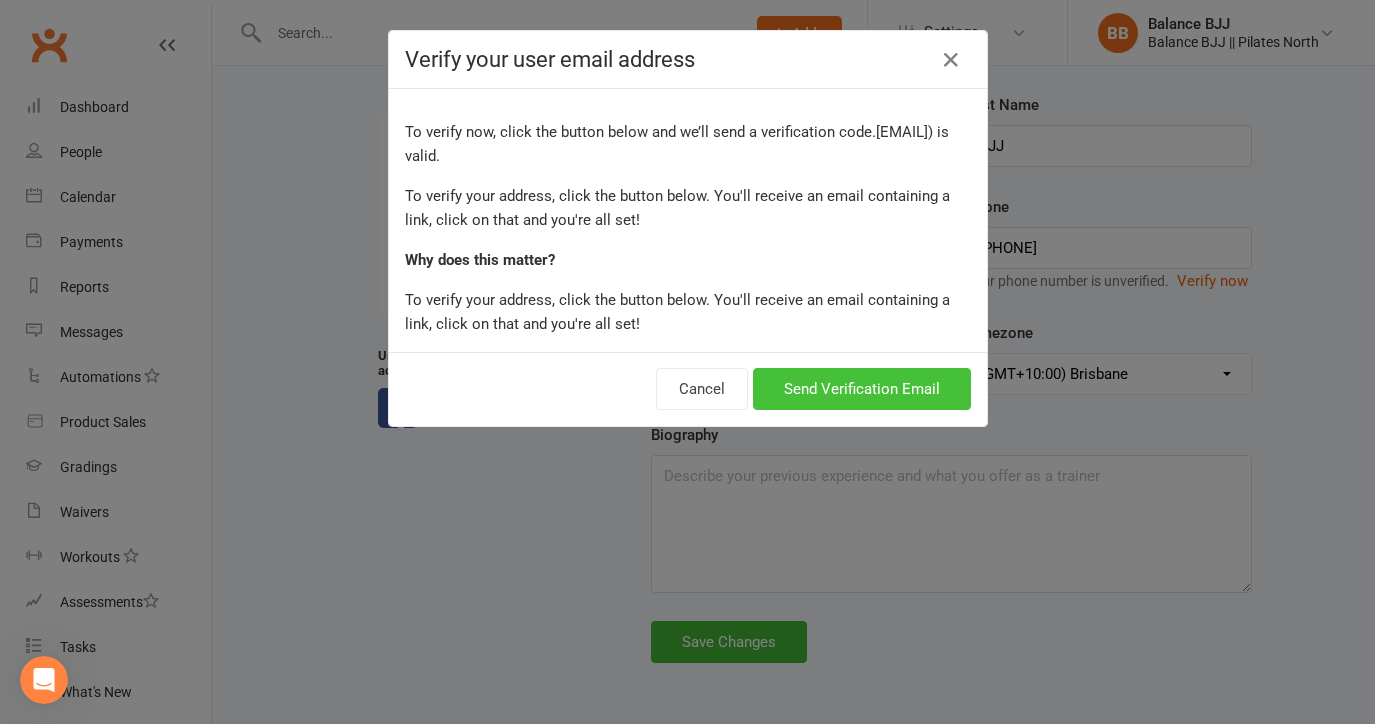 click on "Send Verification Email" at bounding box center (862, 389) 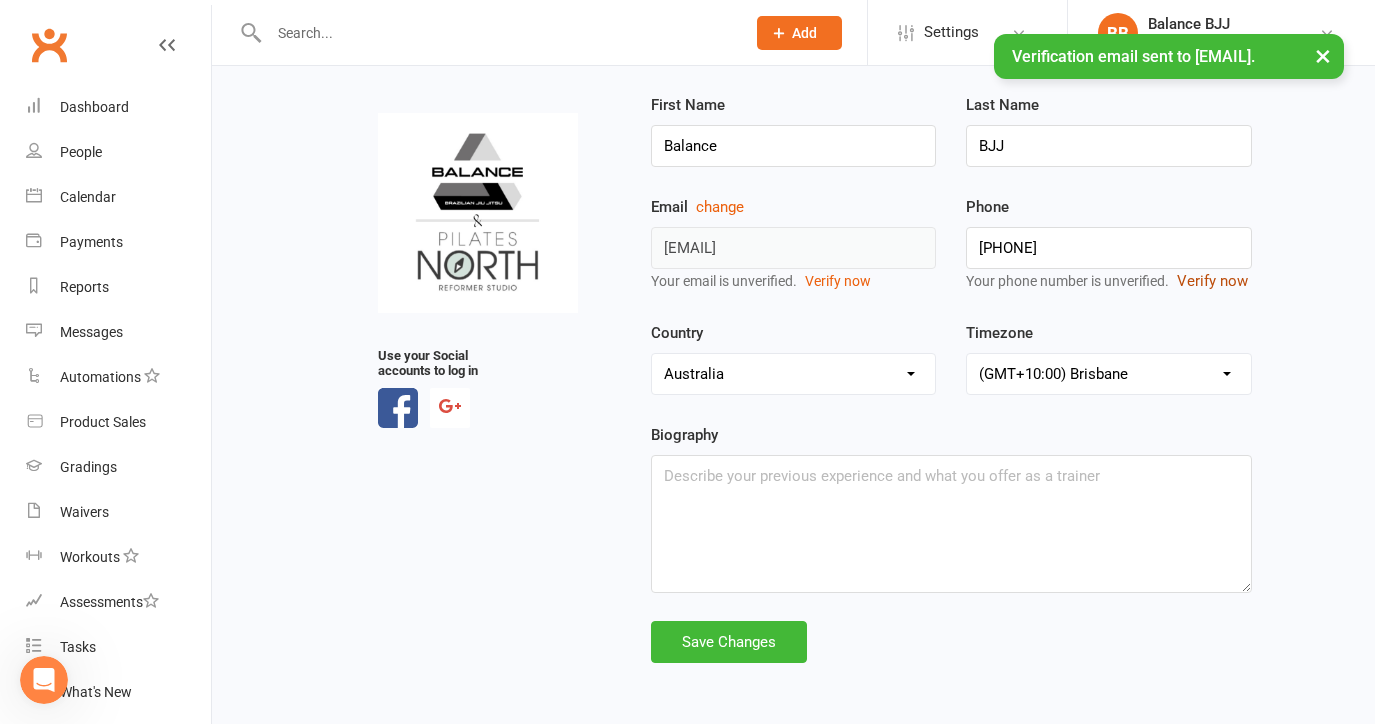 click on "Verify now" at bounding box center [1212, 281] 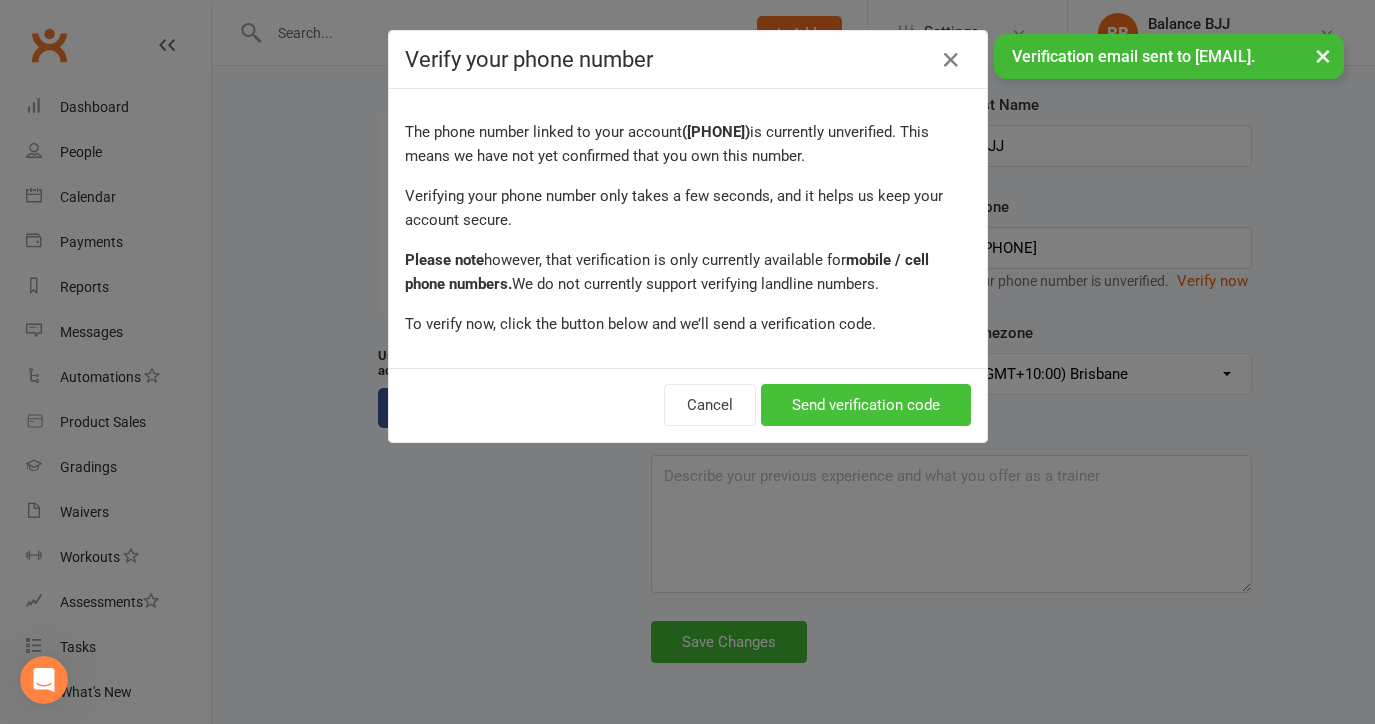 click on "Send verification code" at bounding box center (866, 405) 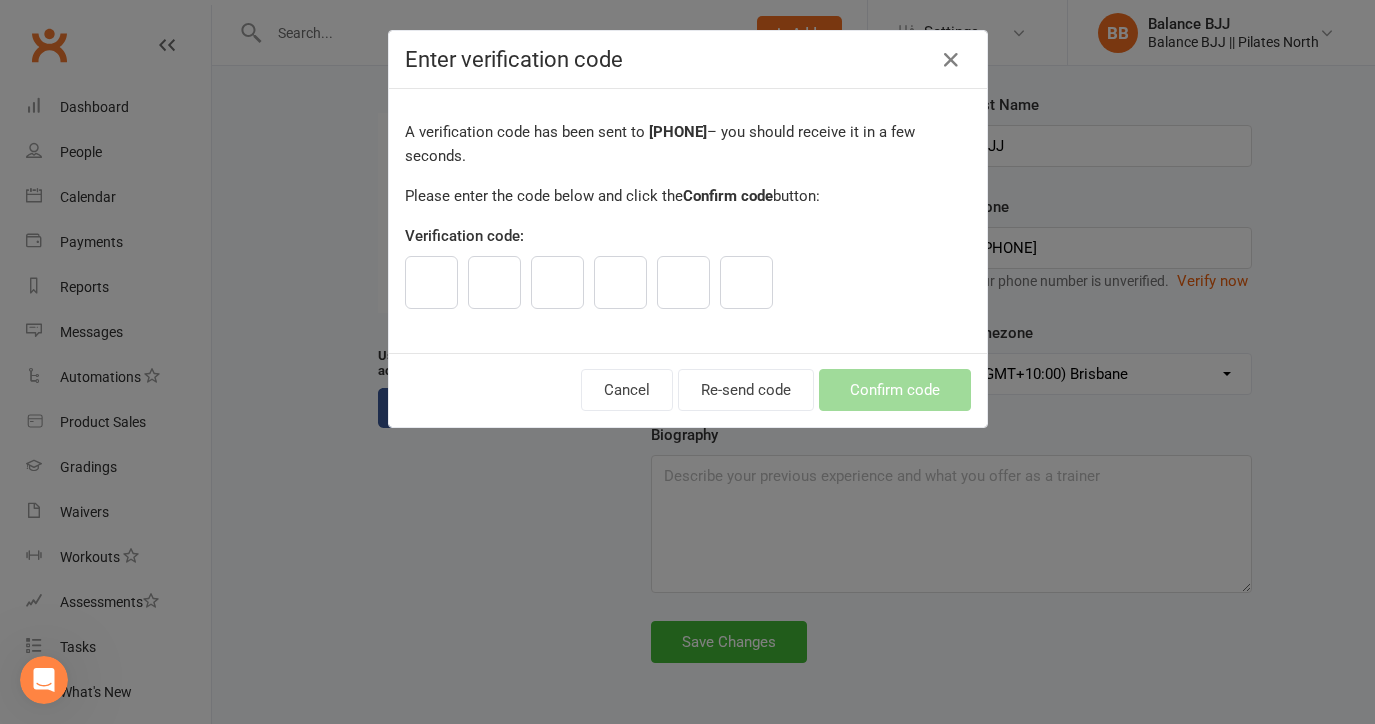 type on "2" 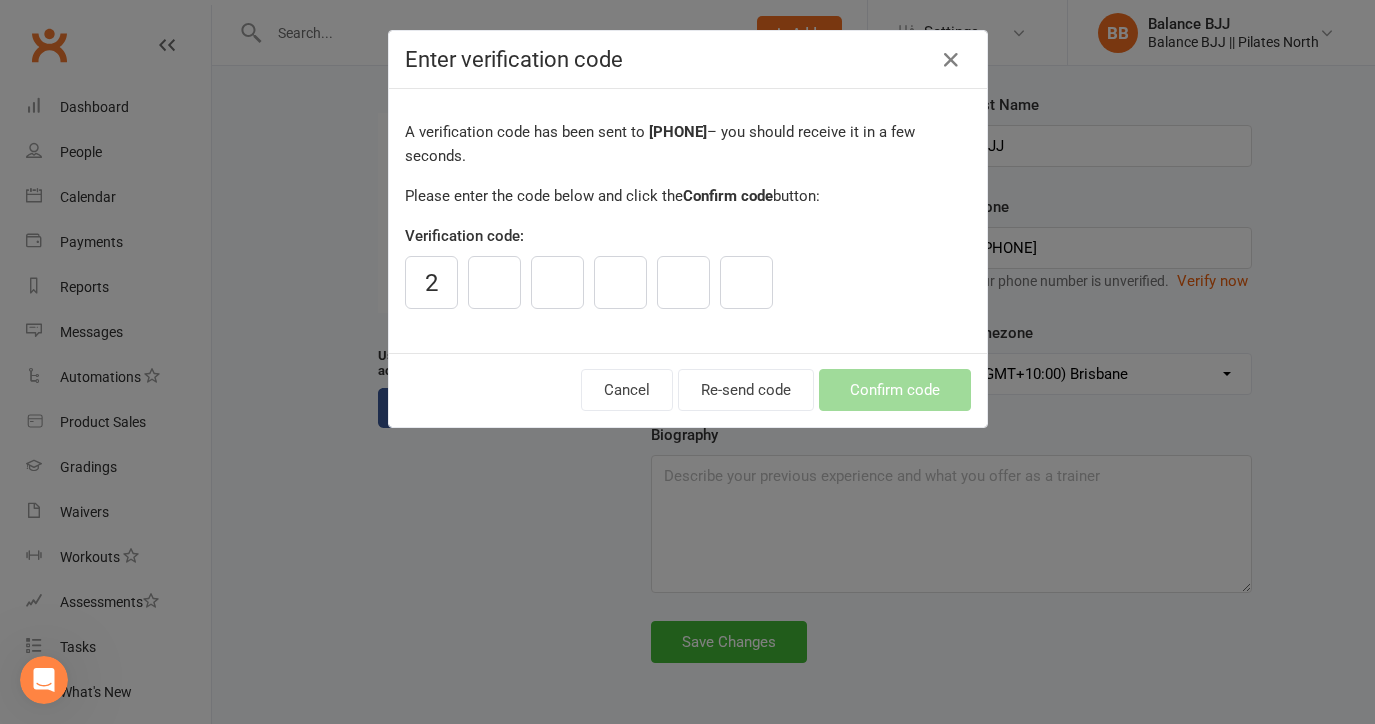 type on "4" 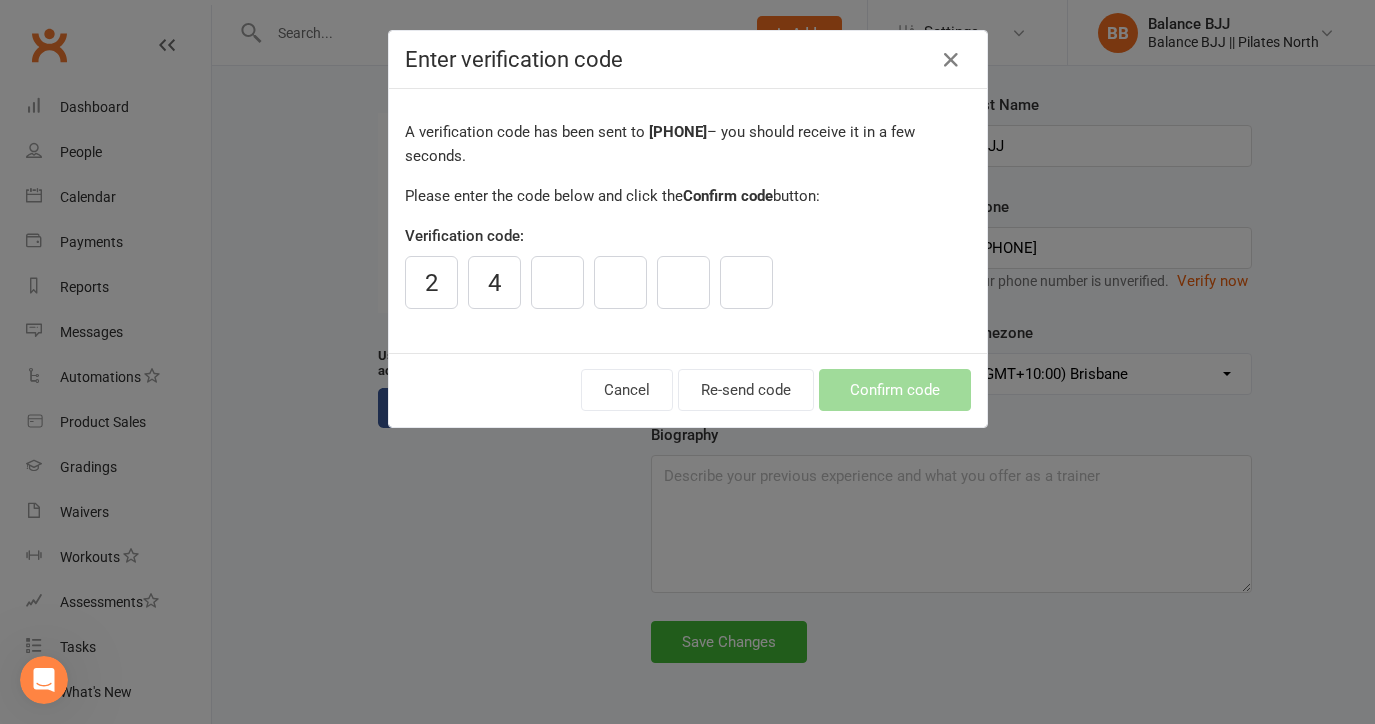 type on "1" 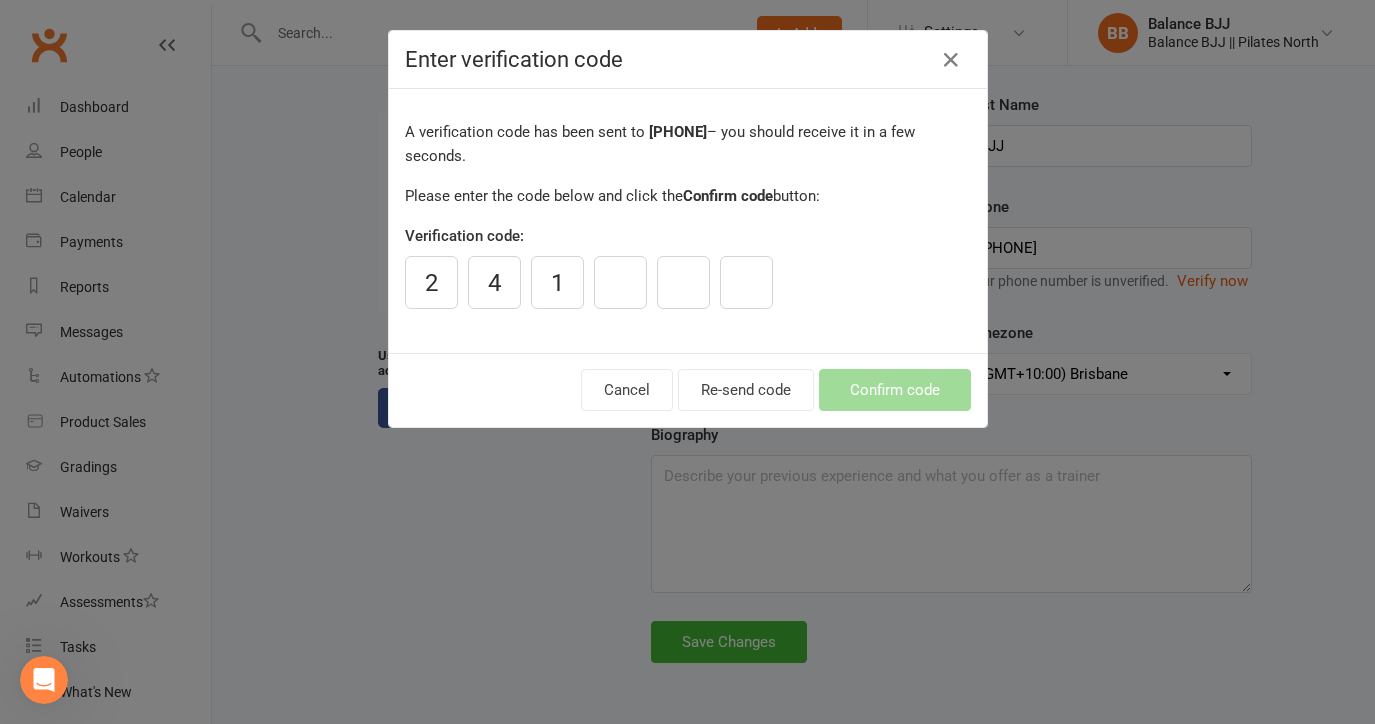 type on "7" 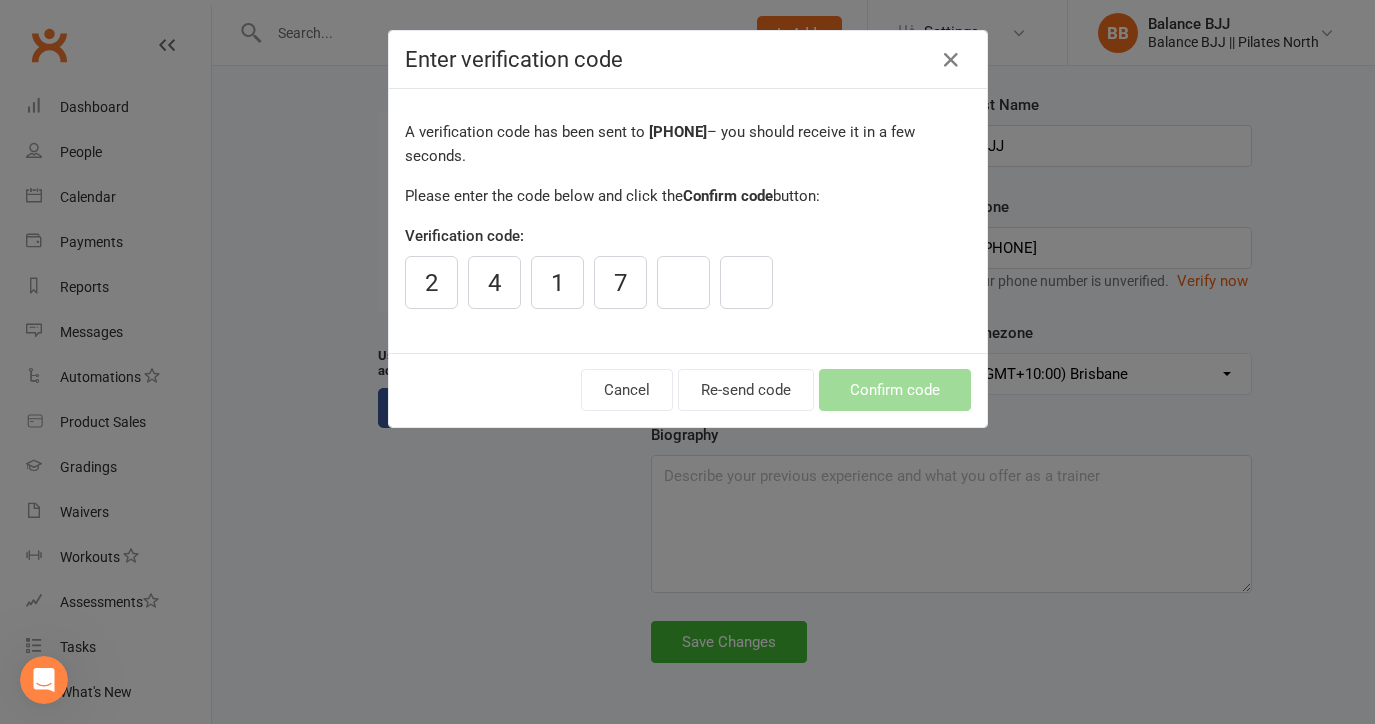 type on "5" 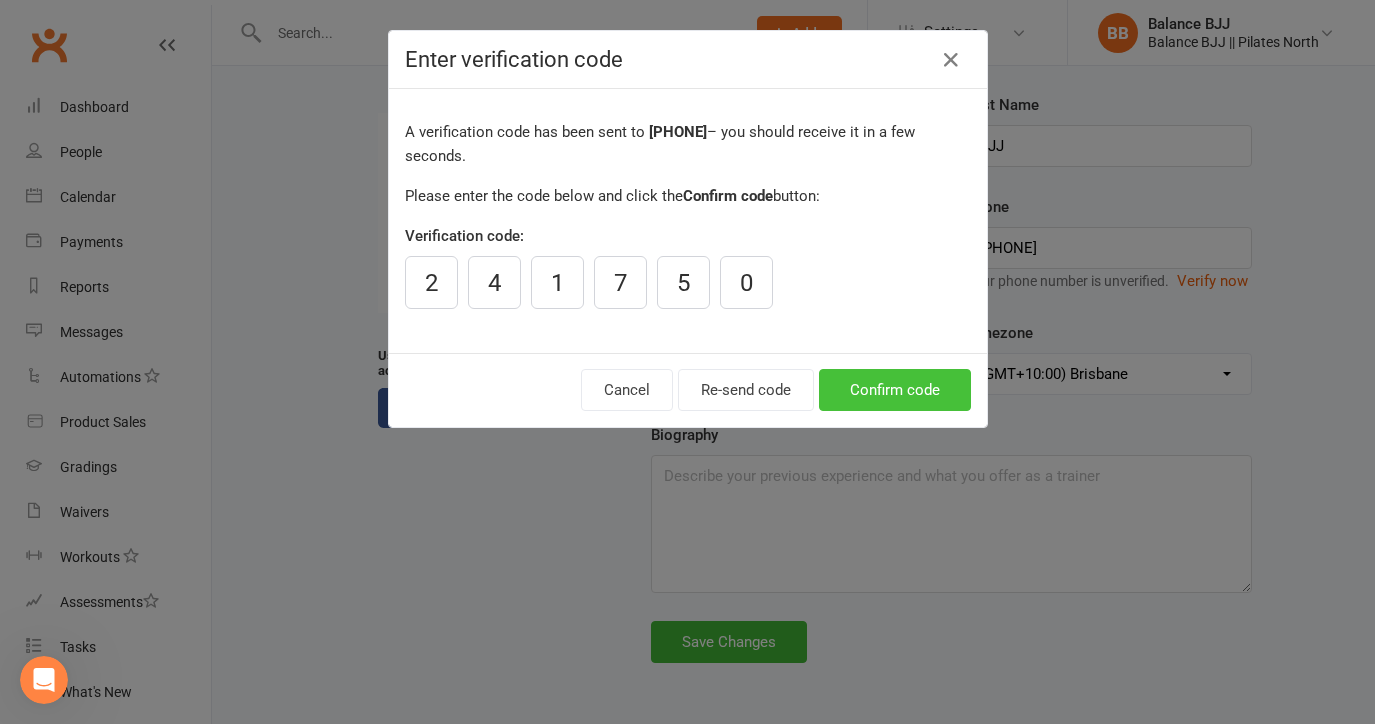 type on "0" 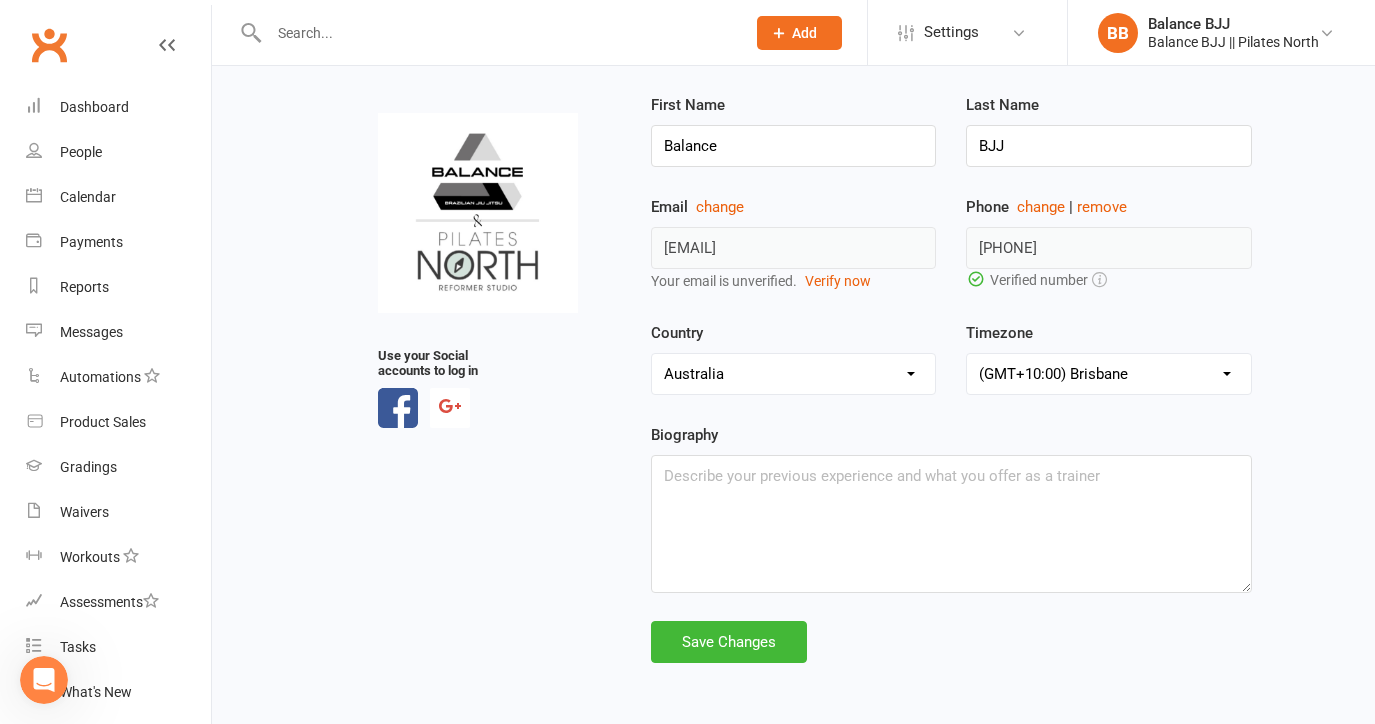 scroll, scrollTop: 0, scrollLeft: 0, axis: both 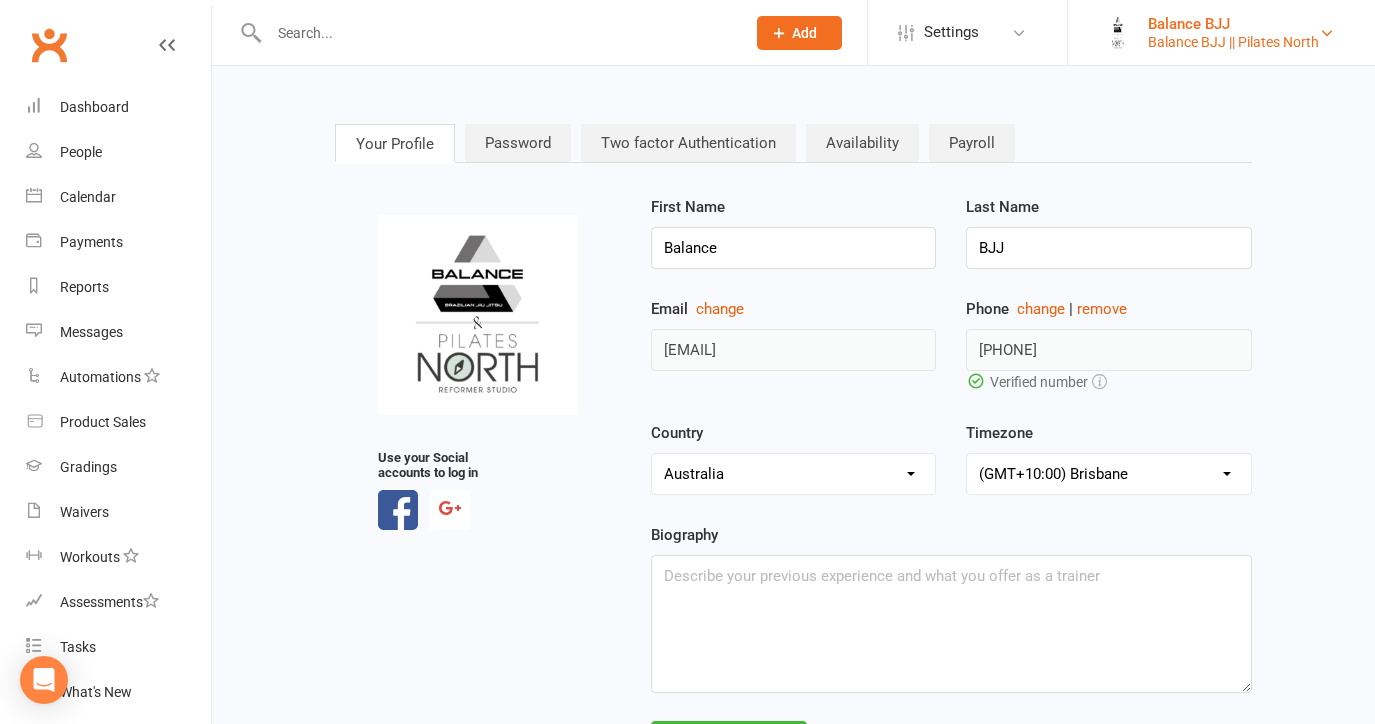 click at bounding box center [1118, 33] 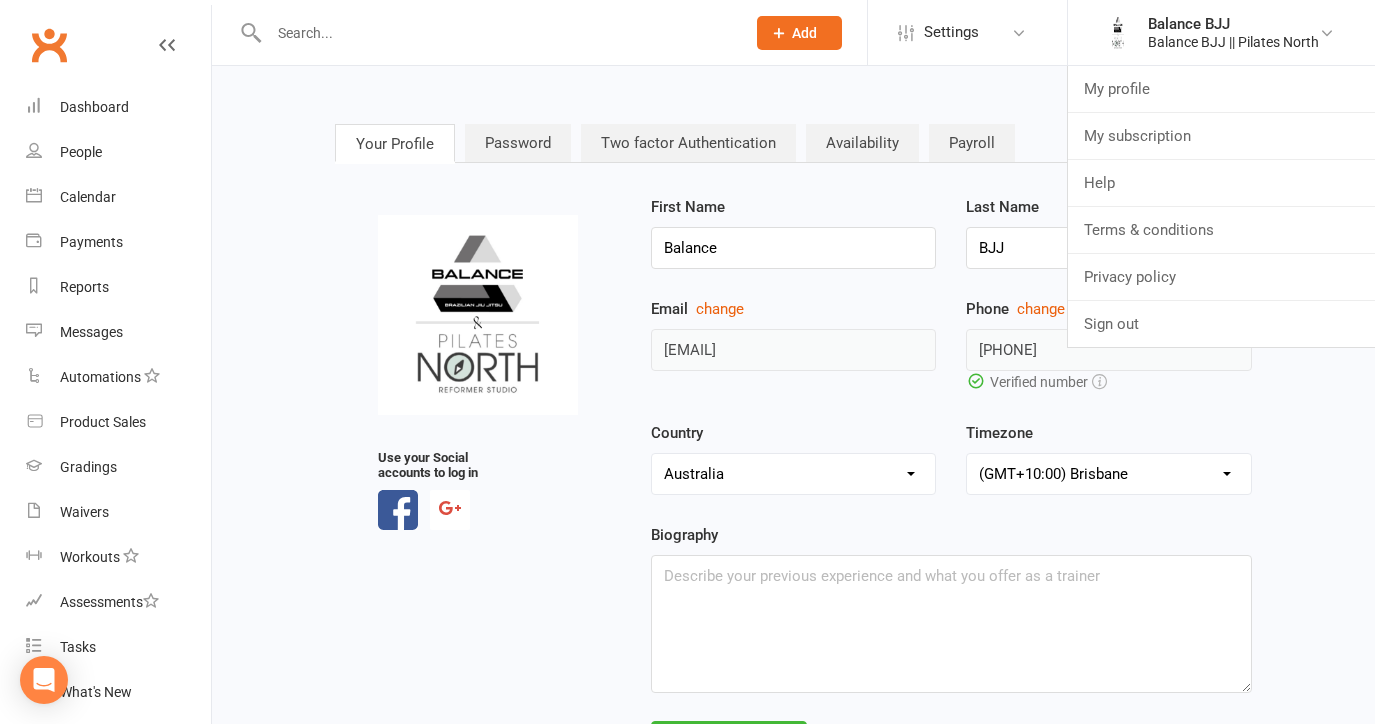 click on "Use your Social accounts to log in" at bounding box center (478, 490) 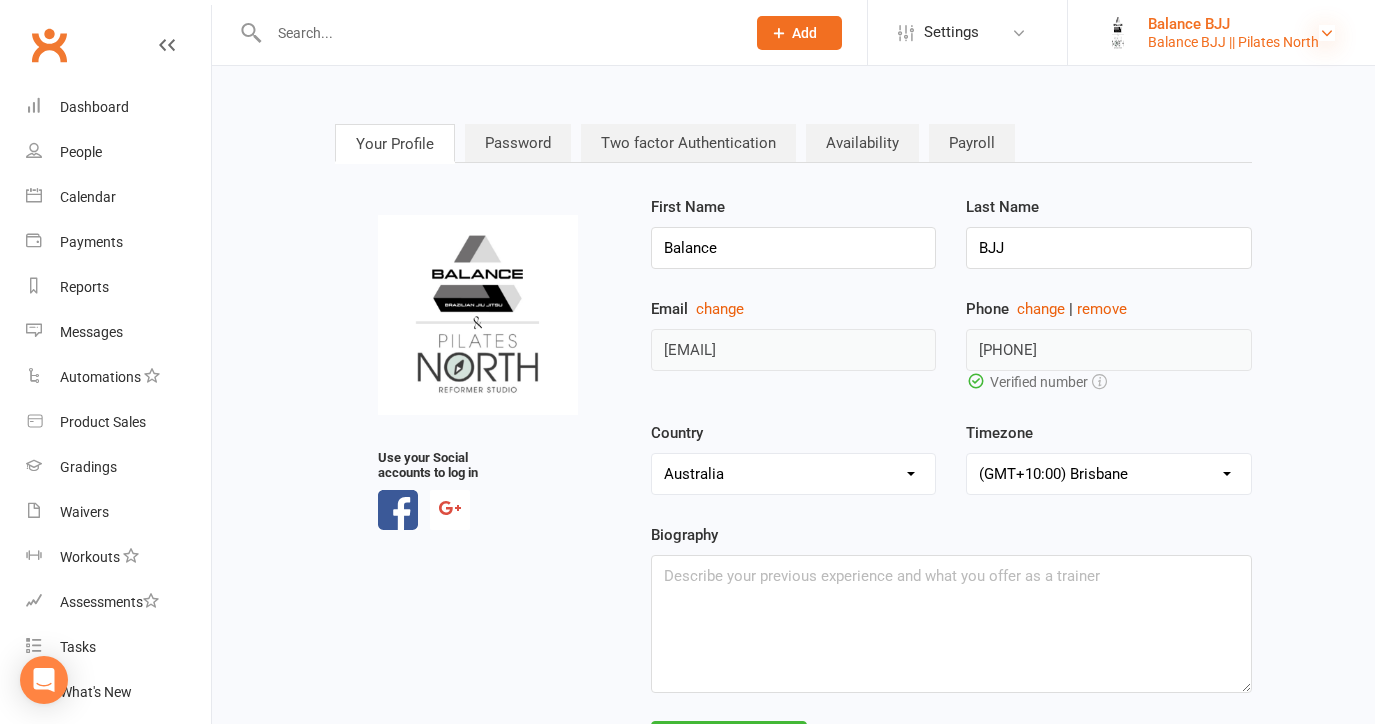 click at bounding box center [1327, 33] 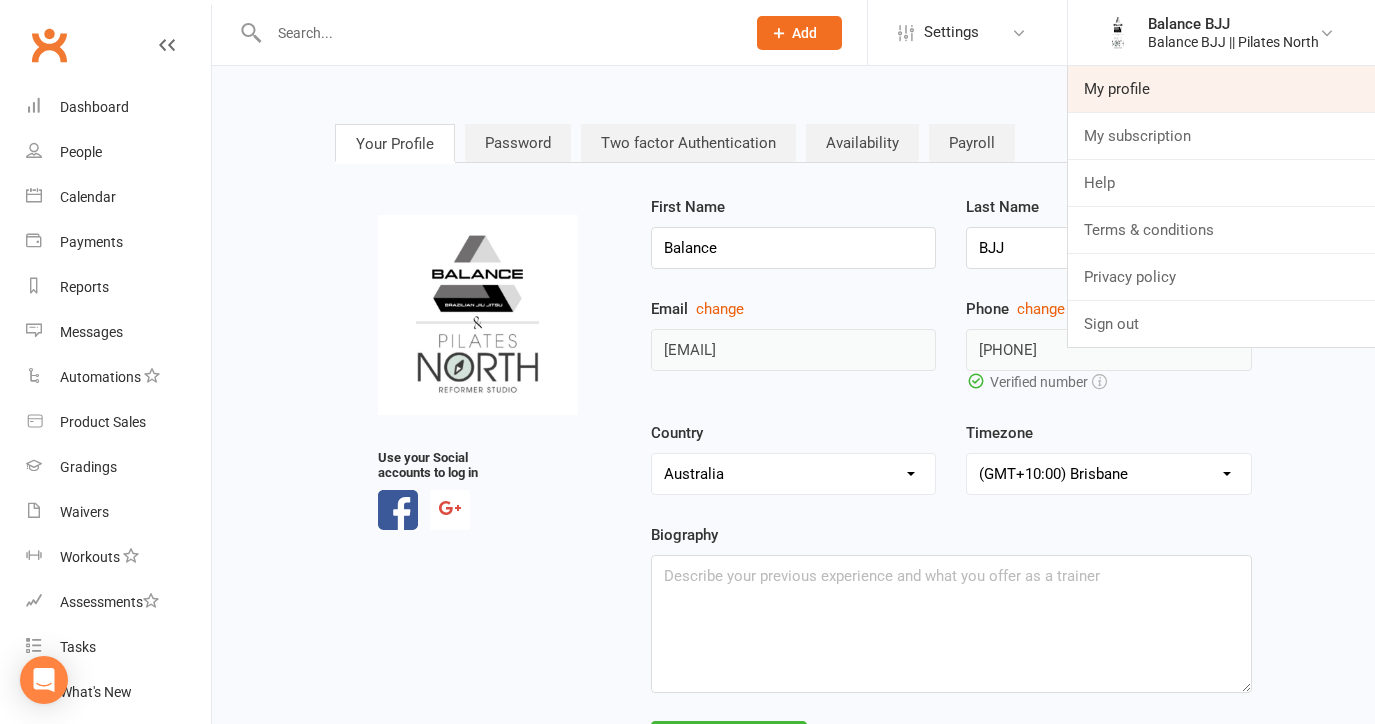 click on "My profile" at bounding box center [1221, 89] 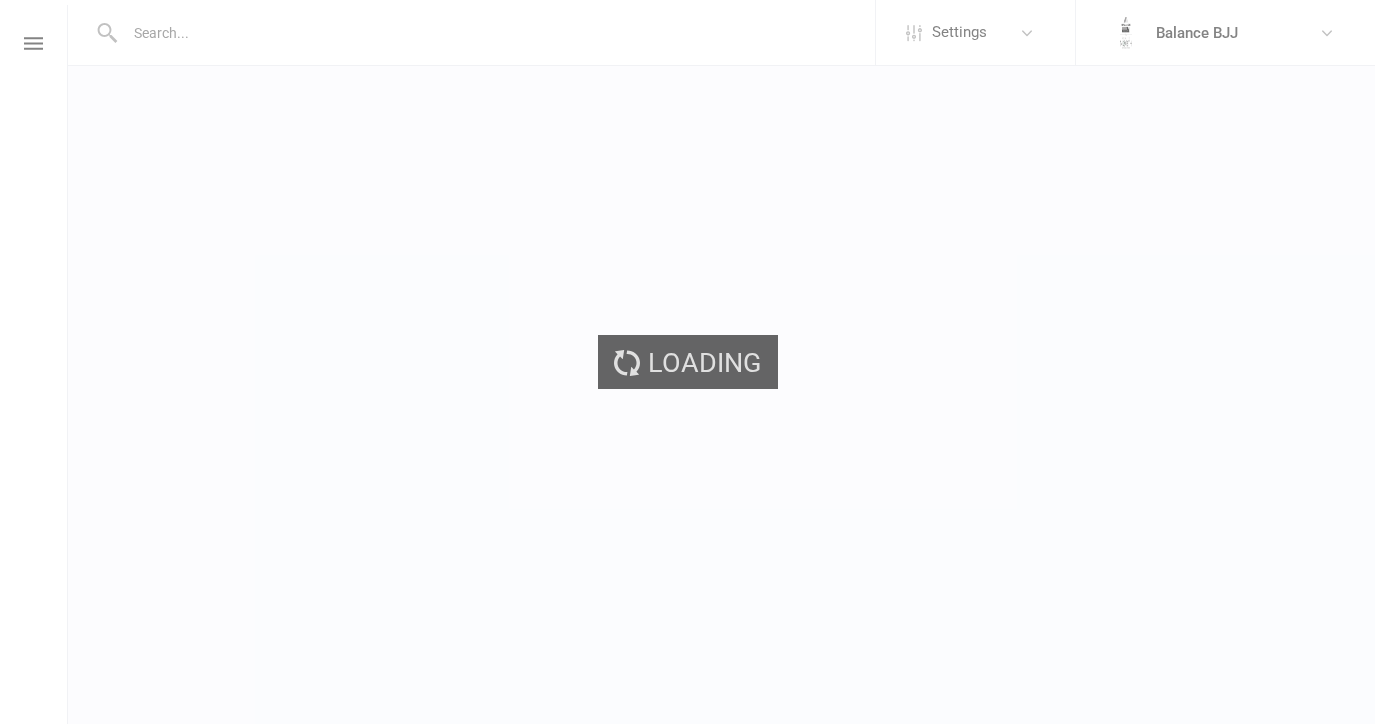 scroll, scrollTop: 0, scrollLeft: 0, axis: both 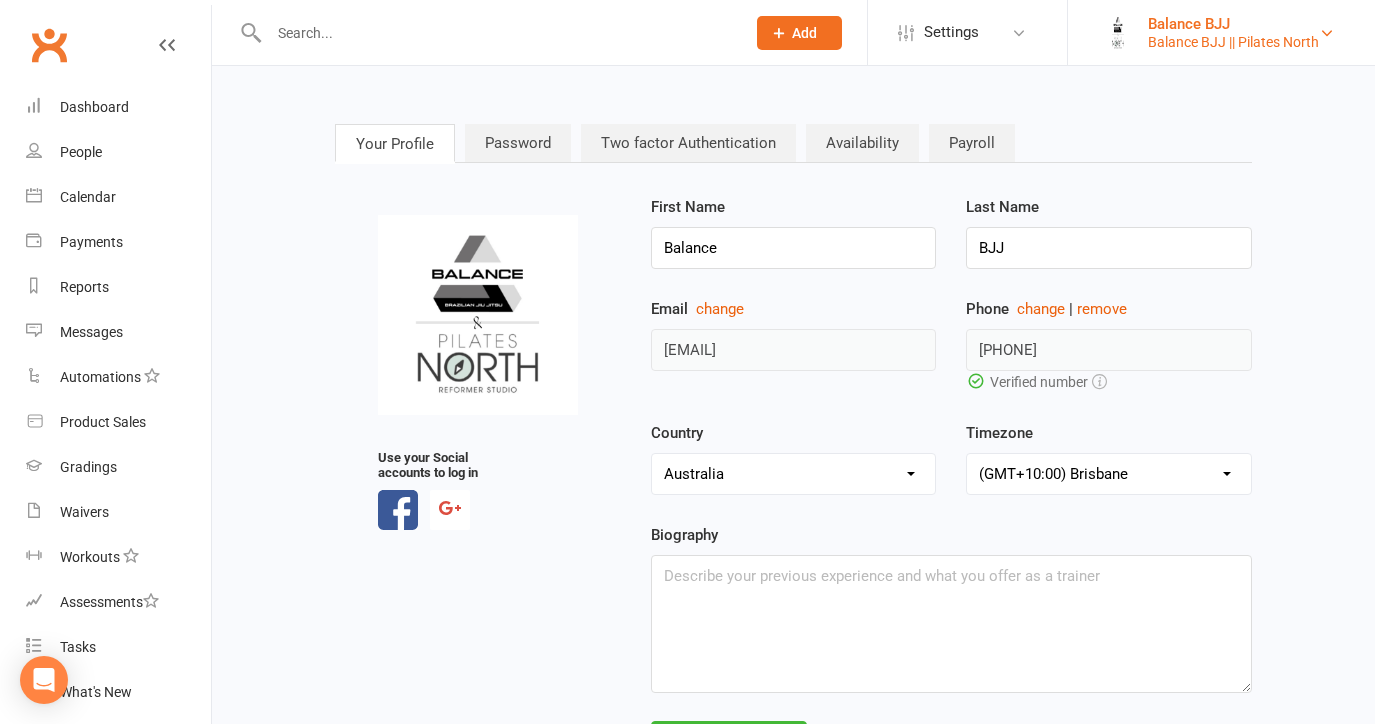 click at bounding box center [1118, 33] 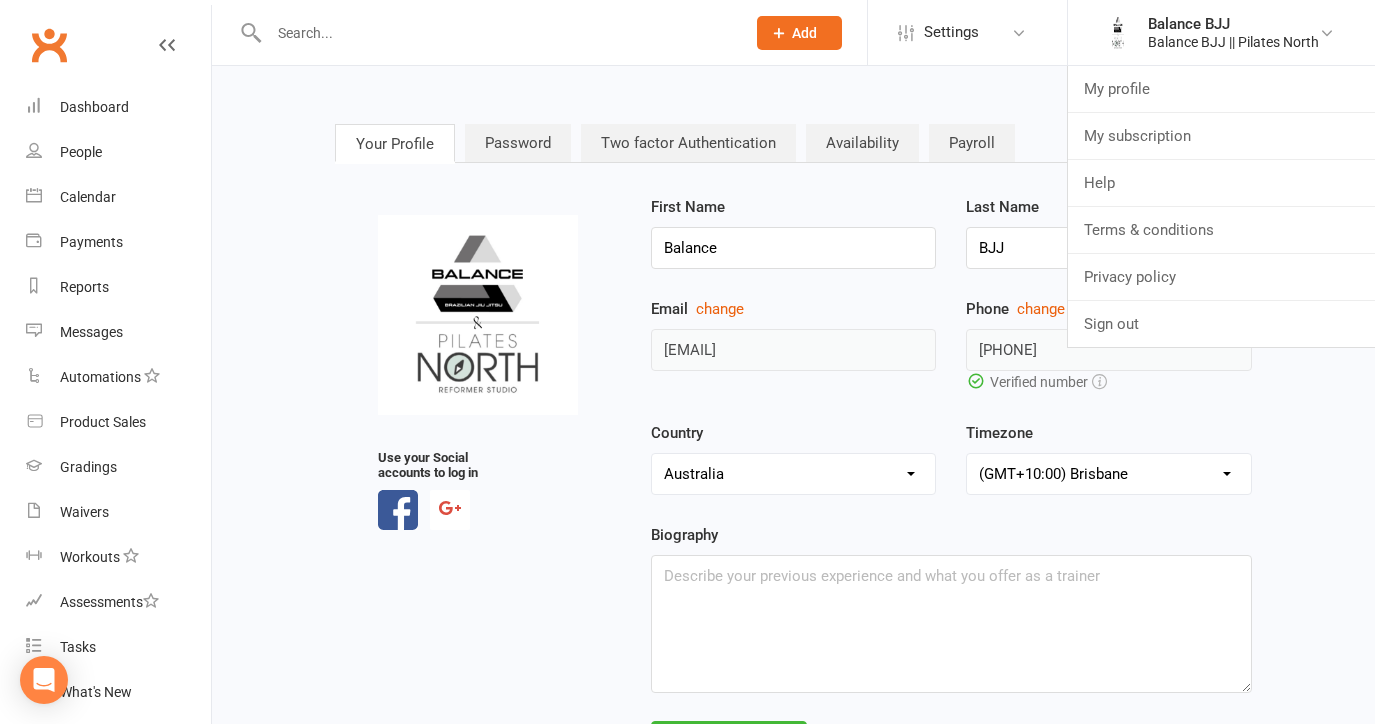 click at bounding box center (478, 315) 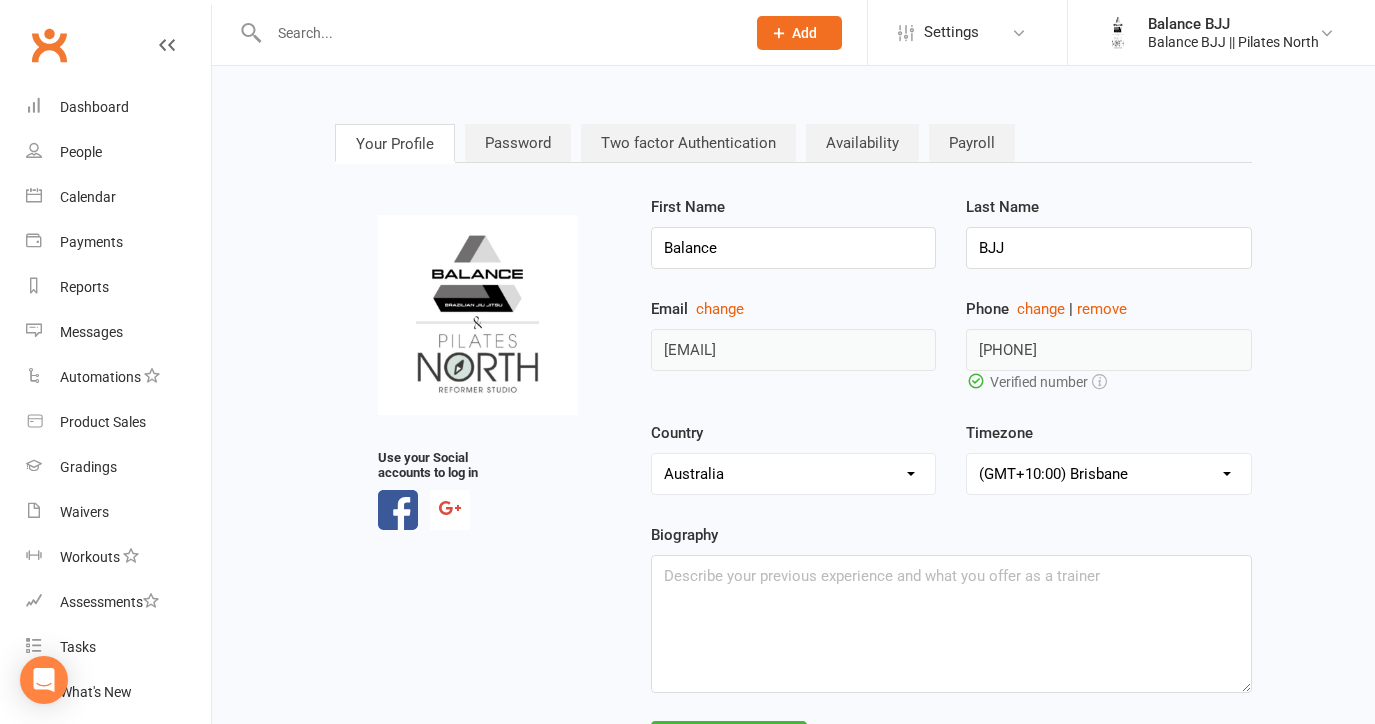 click at bounding box center (478, 315) 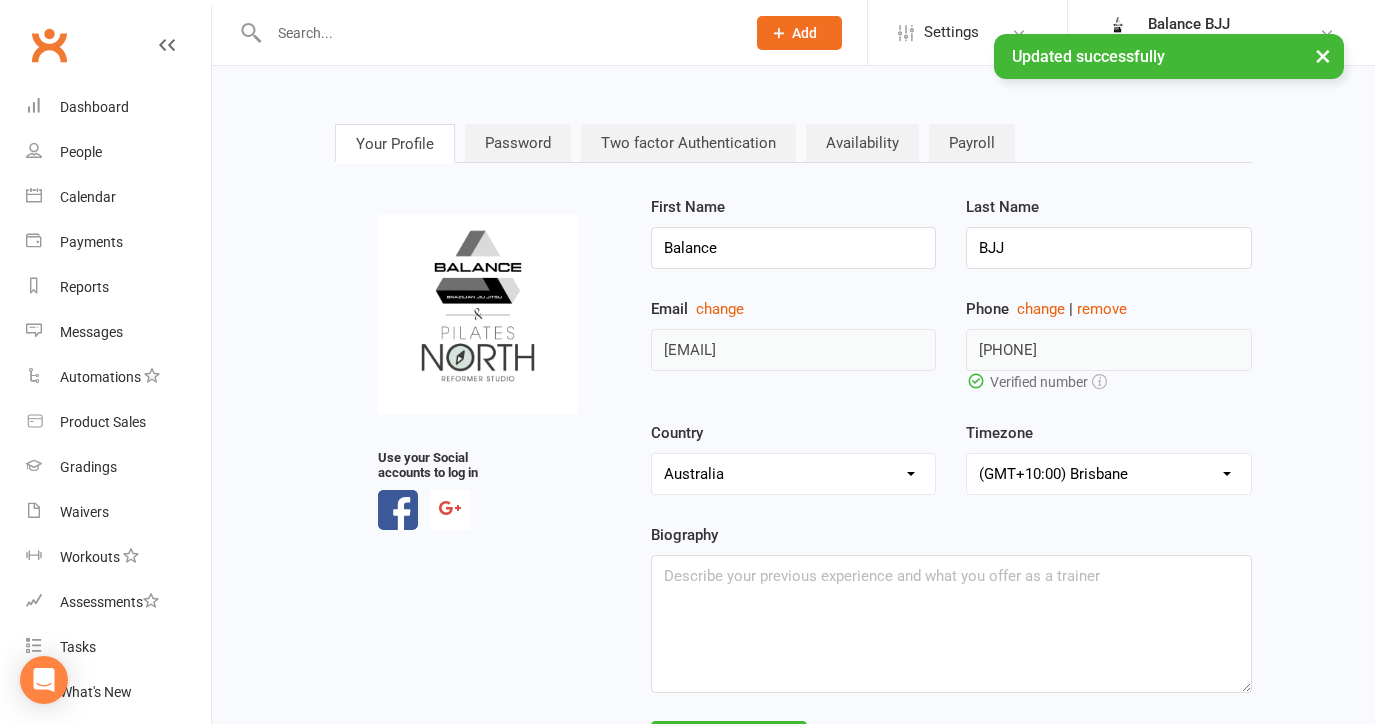 click on "Your Profile Password Two factor Authentication Availability Payroll upload photo Use your Social accounts to log in First Name Balance Last Name BJJ Email  change ginoandsteph@balancebjj.com.au Phone  change | remove 0490796045 Verified number Country United Arab Emirates (the) Austria Australia Belgium Bahrain Canada Switzerland Cyprus Germany Denmark Dominican Republic (the) Spain Finland France United Kingdom of Great Britain and Northern Ireland (the) Greece Hong Kong Indonesia Ireland India Italy Jamaica Japan Kenya Lithuania Luxembourg Myanmar Malta Maldives Mexico Malaysia Netherlands (the) Norway New Zealand Oman Philippines (the) Pakistan Romania Saudi Arabia Sweden Singapore Thailand Tunisia Trinidad and Tobago United States of America (the) South Africa Timezone (GMT+10:30) Lord Howe (GMT+10:00) Macquarie (GMT+10:00) Hobart (GMT+10:00) Melbourne (GMT+10:00) Sydney (GMT+09:30) Broken Hill (GMT+10:00) Brisbane (GMT+10:00) Lindeman (GMT+09:30) Adelaide (GMT+09:30) Darwin (GMT+08:00) Perth Biography" at bounding box center (793, 444) 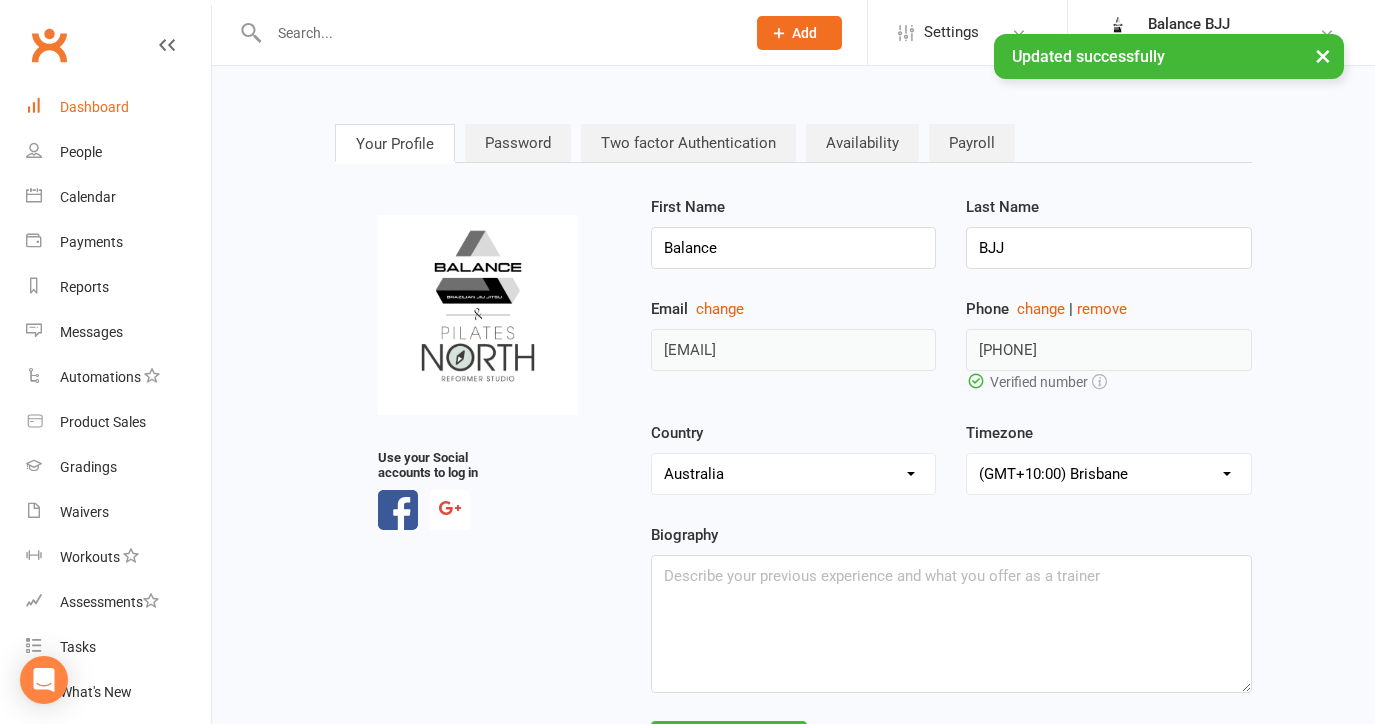 click on "Dashboard" at bounding box center (118, 107) 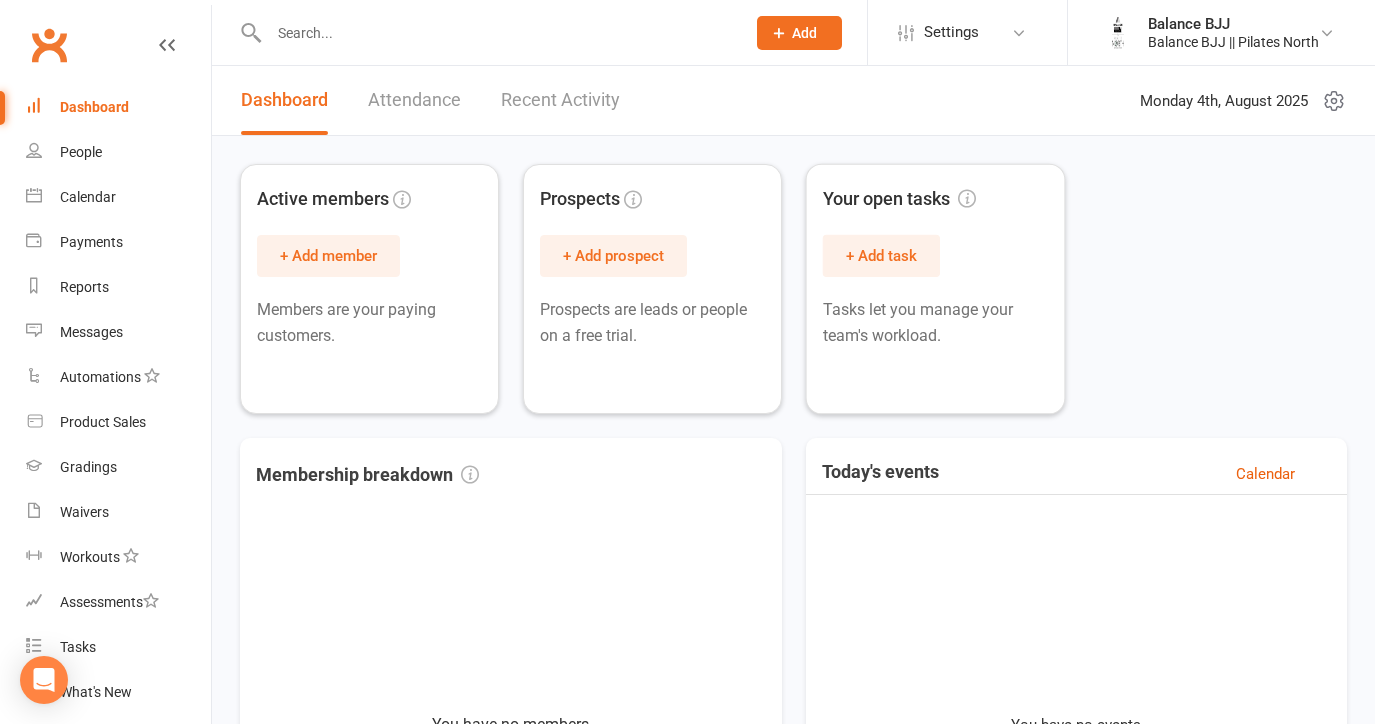 click on "Active members + Add member Members are your paying customers. Prospects + Add prospect Prospects are leads or people on a free trial. Your open tasks + Add task Tasks let you manage your team's workload." at bounding box center (793, 289) 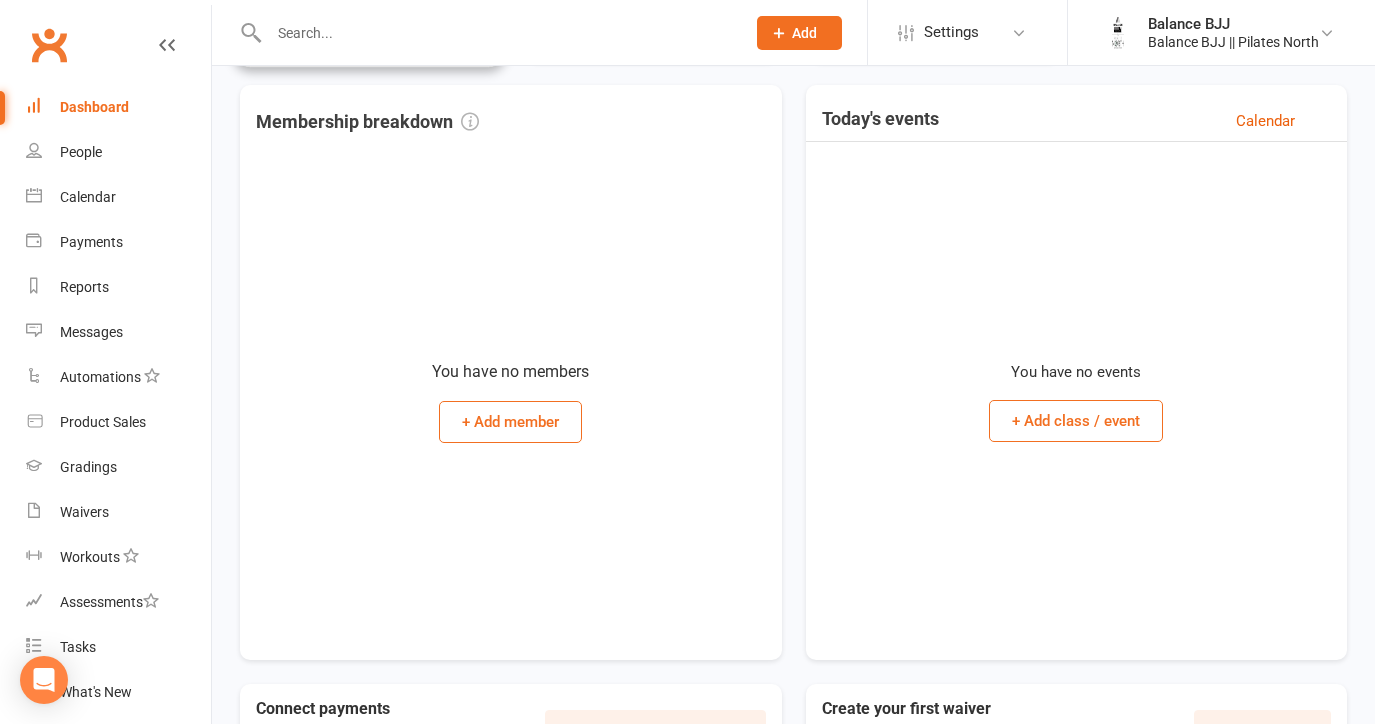 scroll, scrollTop: 520, scrollLeft: 0, axis: vertical 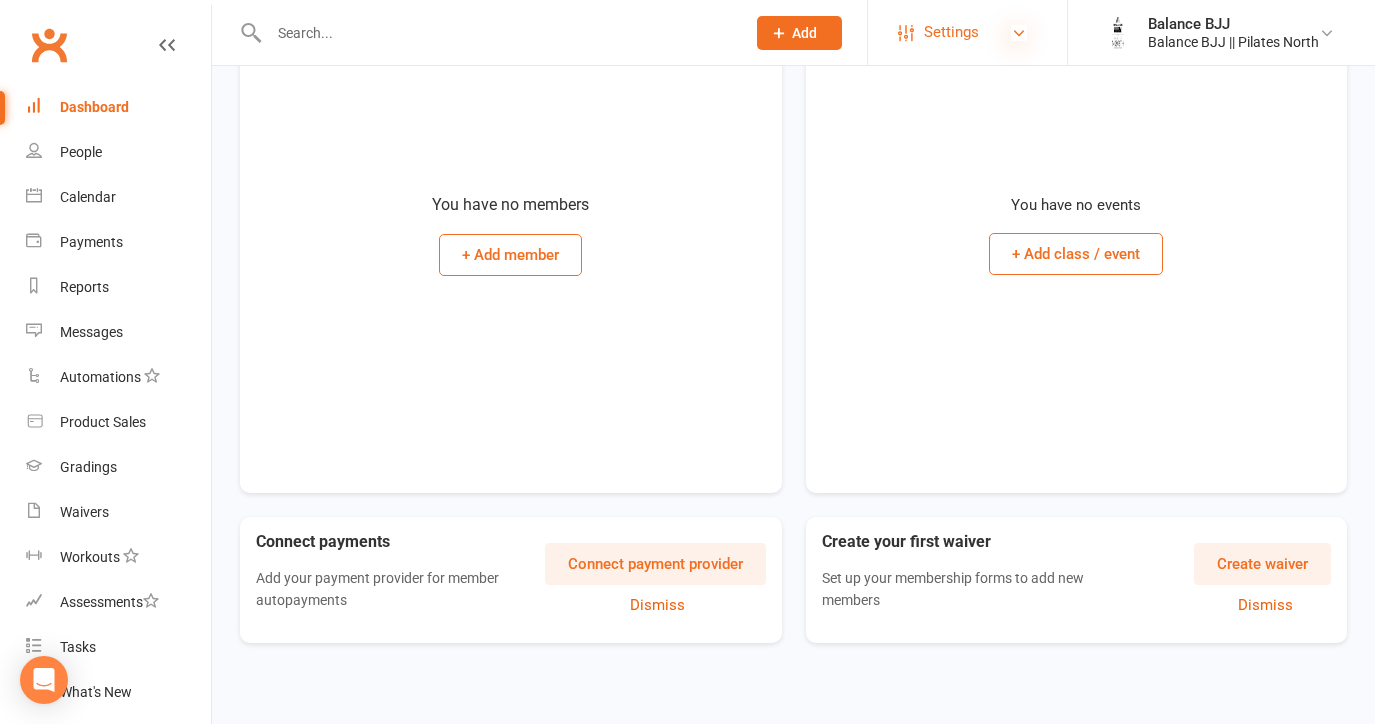 click at bounding box center (1019, 33) 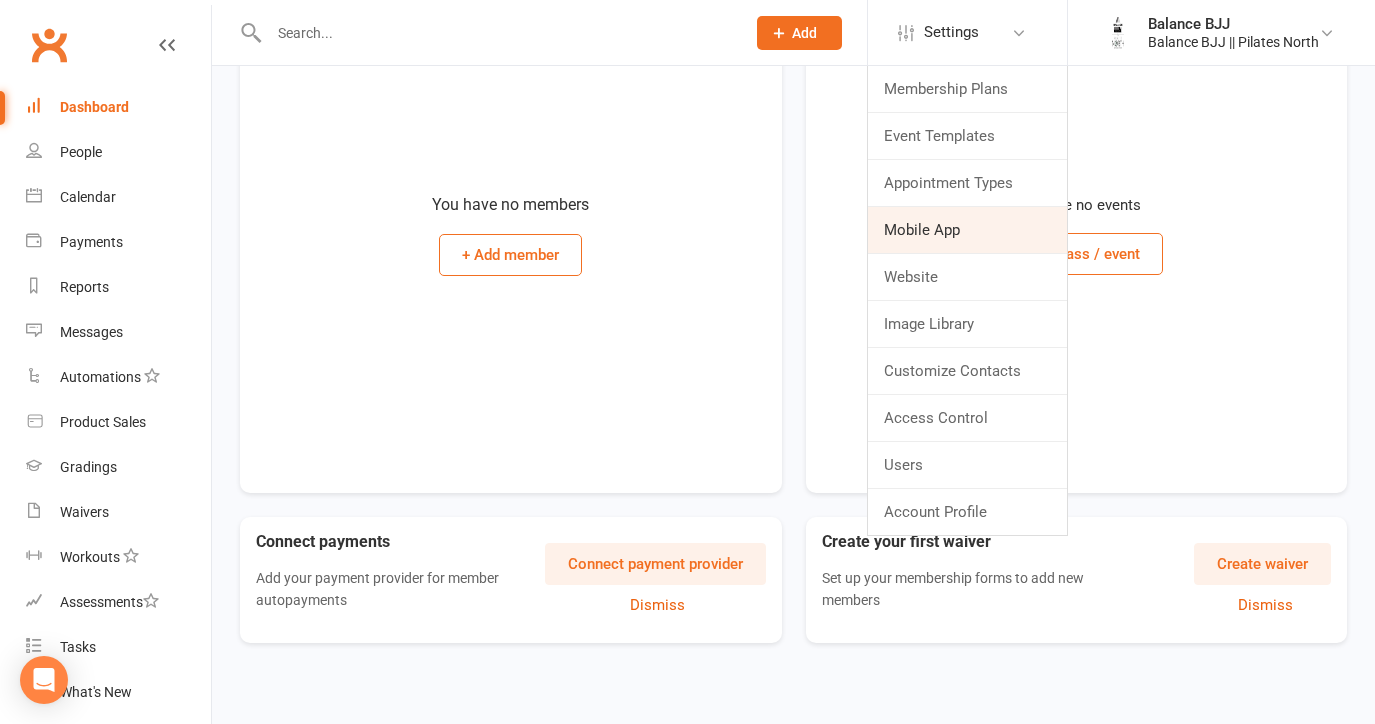 click on "Mobile App" at bounding box center [967, 230] 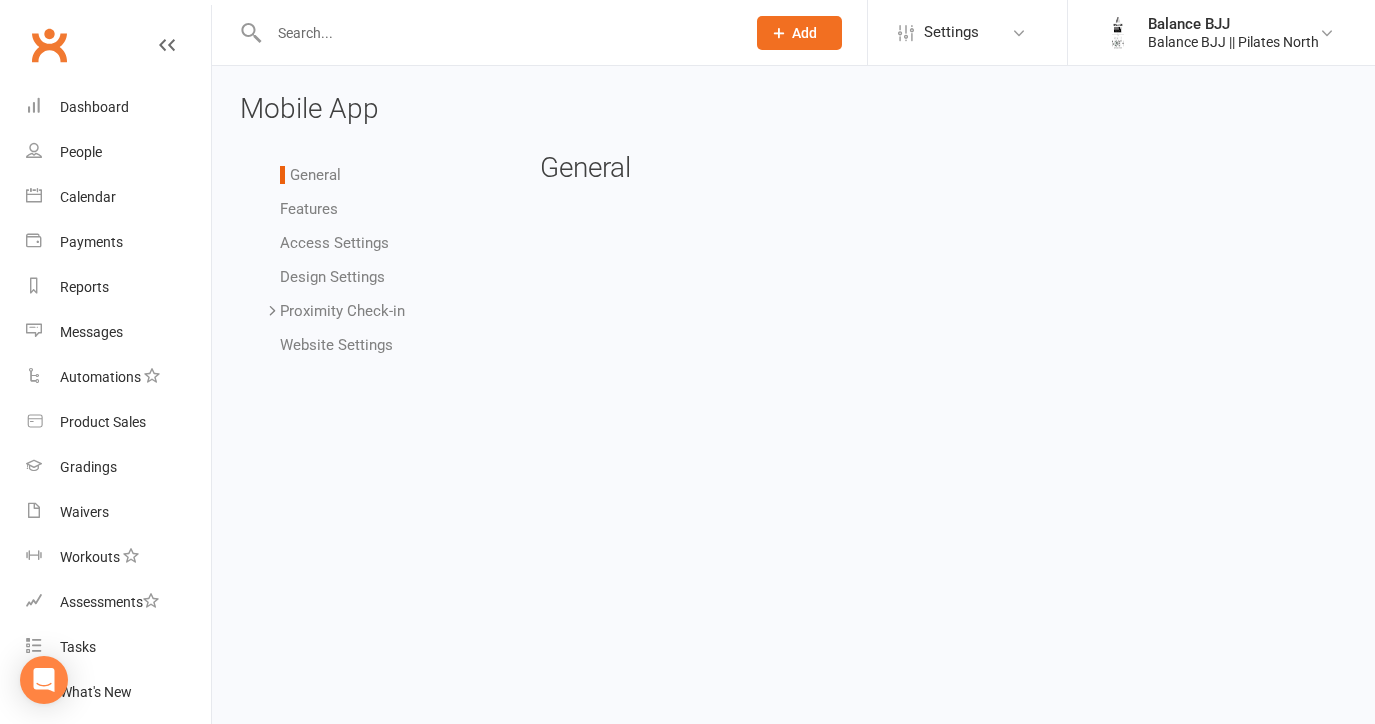 scroll, scrollTop: 0, scrollLeft: 0, axis: both 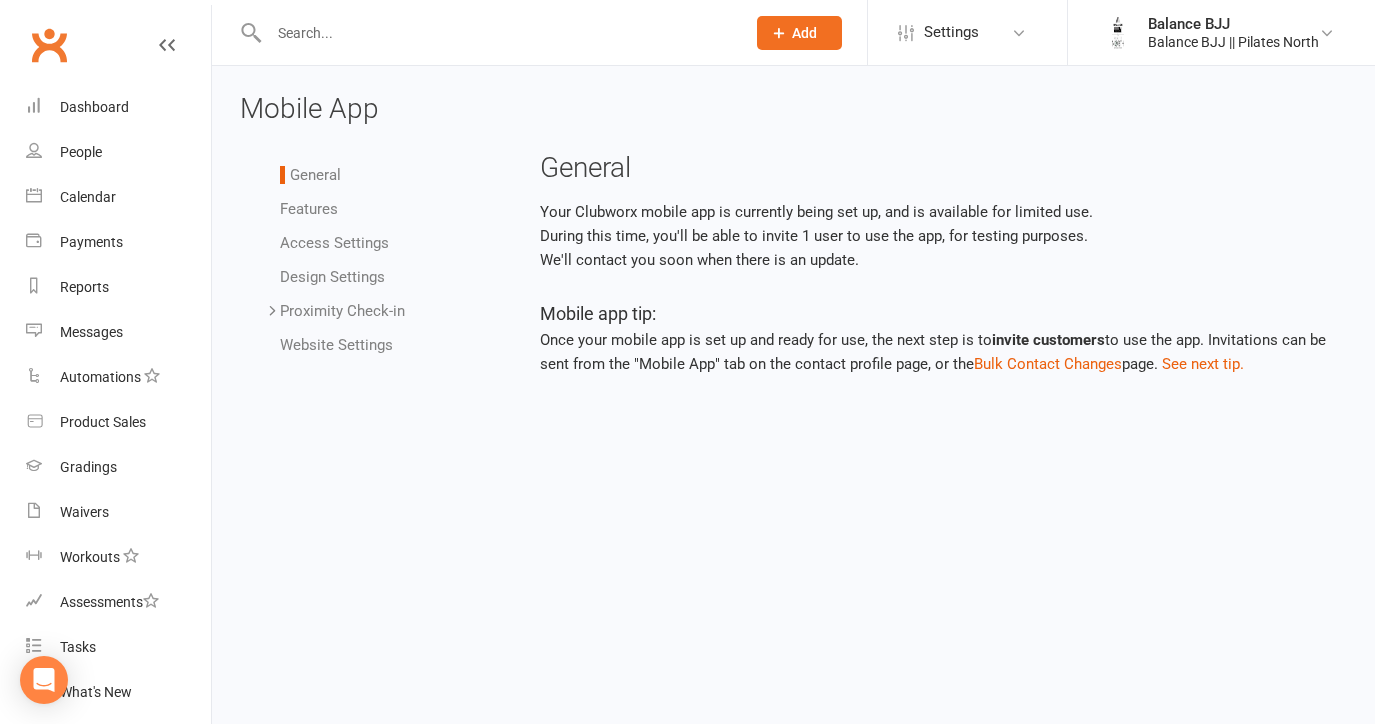 click on "Features" at bounding box center (309, 209) 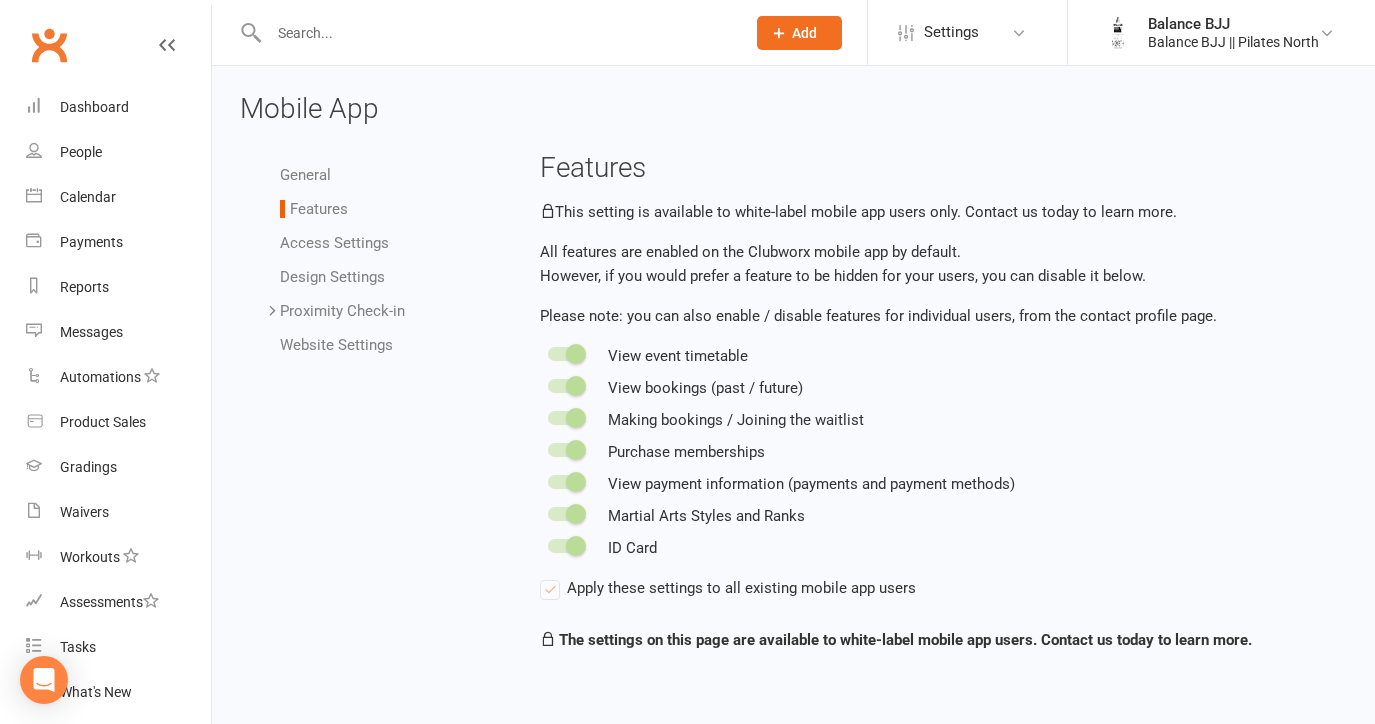 click on "Access Settings" at bounding box center (334, 243) 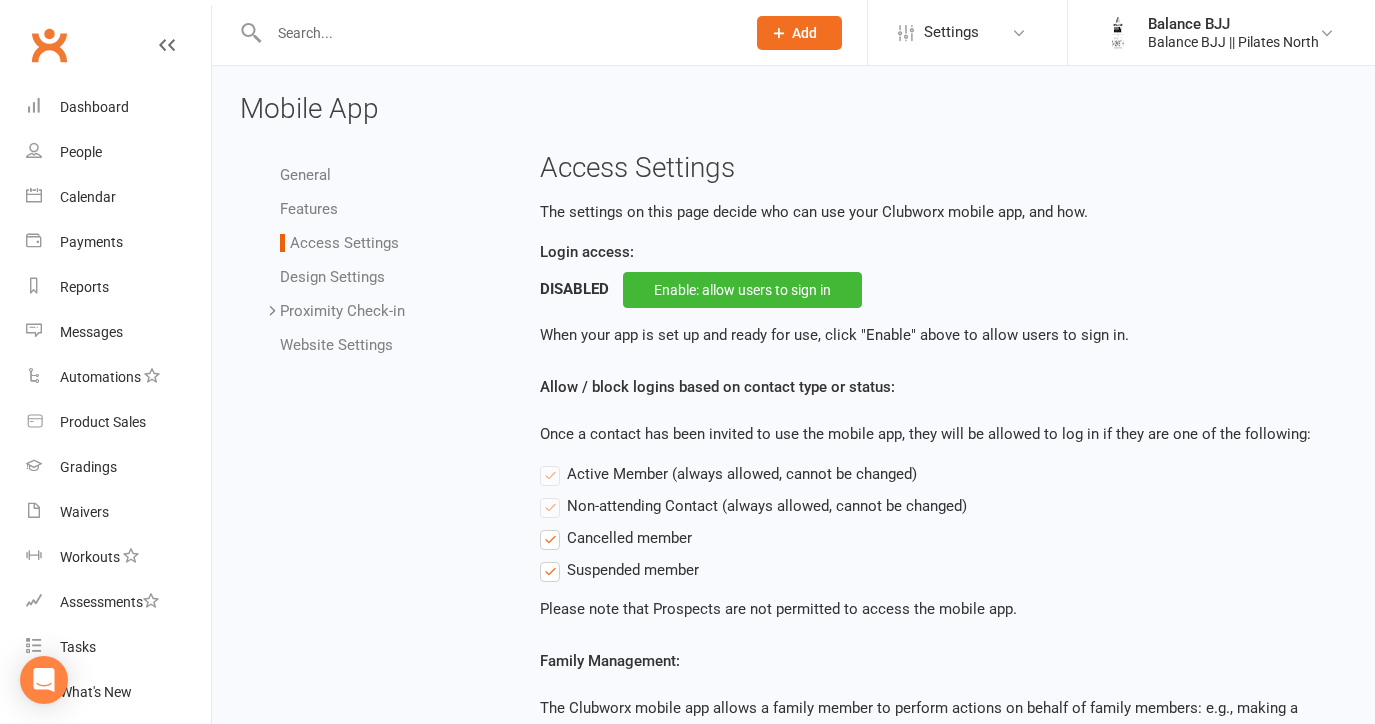 click on "Design Settings" at bounding box center (332, 277) 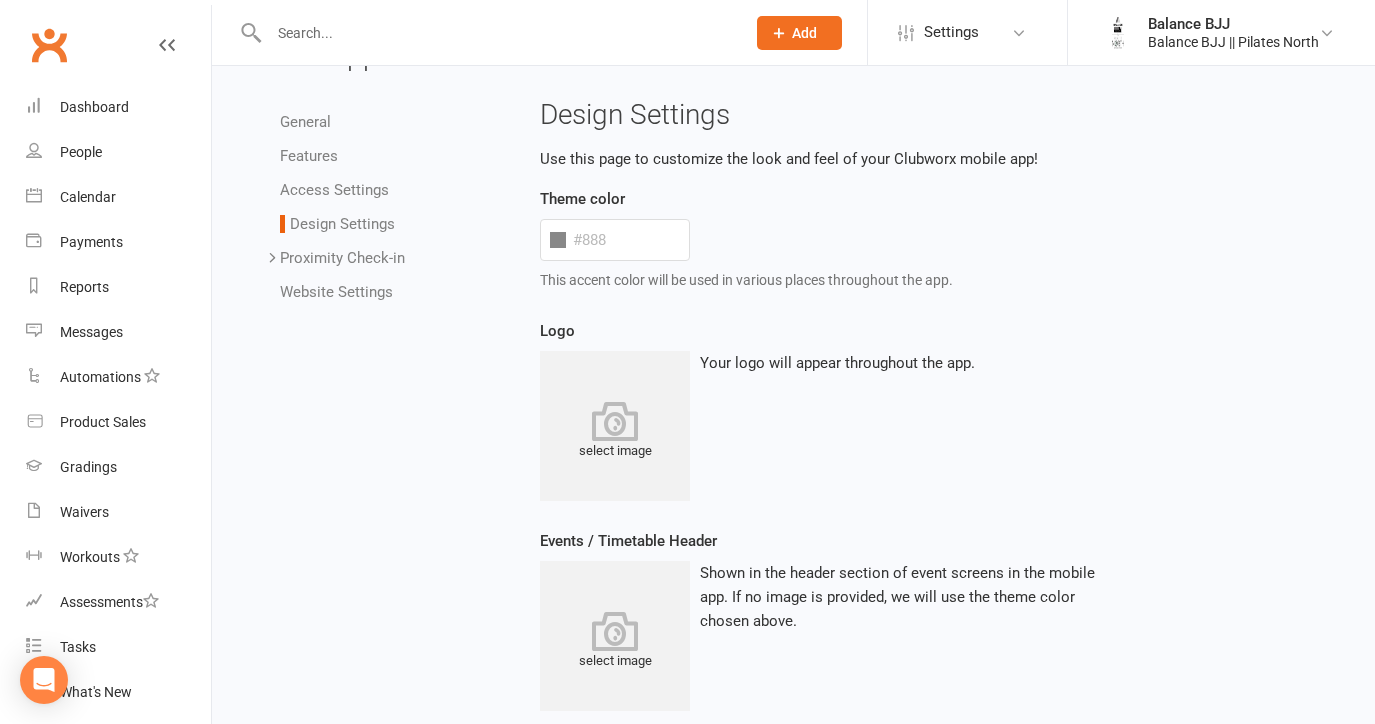 scroll, scrollTop: 48, scrollLeft: 0, axis: vertical 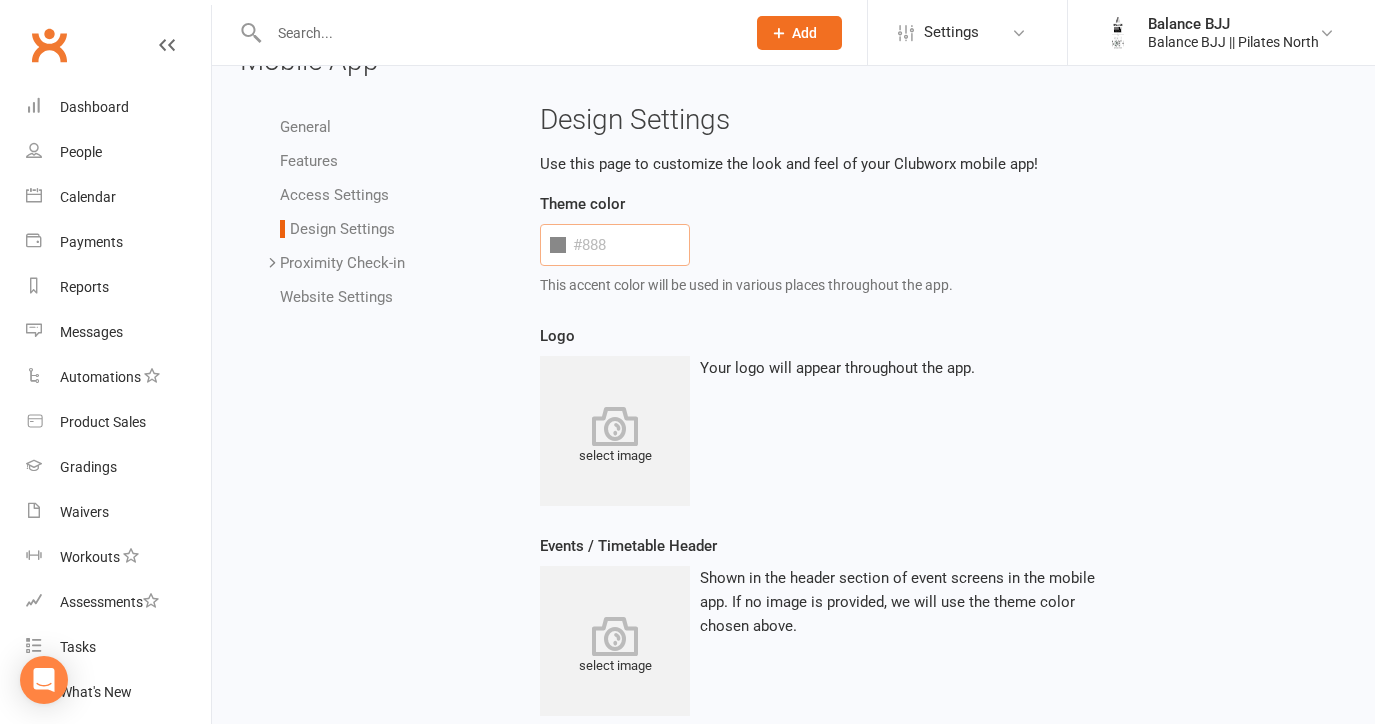 click at bounding box center [615, 245] 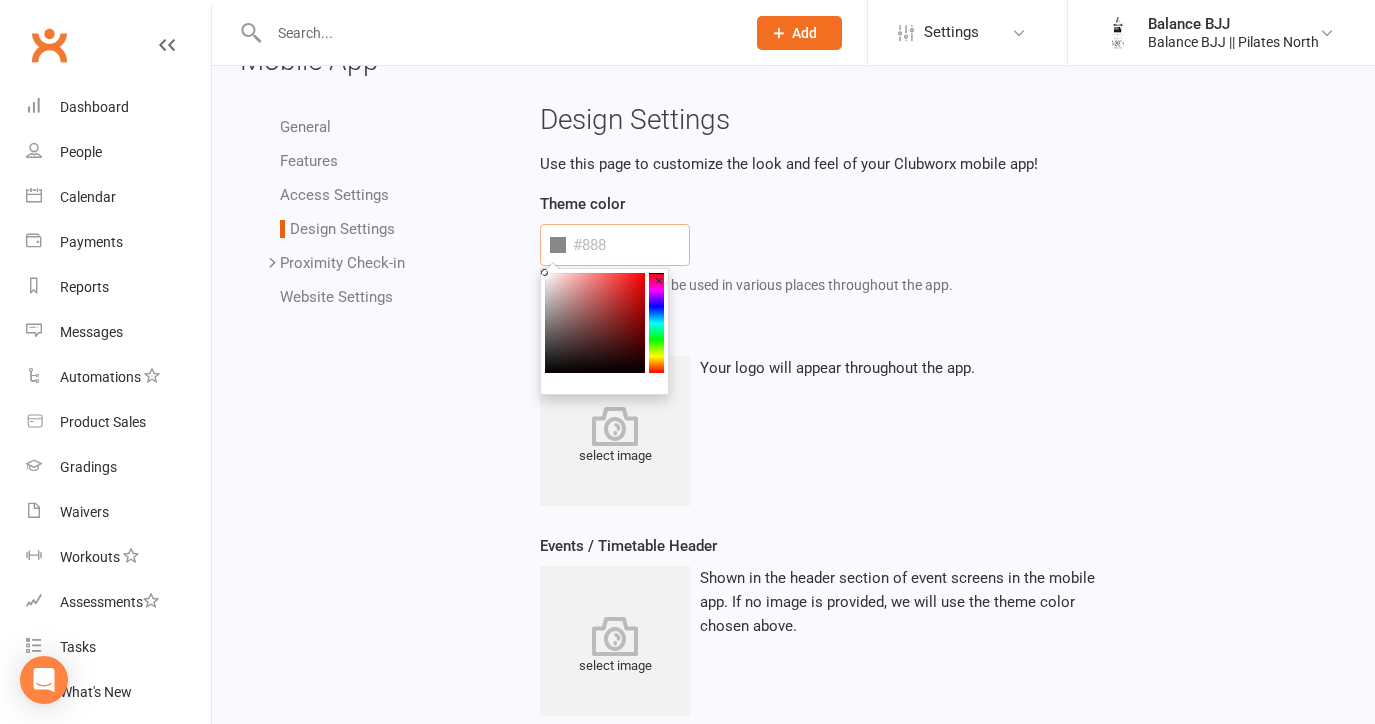 click at bounding box center [595, 323] 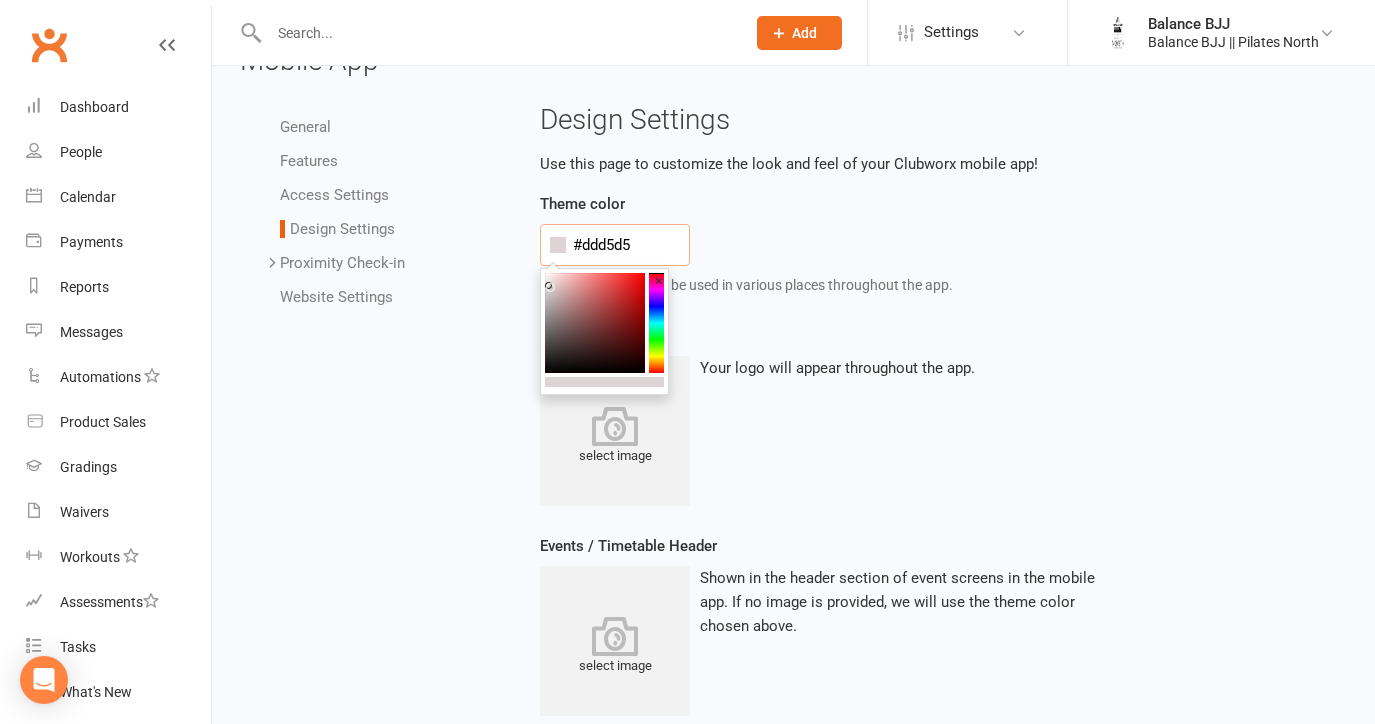 click 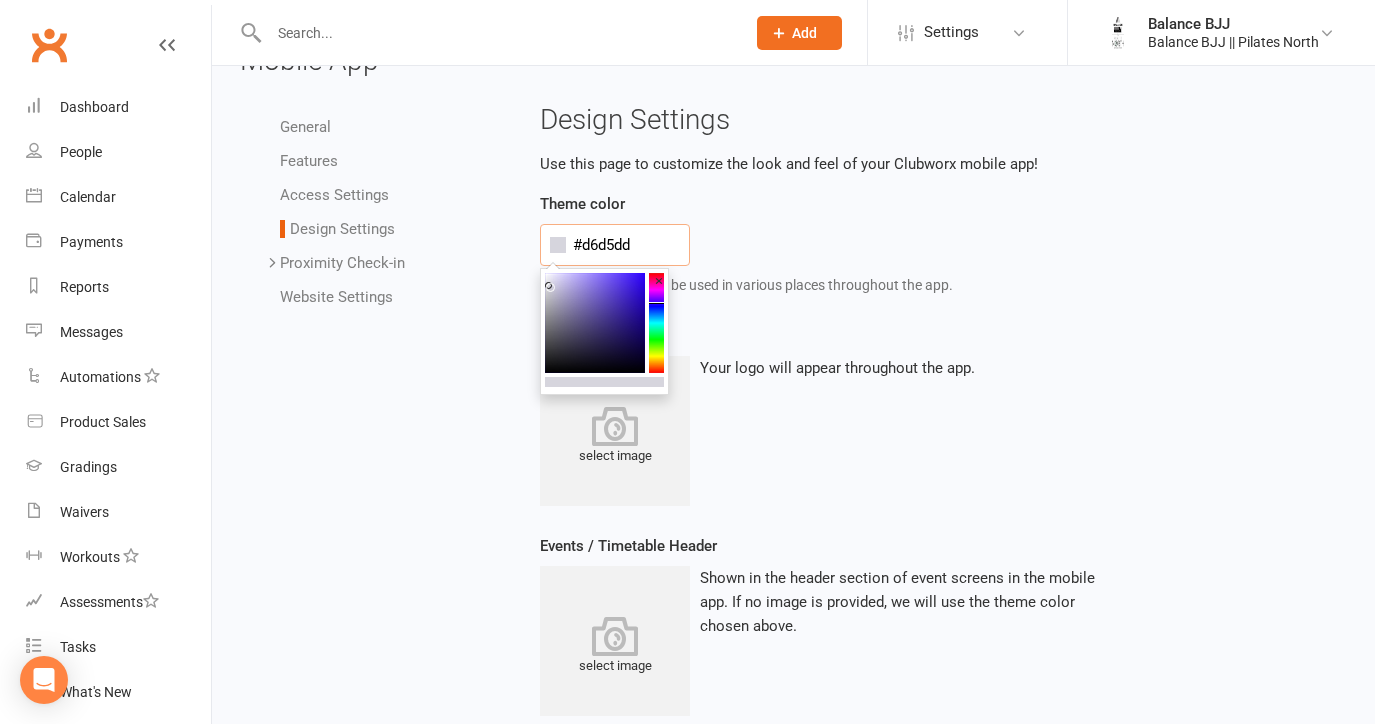 click 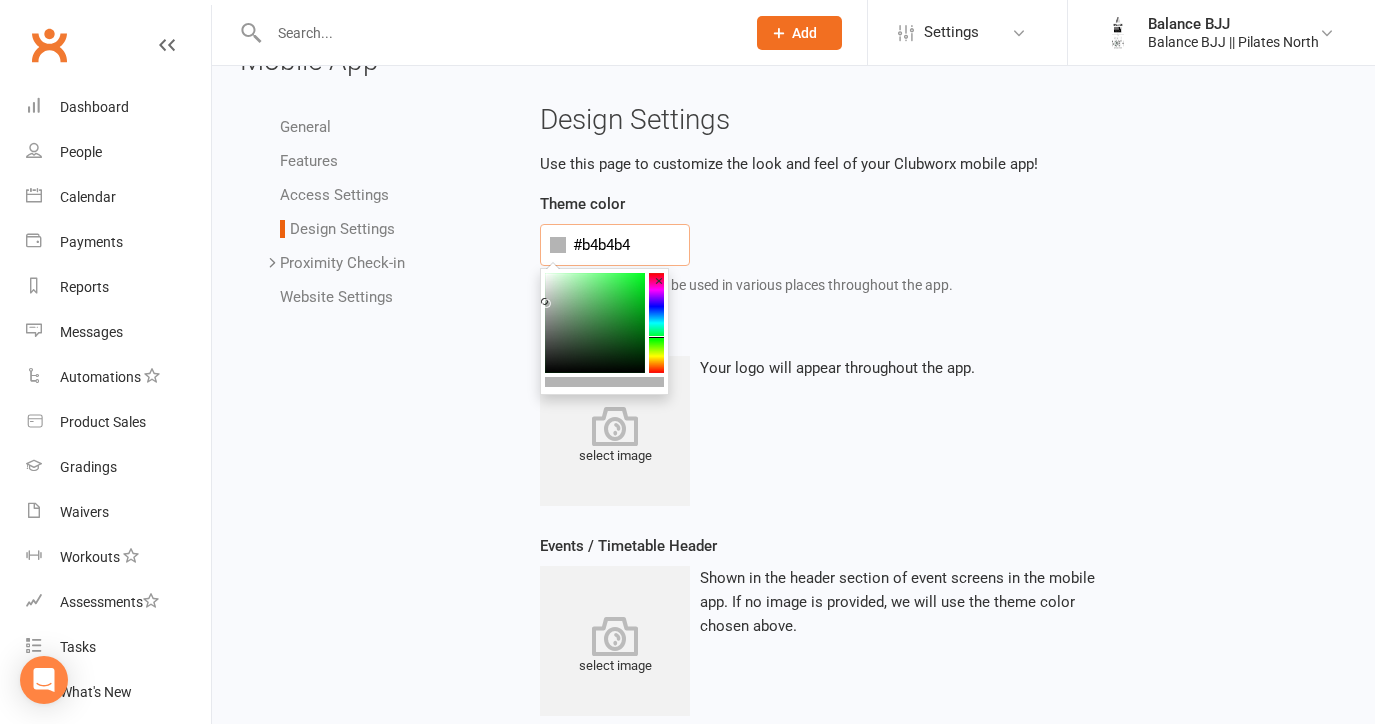 drag, startPoint x: 549, startPoint y: 286, endPoint x: 539, endPoint y: 302, distance: 18.867962 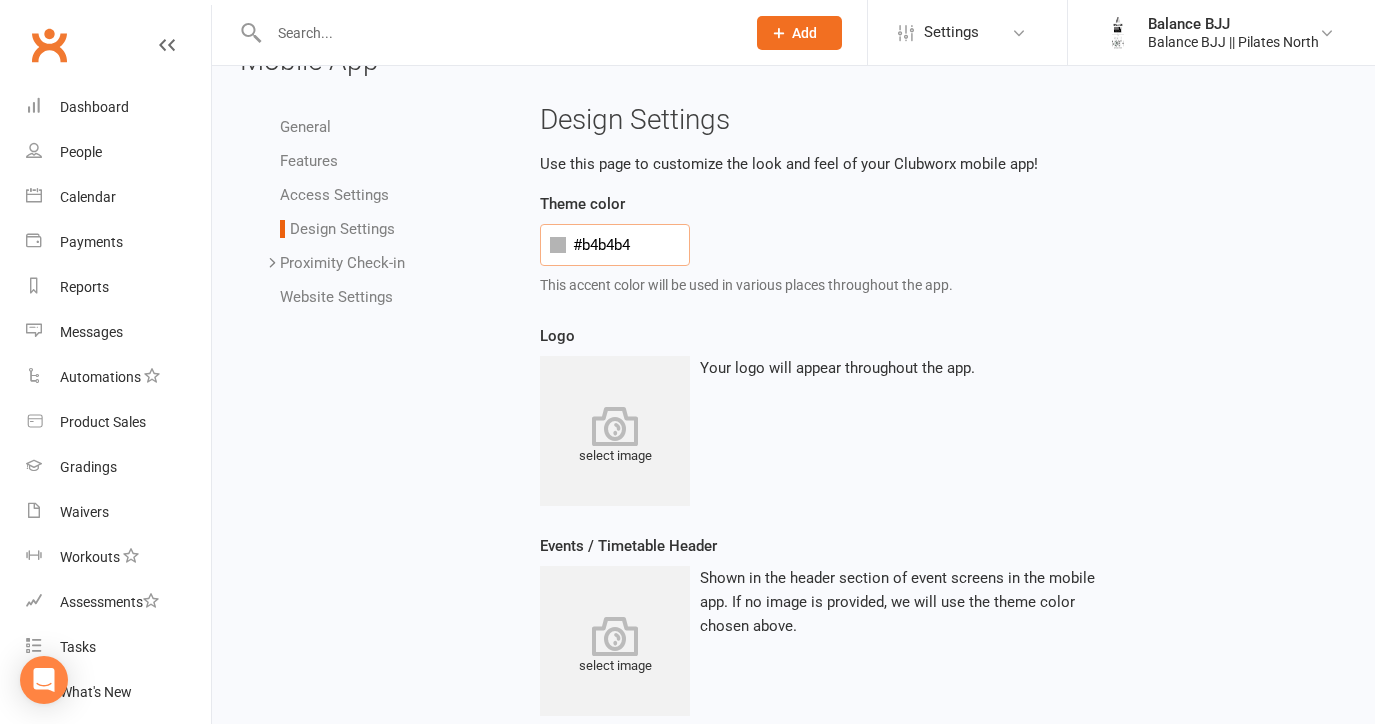 drag, startPoint x: 641, startPoint y: 242, endPoint x: 557, endPoint y: 240, distance: 84.0238 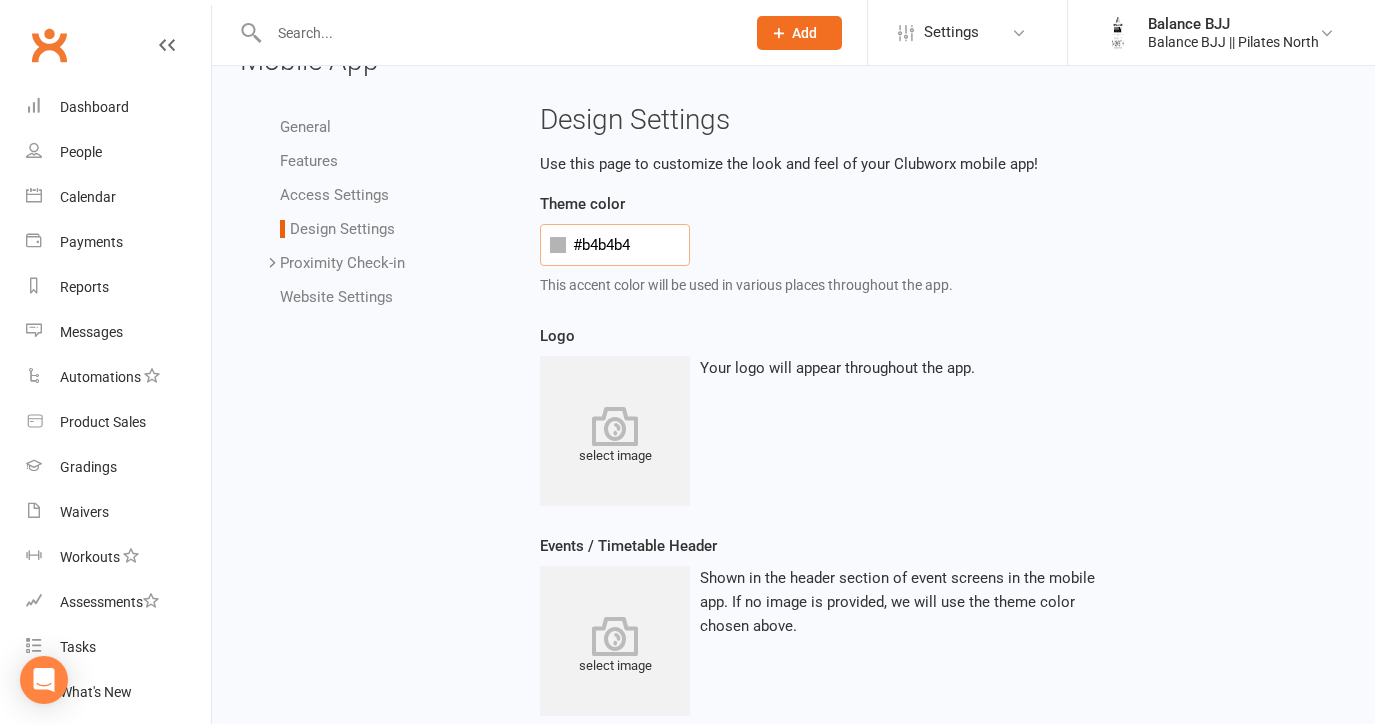 click on "#b4b4b4" at bounding box center [833, 245] 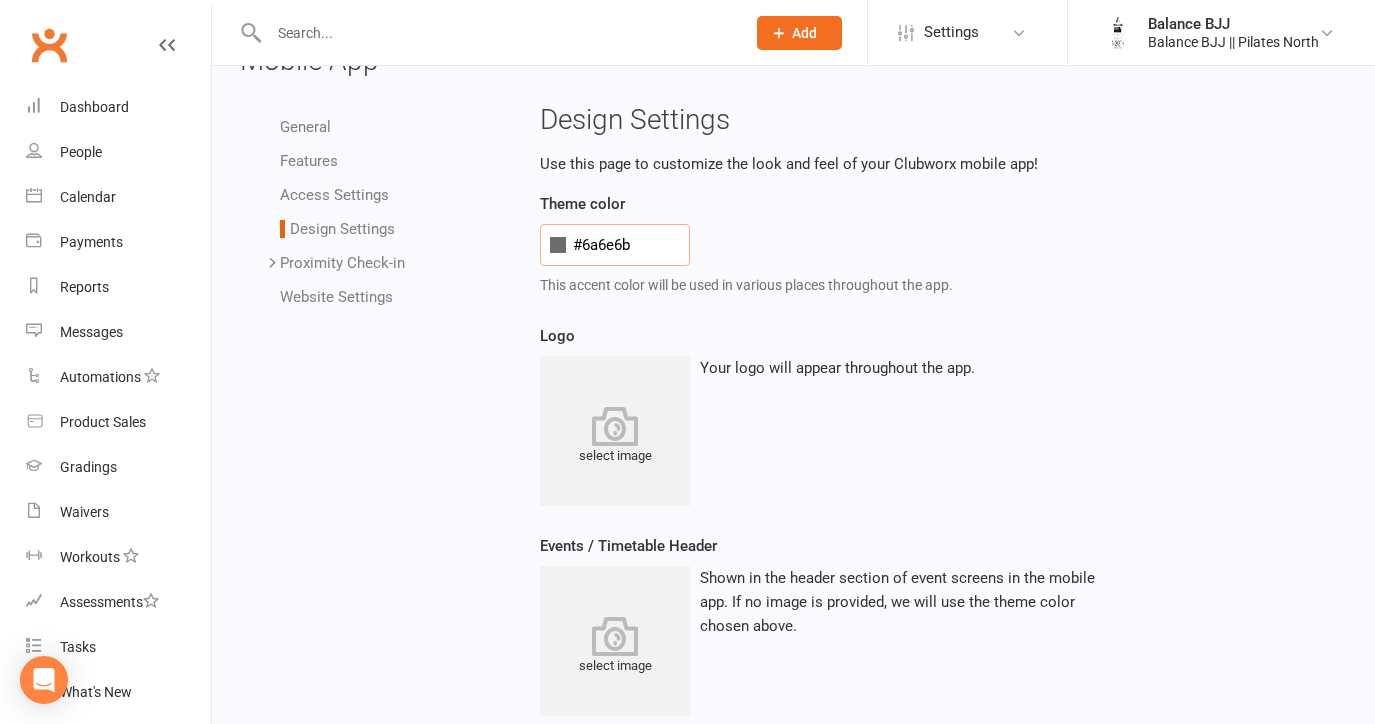 type on "#6a6e6b" 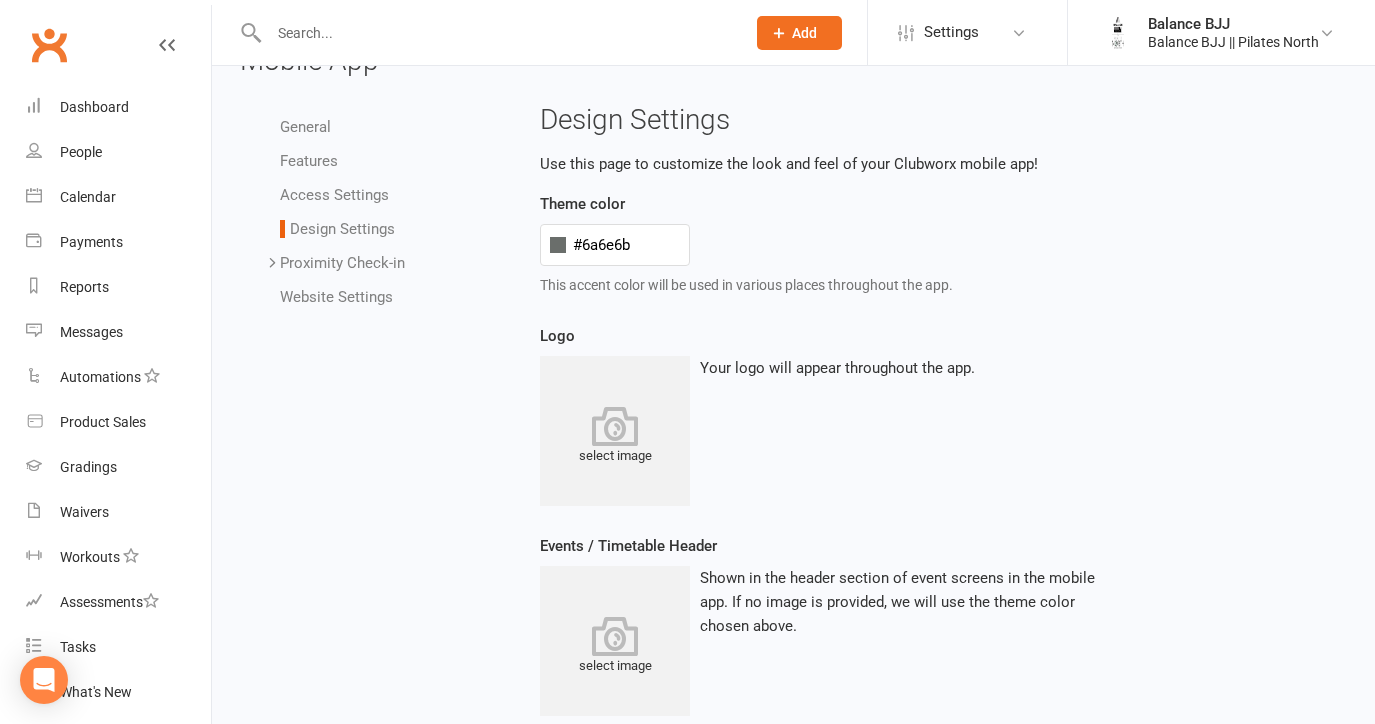 click on "This accent color will be used in various places throughout the app." at bounding box center (833, 285) 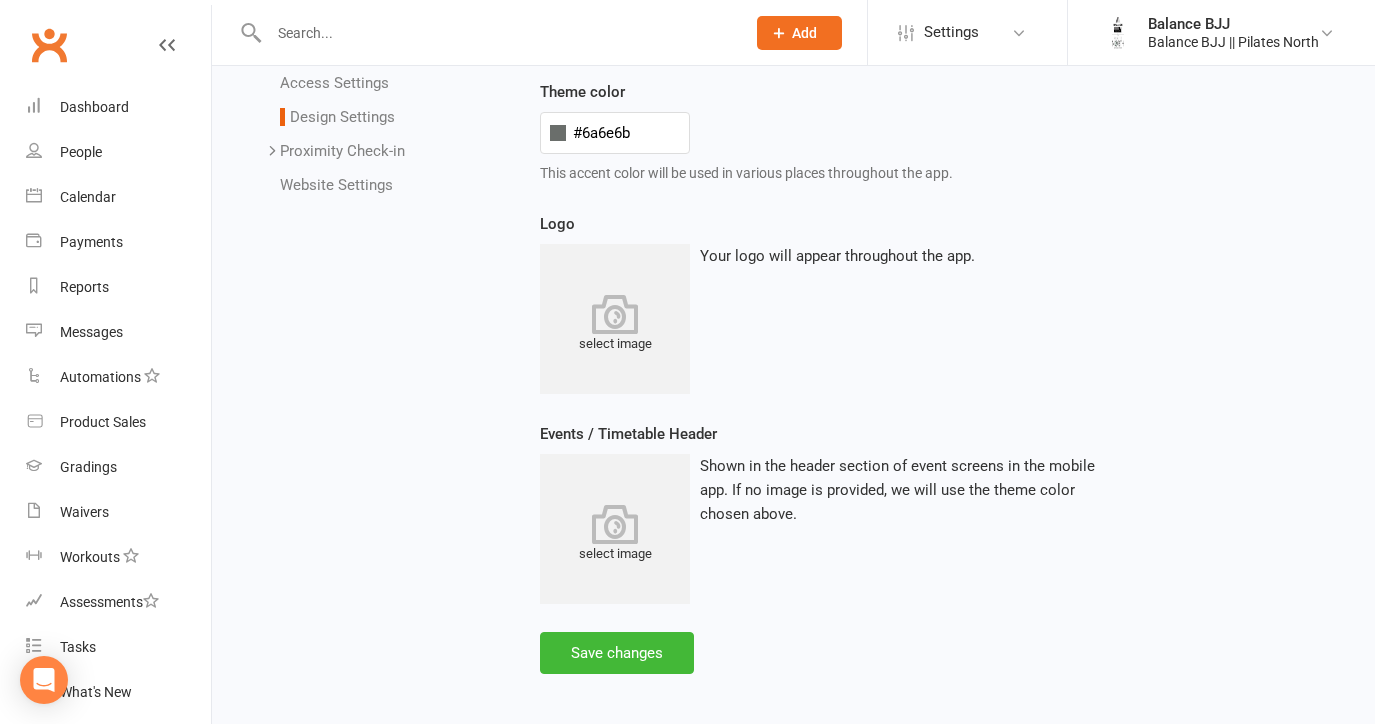 scroll, scrollTop: 171, scrollLeft: 0, axis: vertical 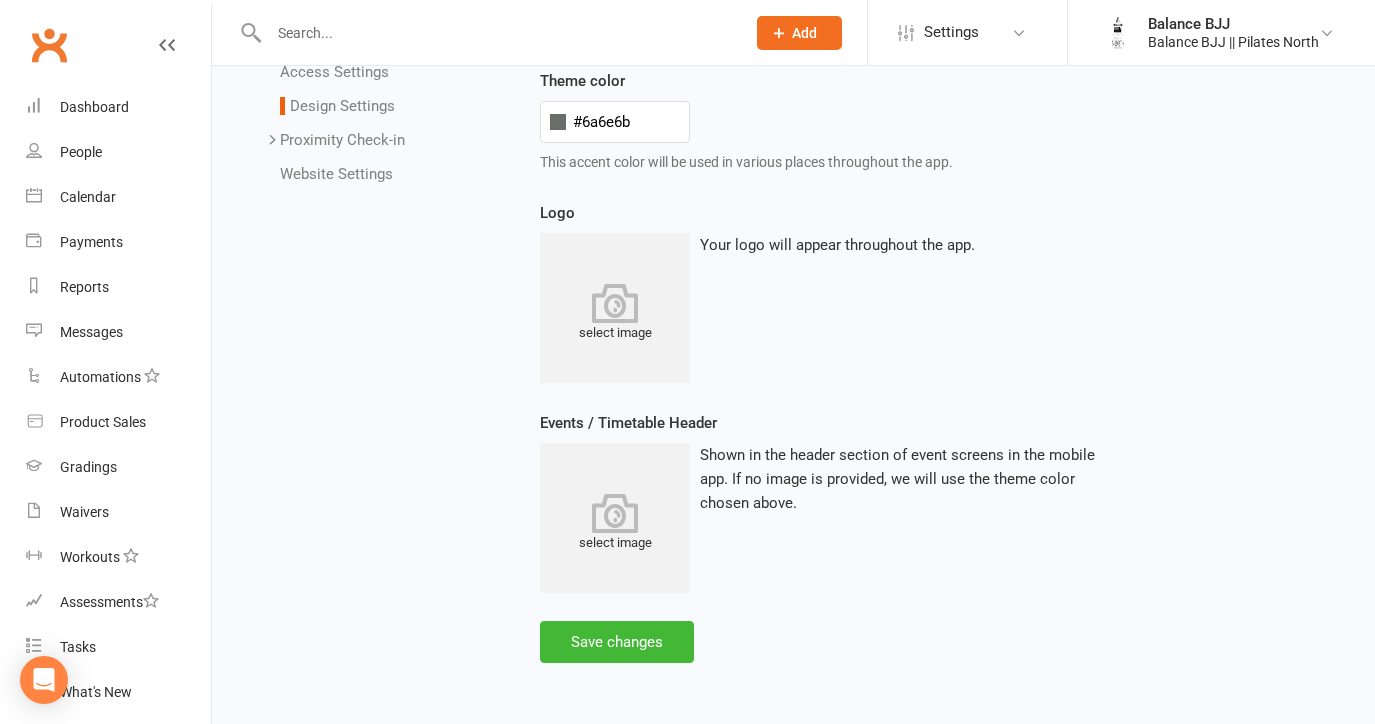 click at bounding box center [615, 303] 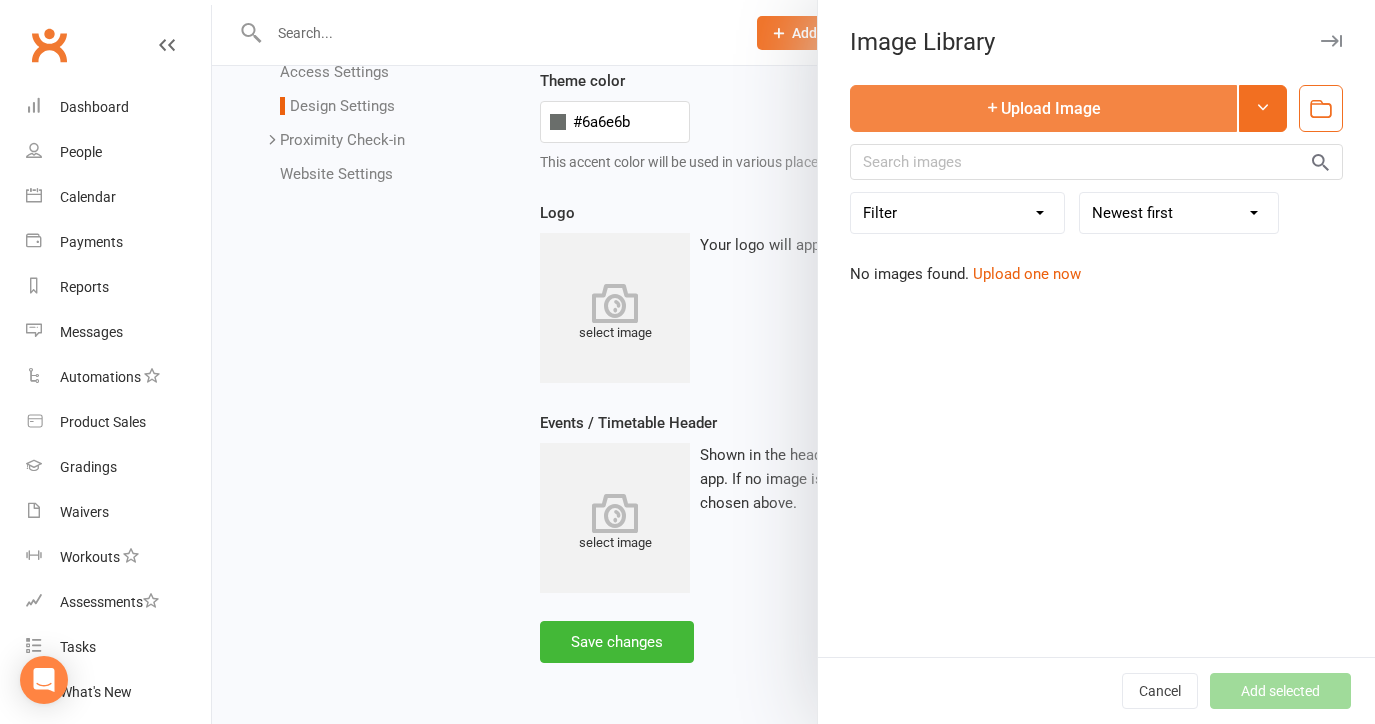 click at bounding box center [993, 107] 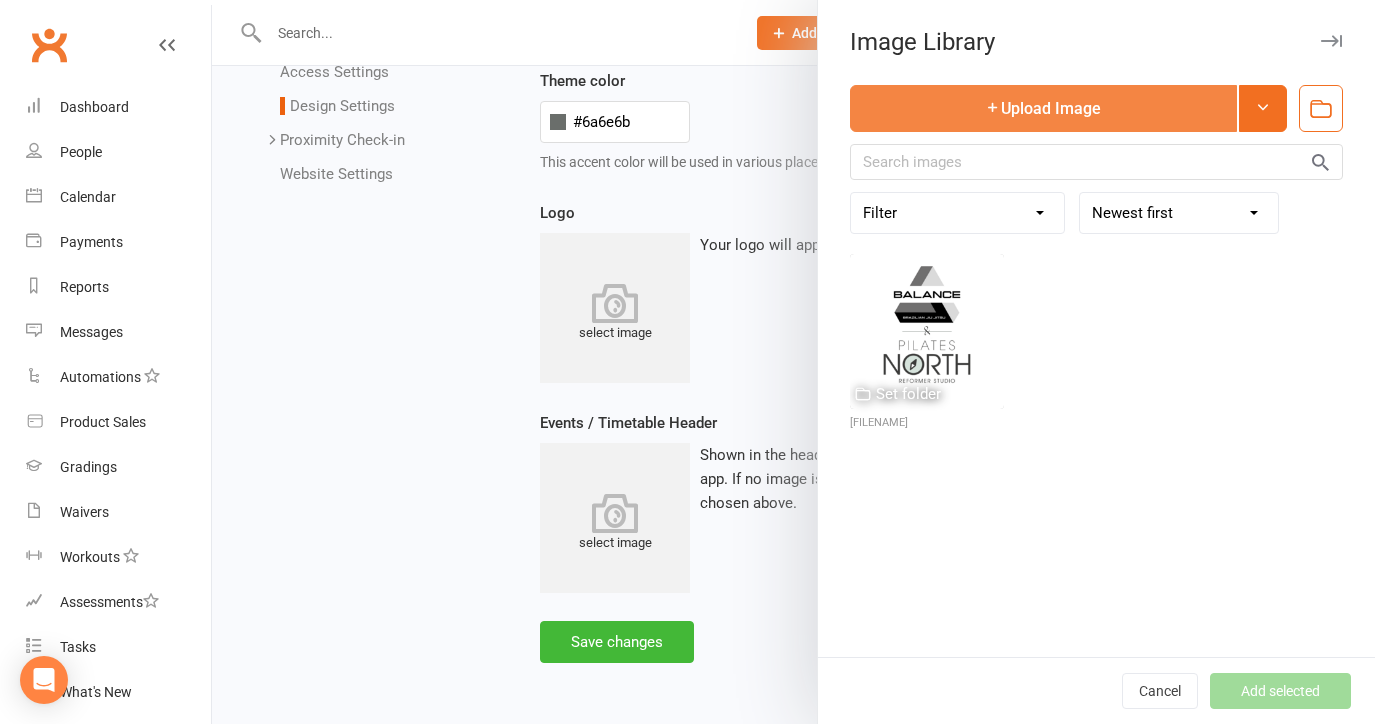 click on "Upload Image" at bounding box center [1043, 108] 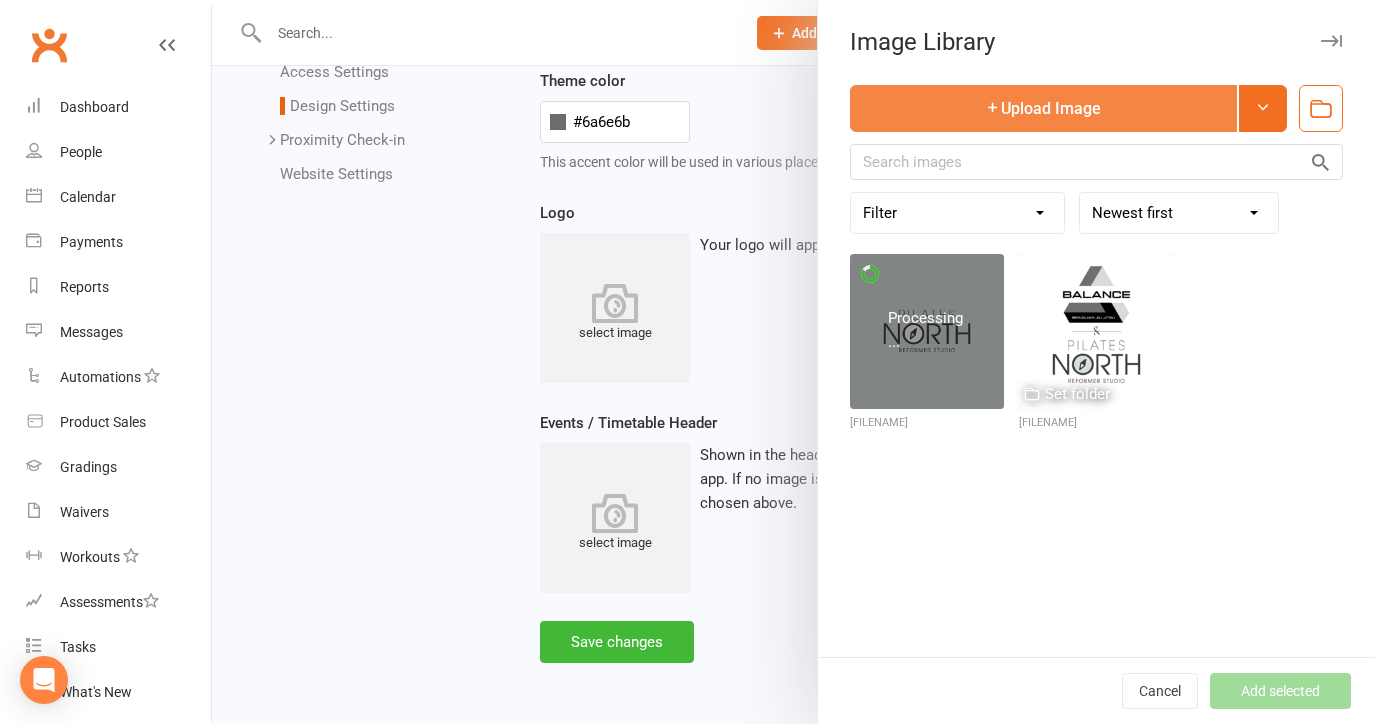 click on "Upload Image" at bounding box center [1043, 108] 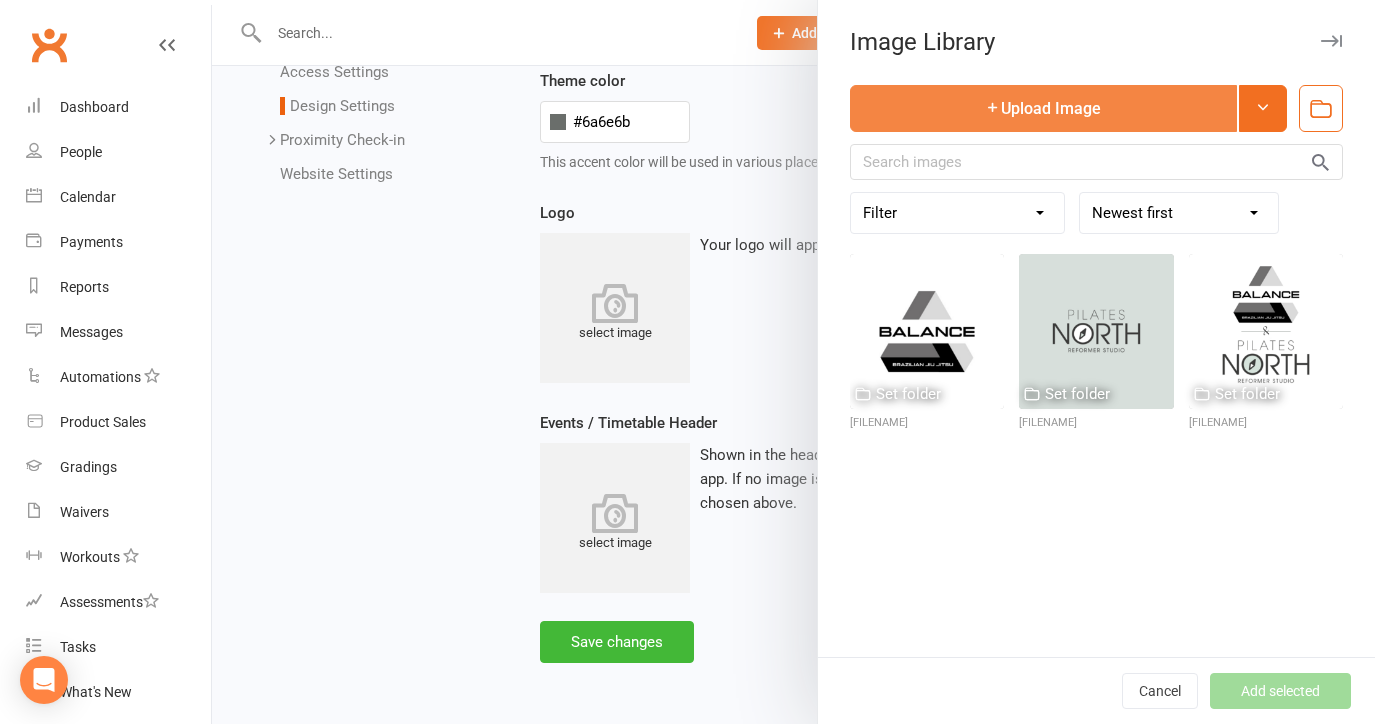 click on "Upload Image" at bounding box center [1043, 108] 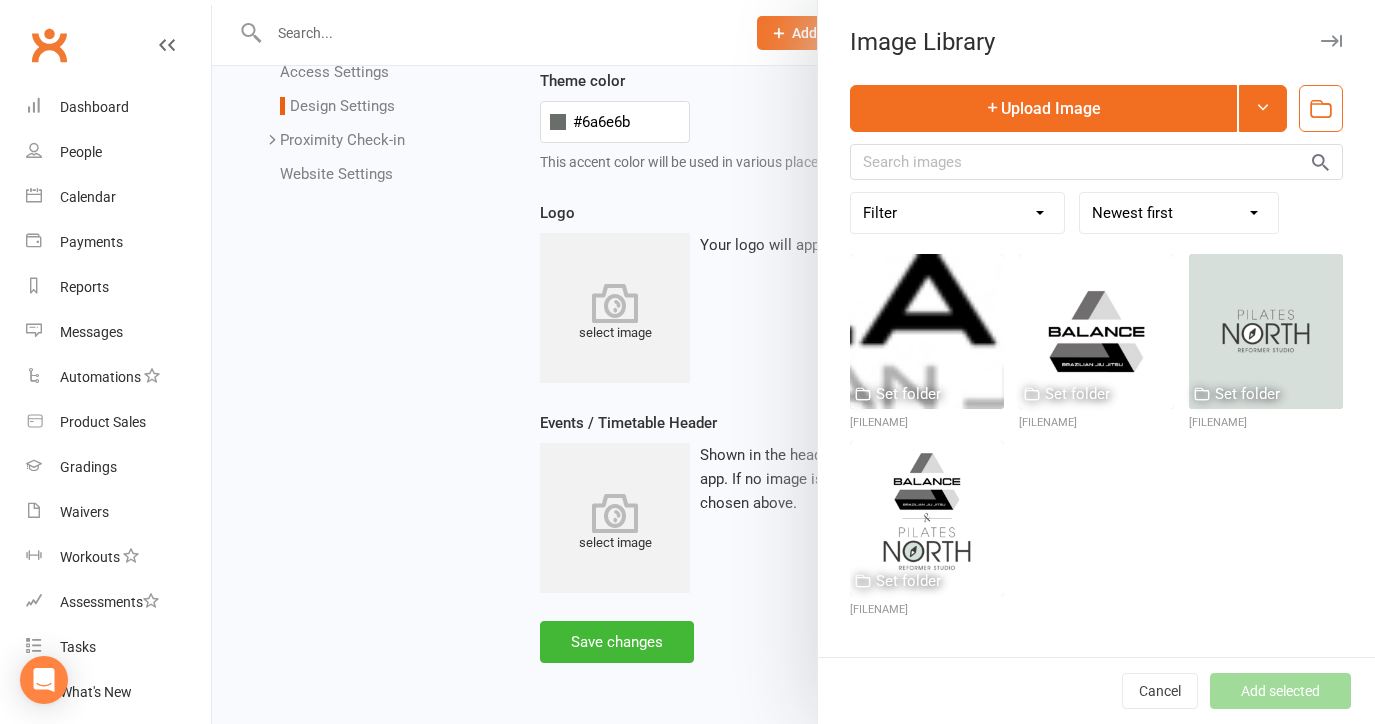 click on "Set folder BBJJ-logotype-full-color-rgb-322px@72ppi.jpg   Set folder Untitled design.png   Set folder Untitled design copy.png   Set folder Untitled design (1).png" at bounding box center [1096, 441] 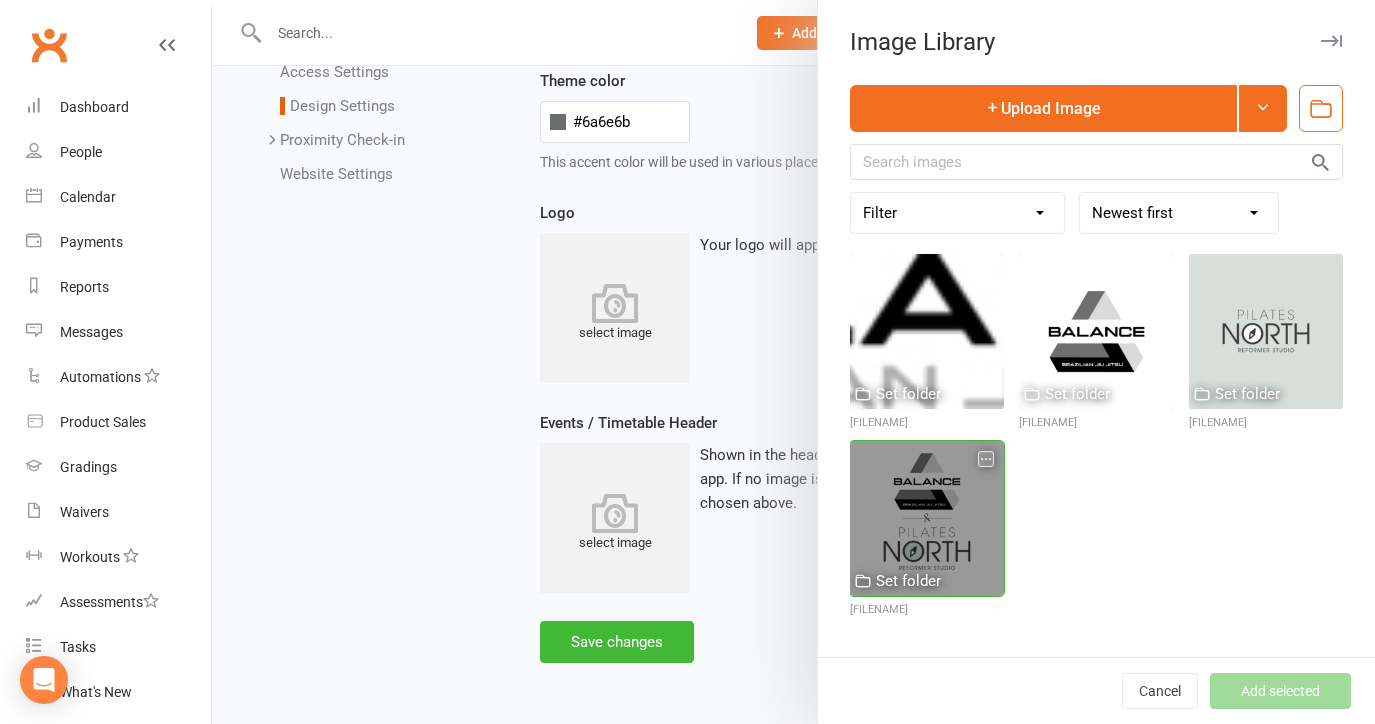 click at bounding box center (927, 518) 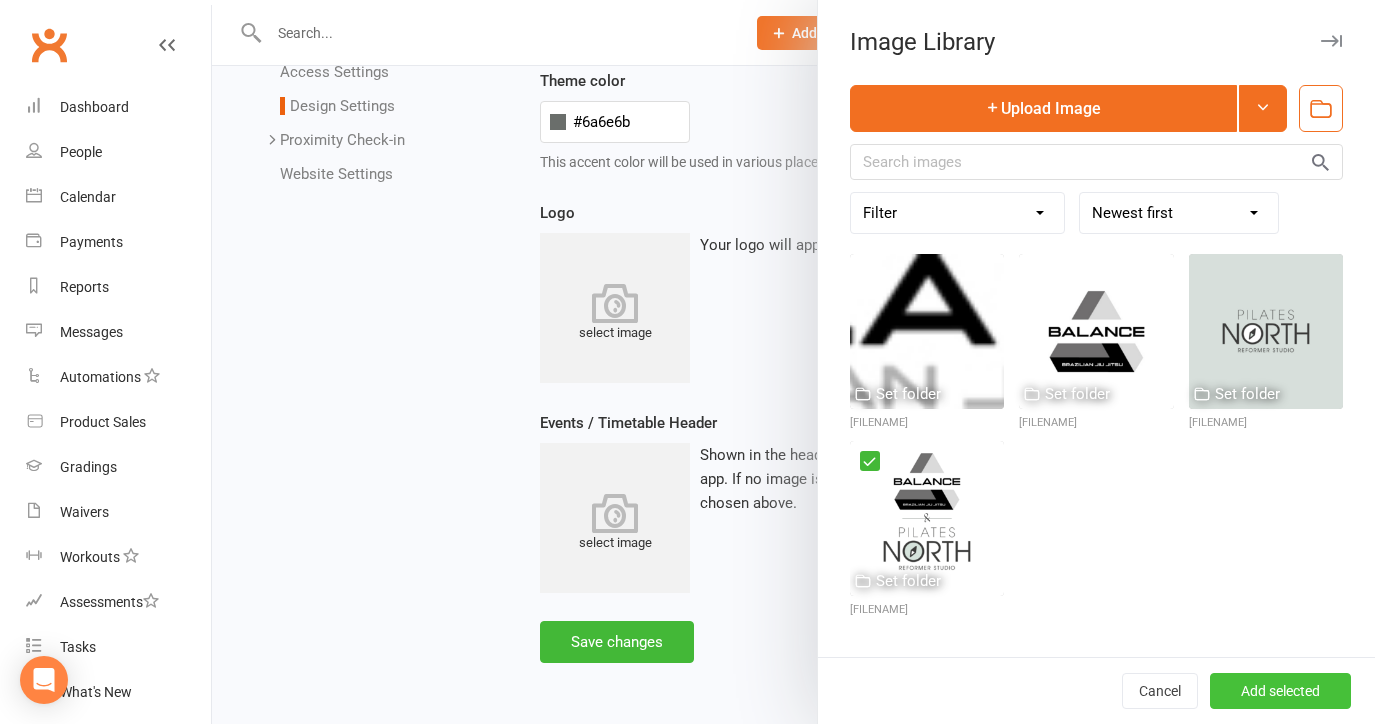 click on "Add selected" at bounding box center (1280, 691) 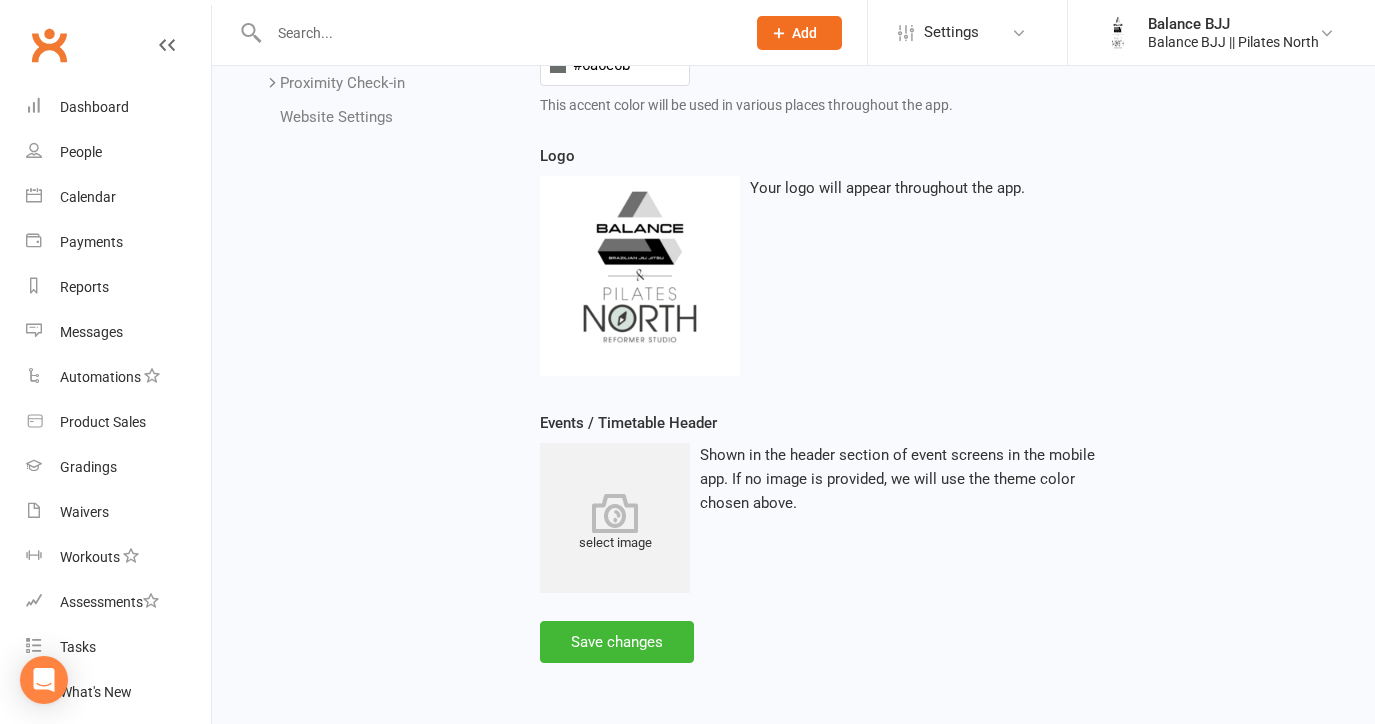 scroll, scrollTop: 0, scrollLeft: 0, axis: both 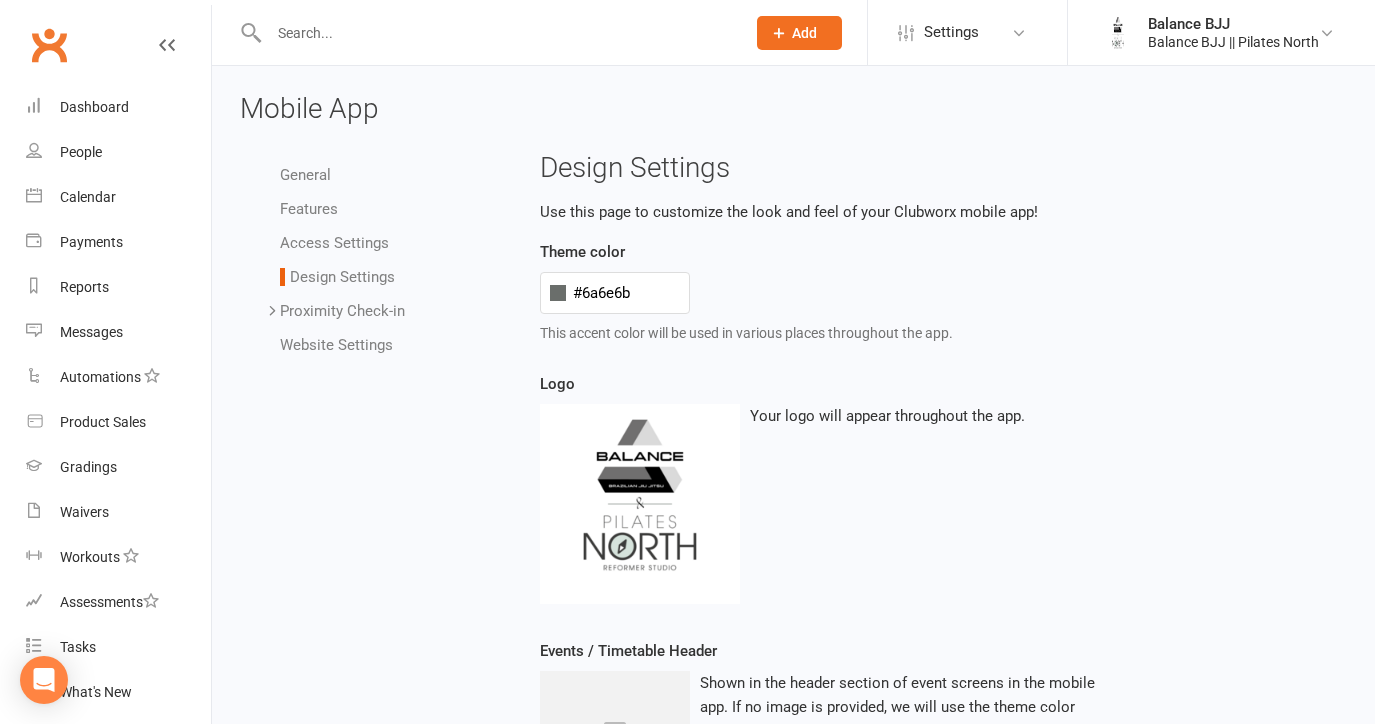 click on "Website Settings" at bounding box center (336, 345) 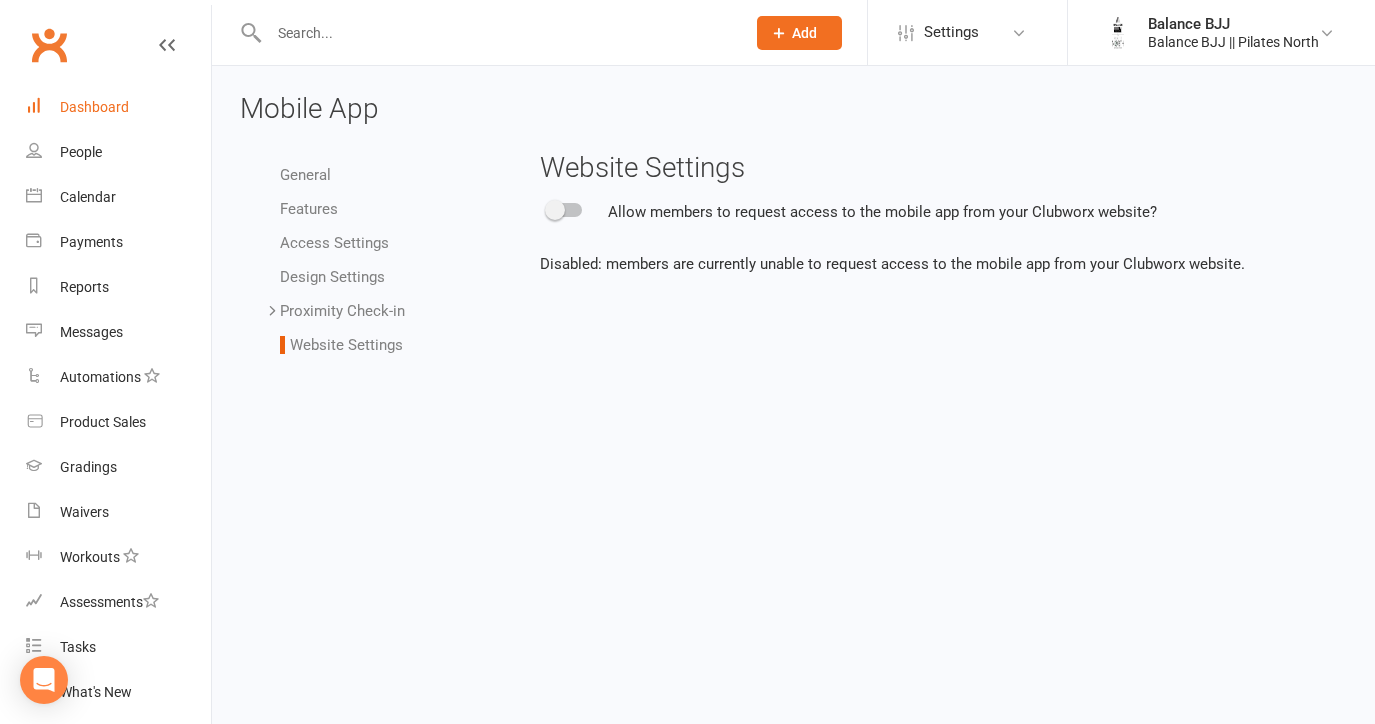 click on "Dashboard" at bounding box center (94, 107) 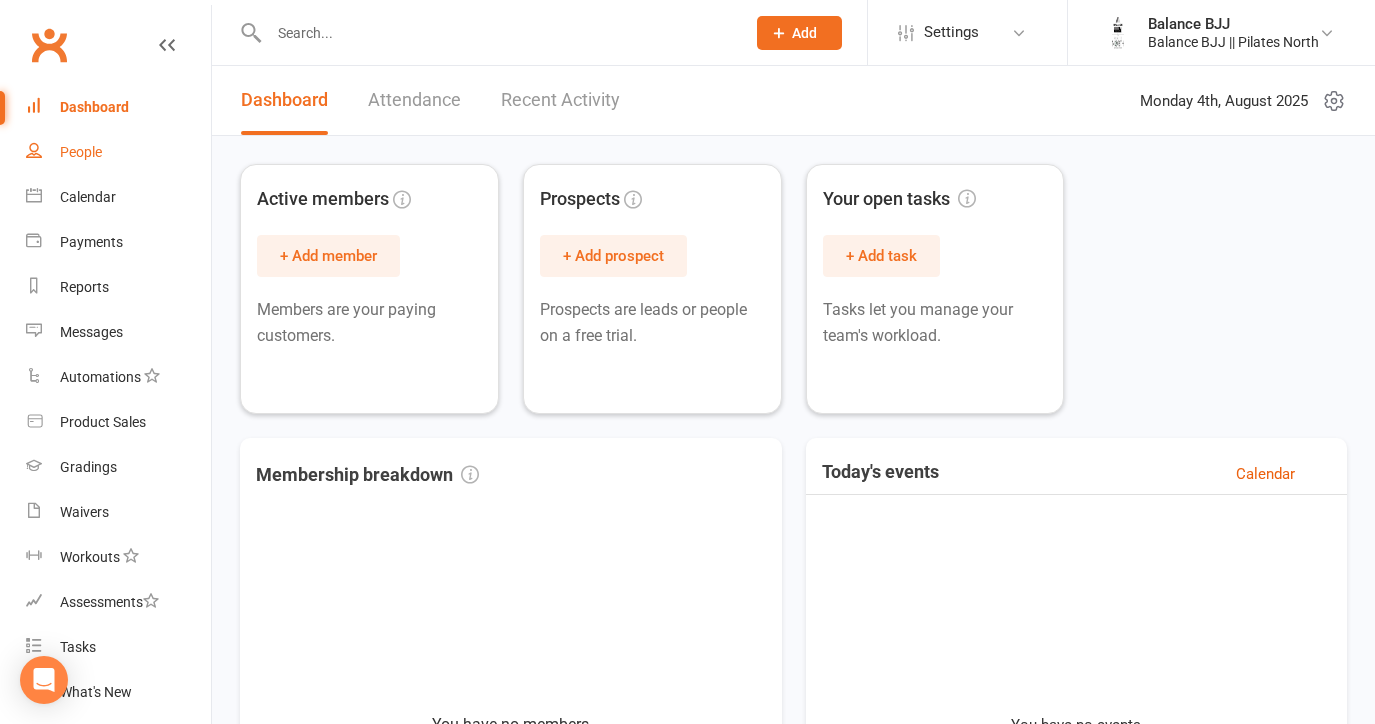 click on "People" at bounding box center (118, 152) 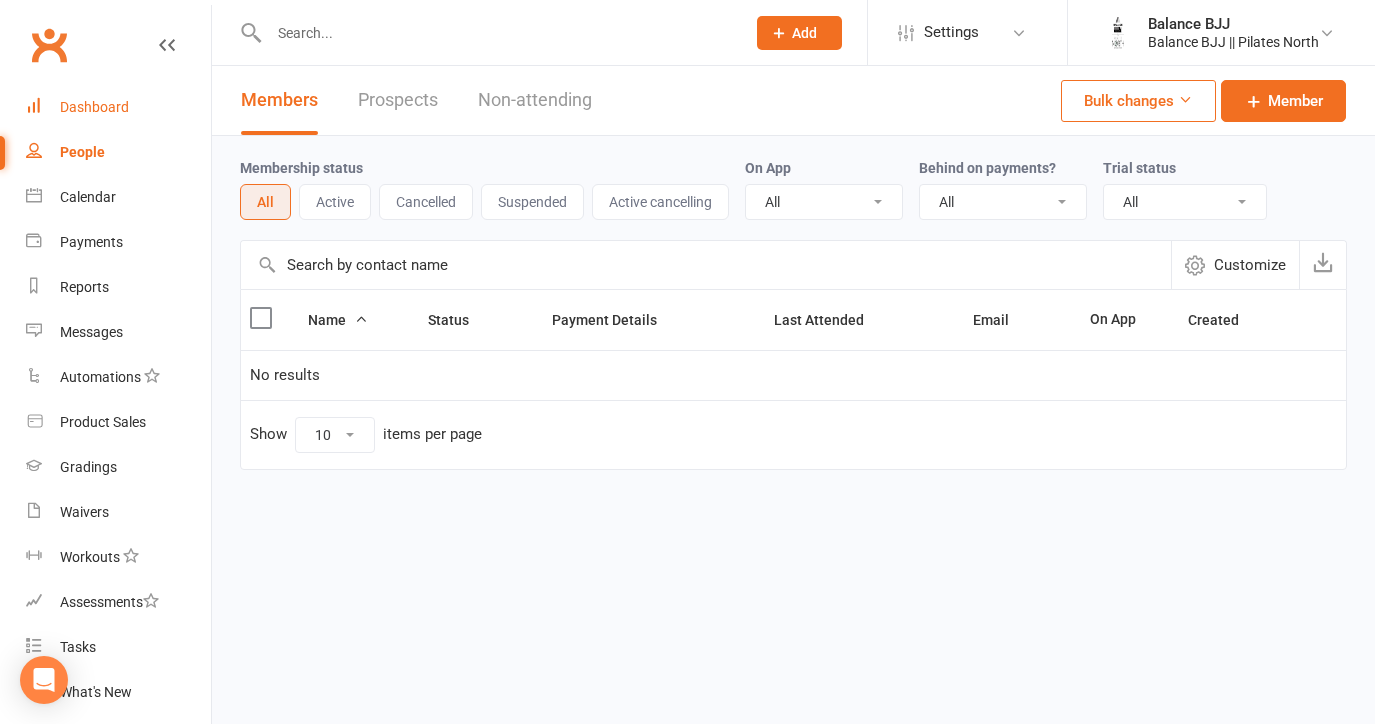 click on "Dashboard" at bounding box center (94, 107) 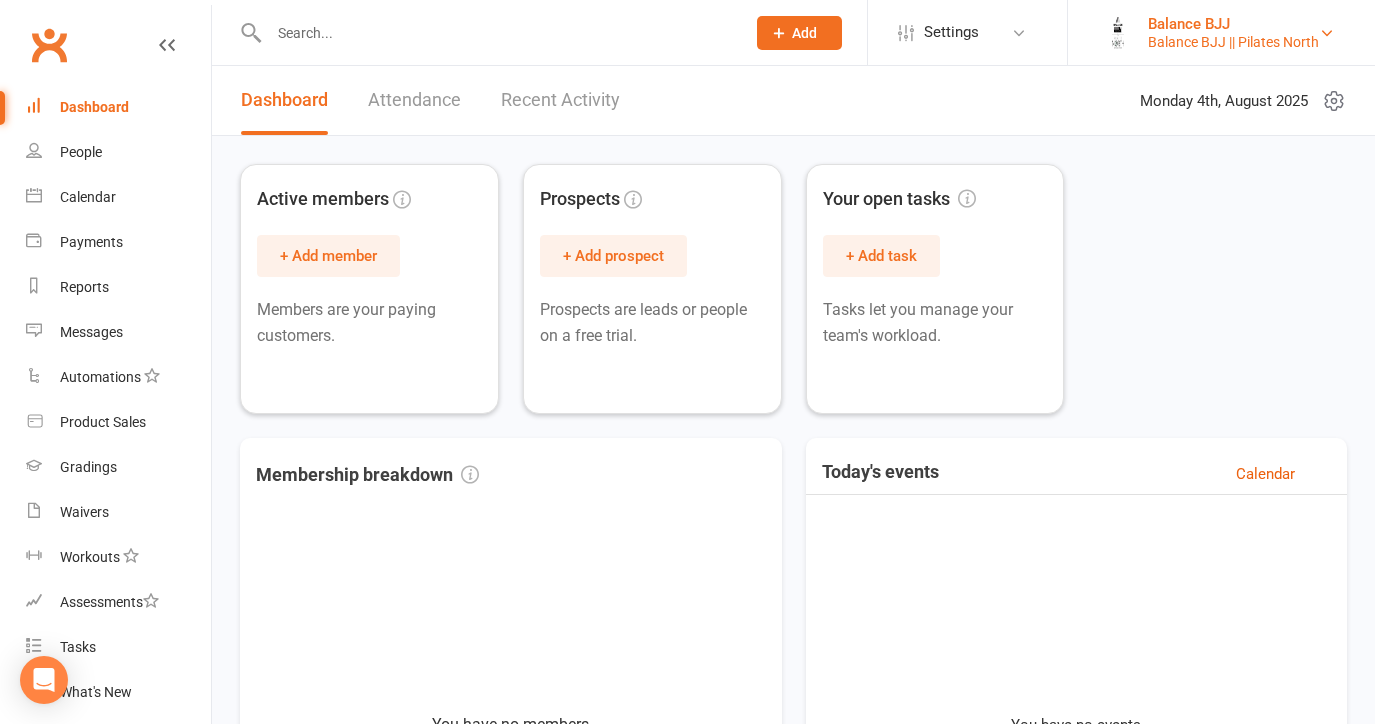 click on "Balance BJJ || Pilates North" at bounding box center [1233, 42] 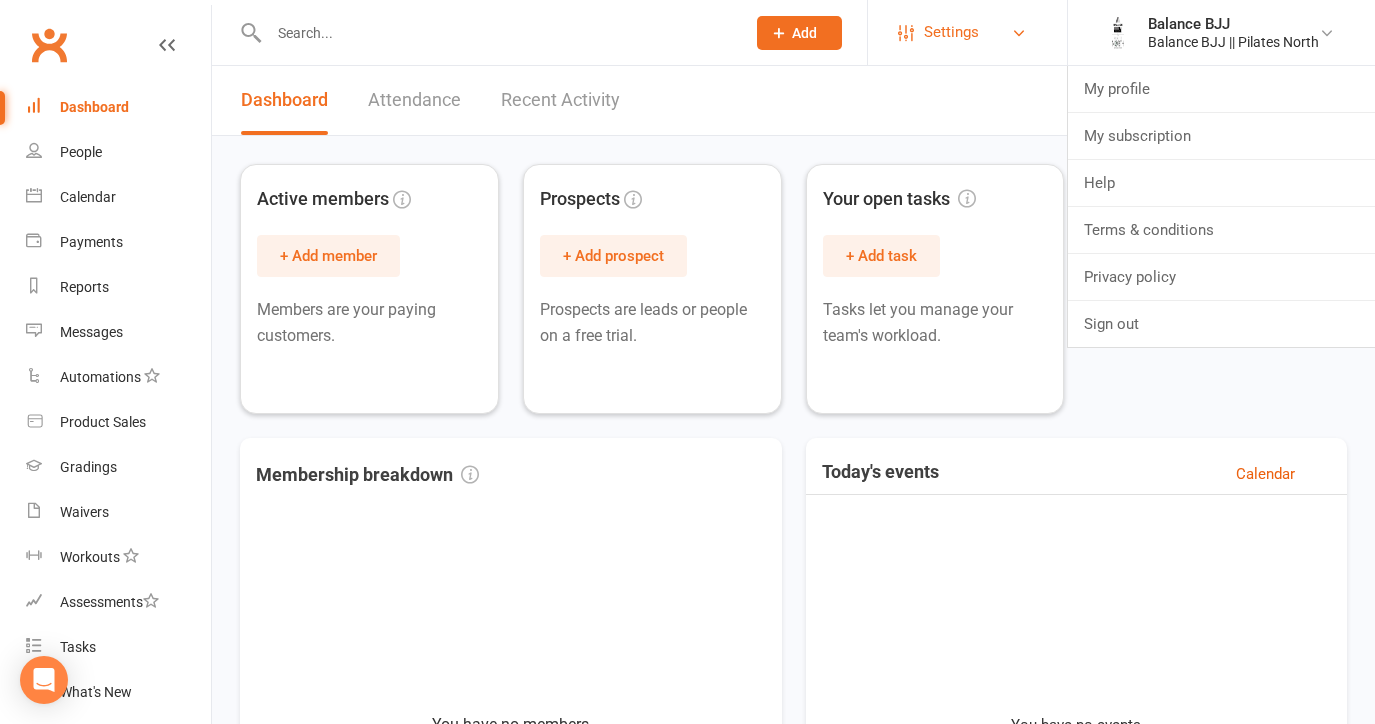 click on "Settings" at bounding box center (967, 32) 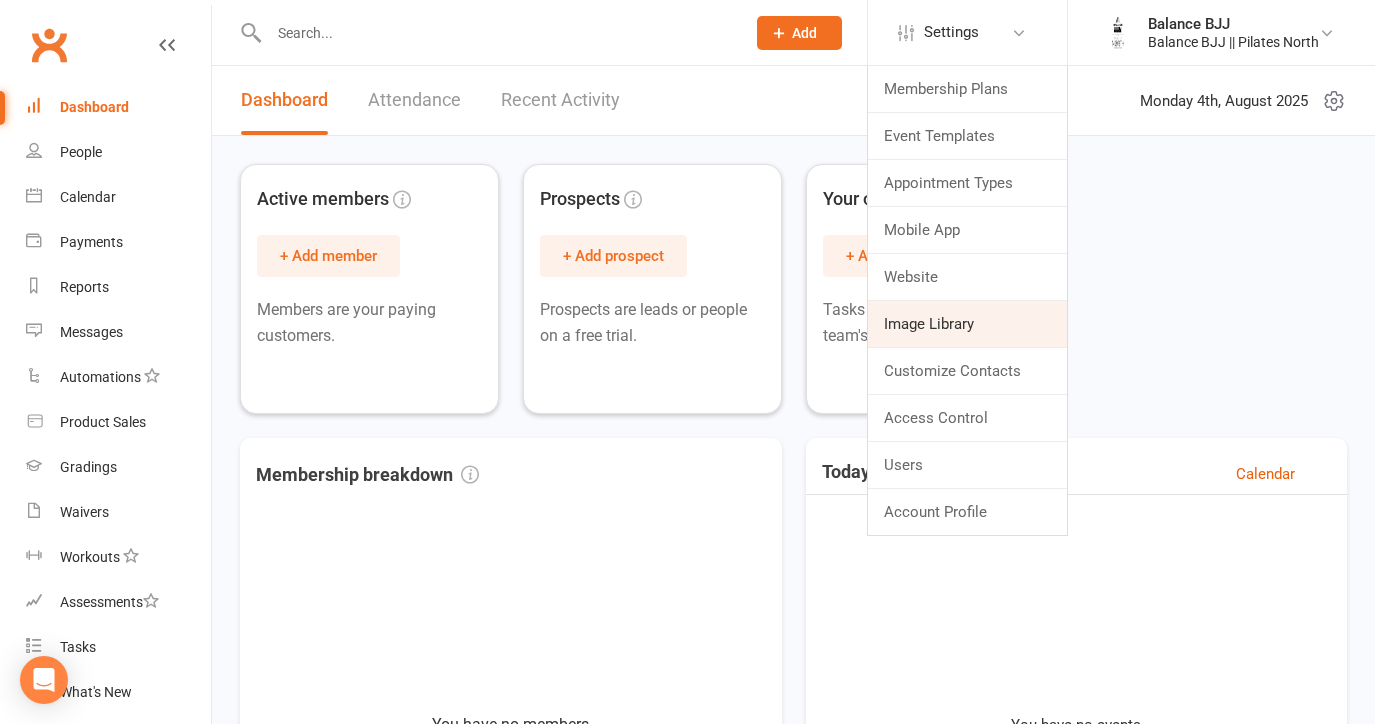 click on "Image Library" at bounding box center (967, 324) 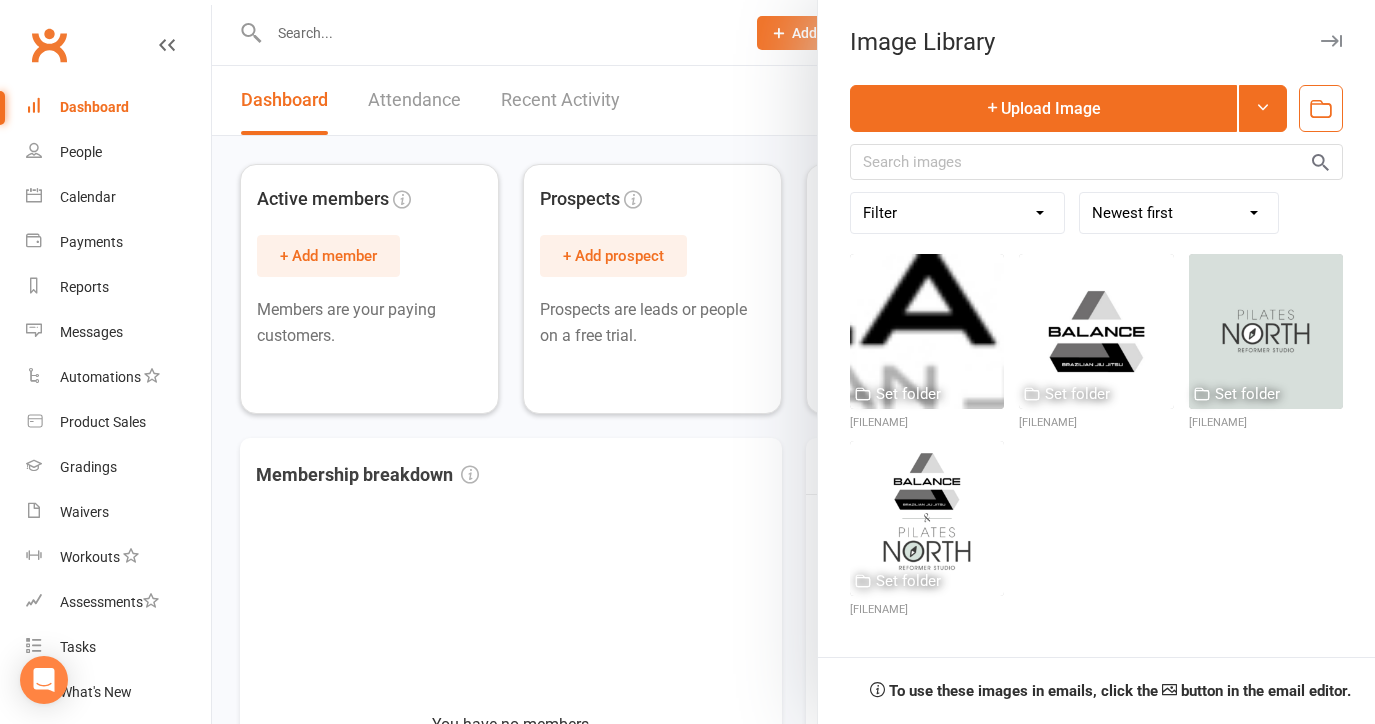 click at bounding box center [793, 362] 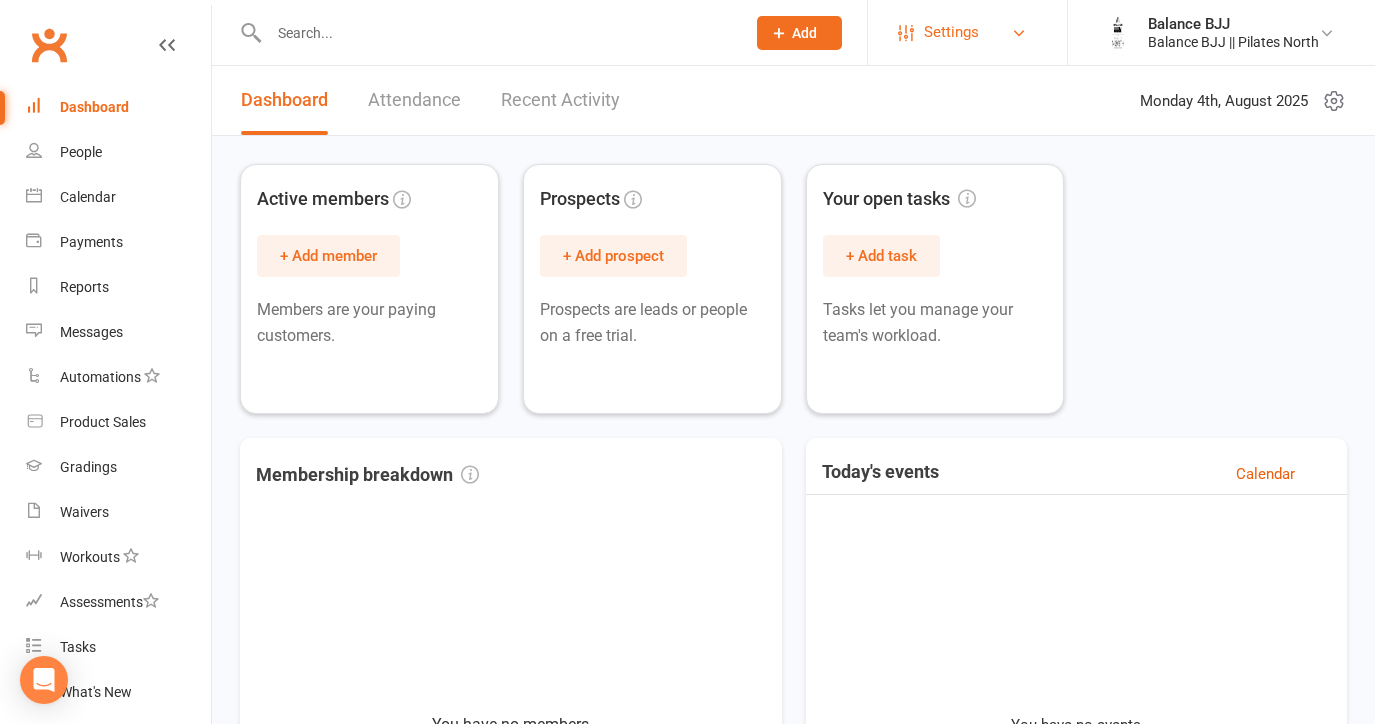 click on "Settings" at bounding box center (951, 32) 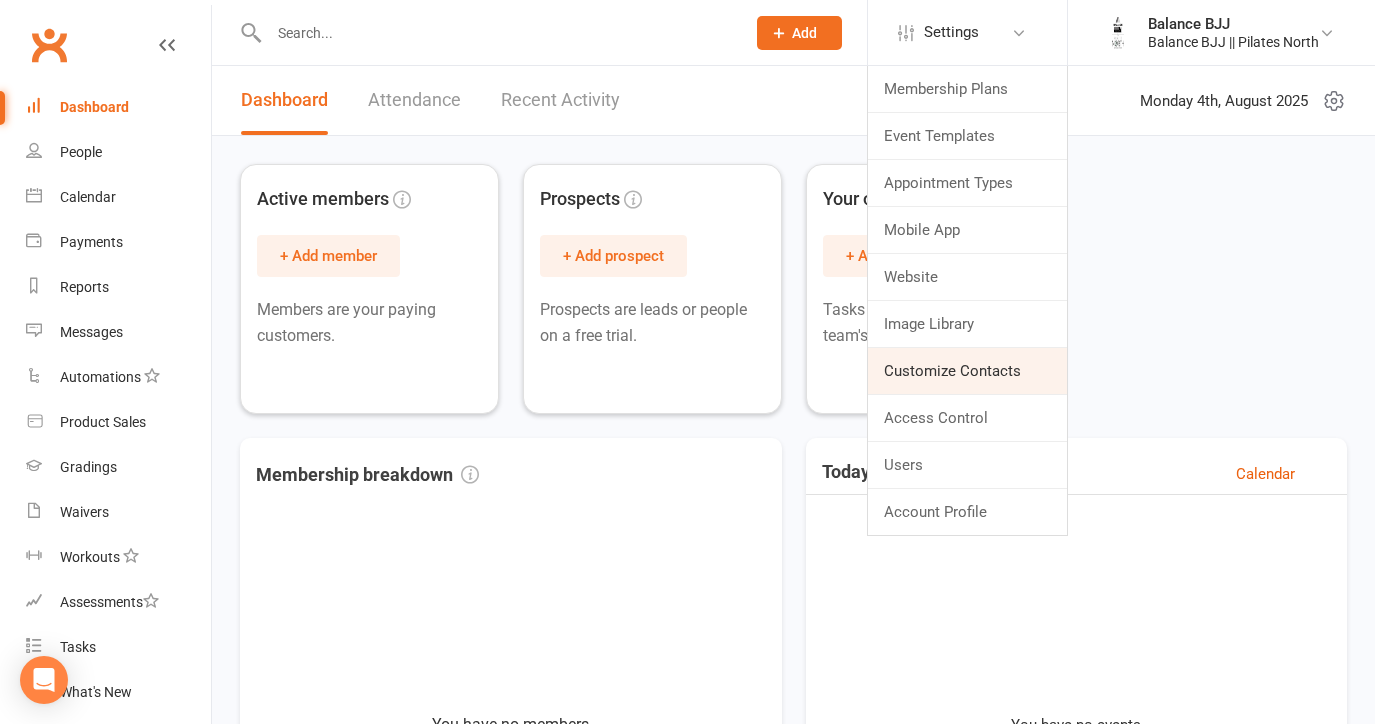 click on "Customize Contacts" at bounding box center [967, 371] 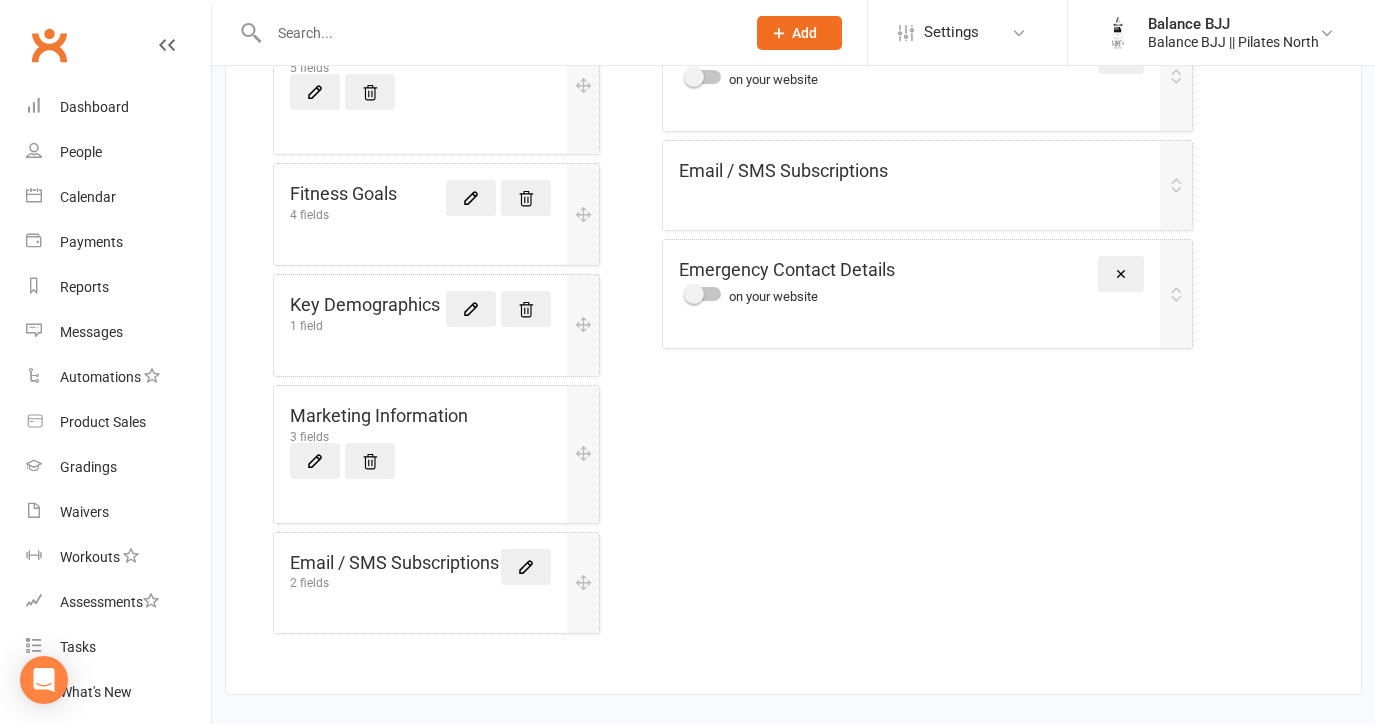 scroll, scrollTop: 0, scrollLeft: 0, axis: both 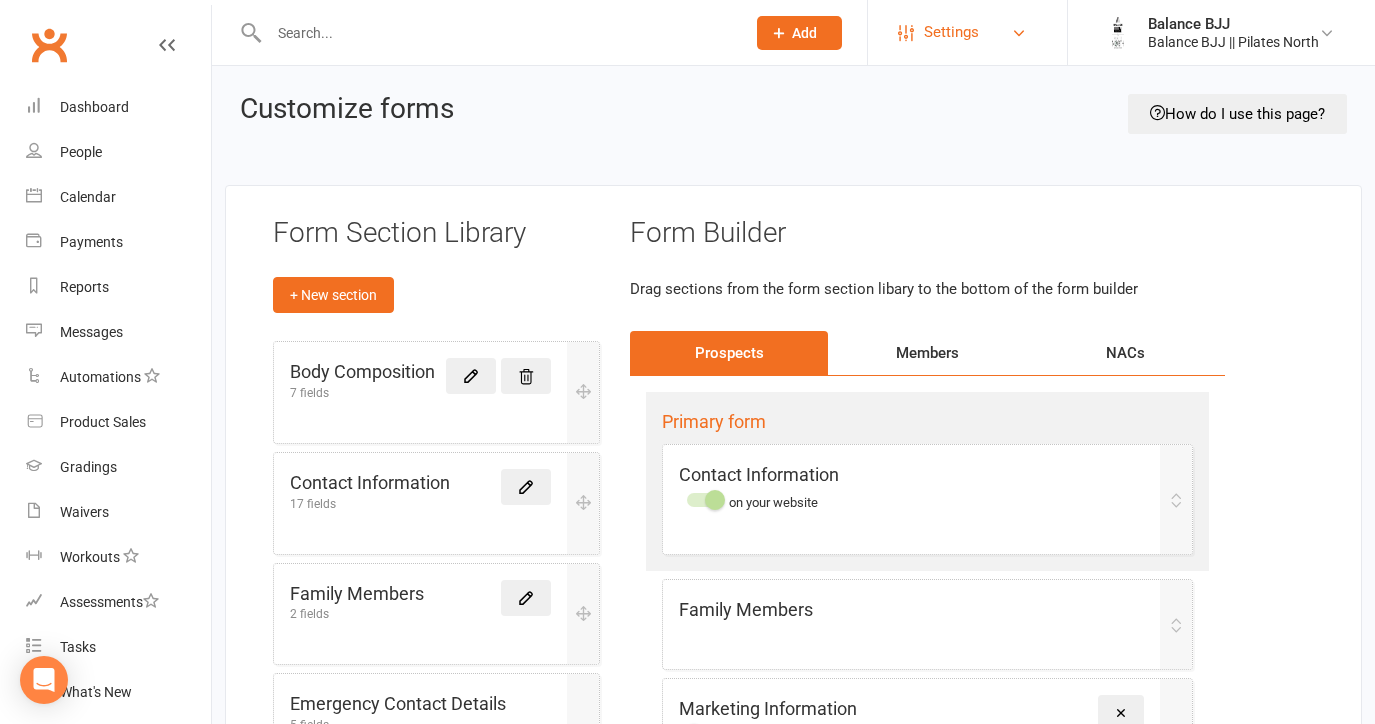 click on "Settings" at bounding box center (951, 32) 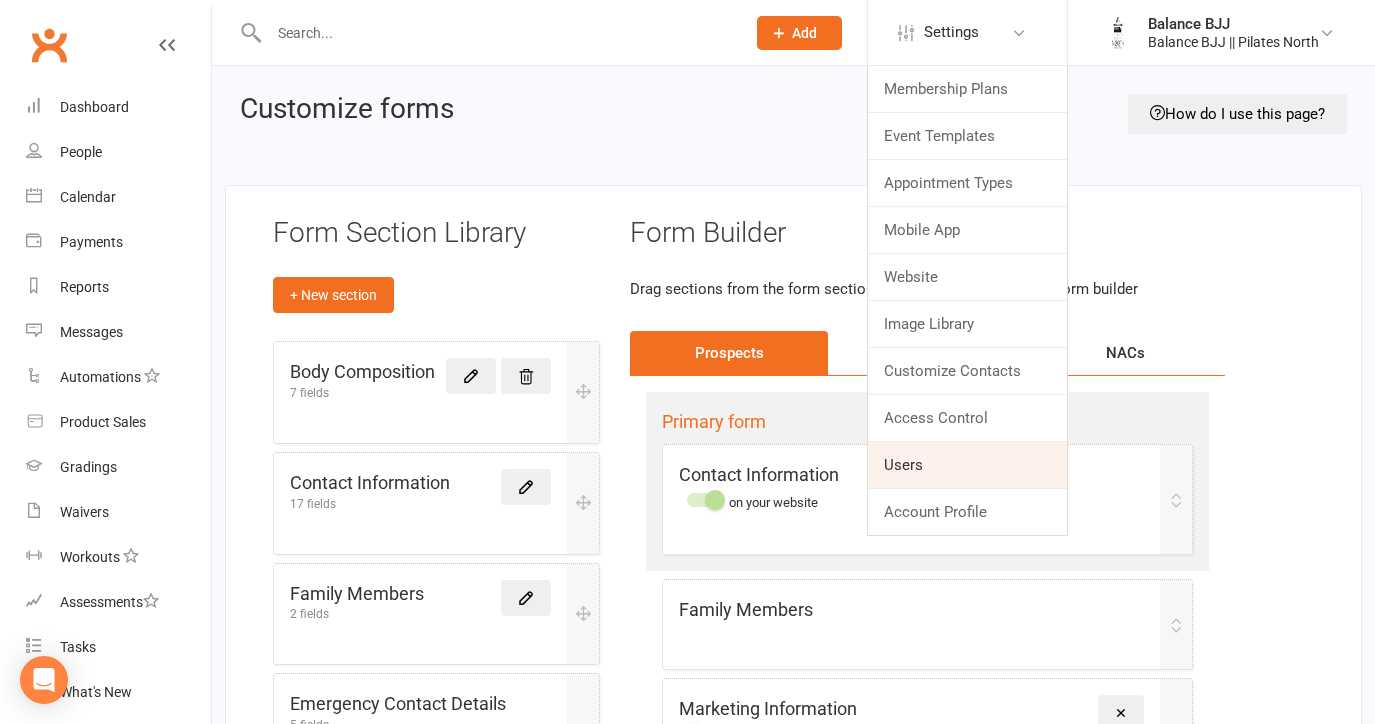 click on "Users" at bounding box center [967, 465] 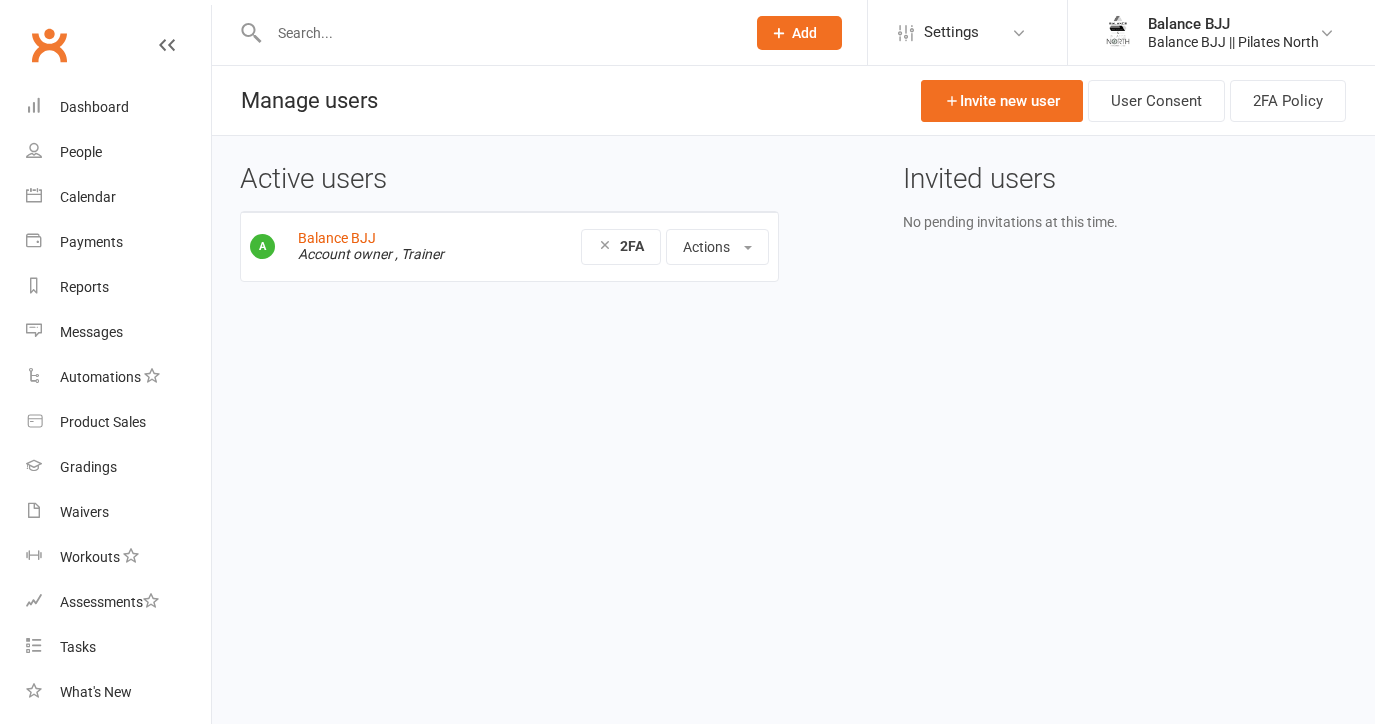 scroll, scrollTop: 0, scrollLeft: 0, axis: both 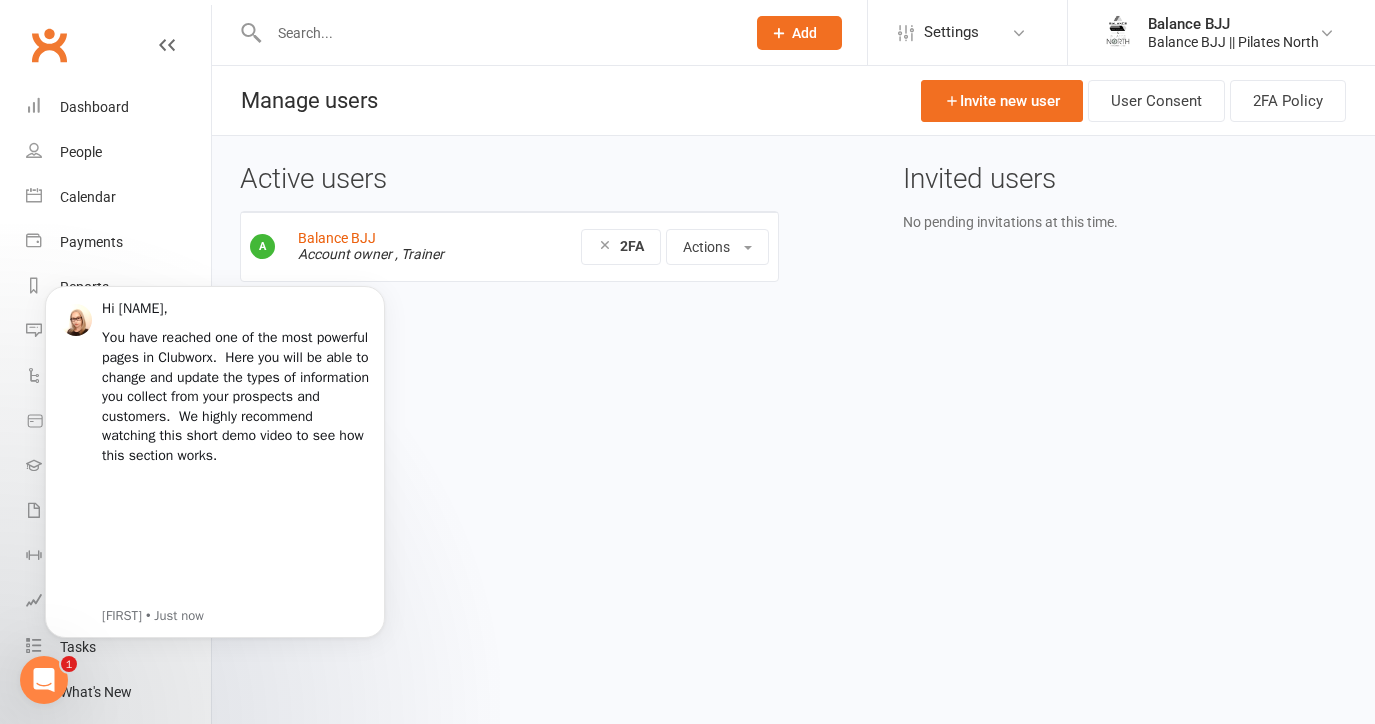 click on "Prospect
Member
Non-attending contact
Class / event
Appointment
Grading event
Task
Membership plan
Bulk message
Add
Settings Membership Plans Event Templates Appointment Types Mobile App  Website Image Library Customize Contacts Access Control Users Account Profile Balance BJJ Balance BJJ || Pilates North My profile My subscription Help Terms & conditions  Privacy policy  Sign out Clubworx Dashboard People Calendar Payments Reports Messages   Automations   Product Sales Gradings   Waivers   Workouts   Assessments  Tasks   What's New × × × Manage users  Invite new user User Consent 2FA Policy Active users Balance BJJ Account owner   , Trainer   2FA
2FA Disabled
Actions  View profile Edit User Manage trainer availability" at bounding box center [687, 183] 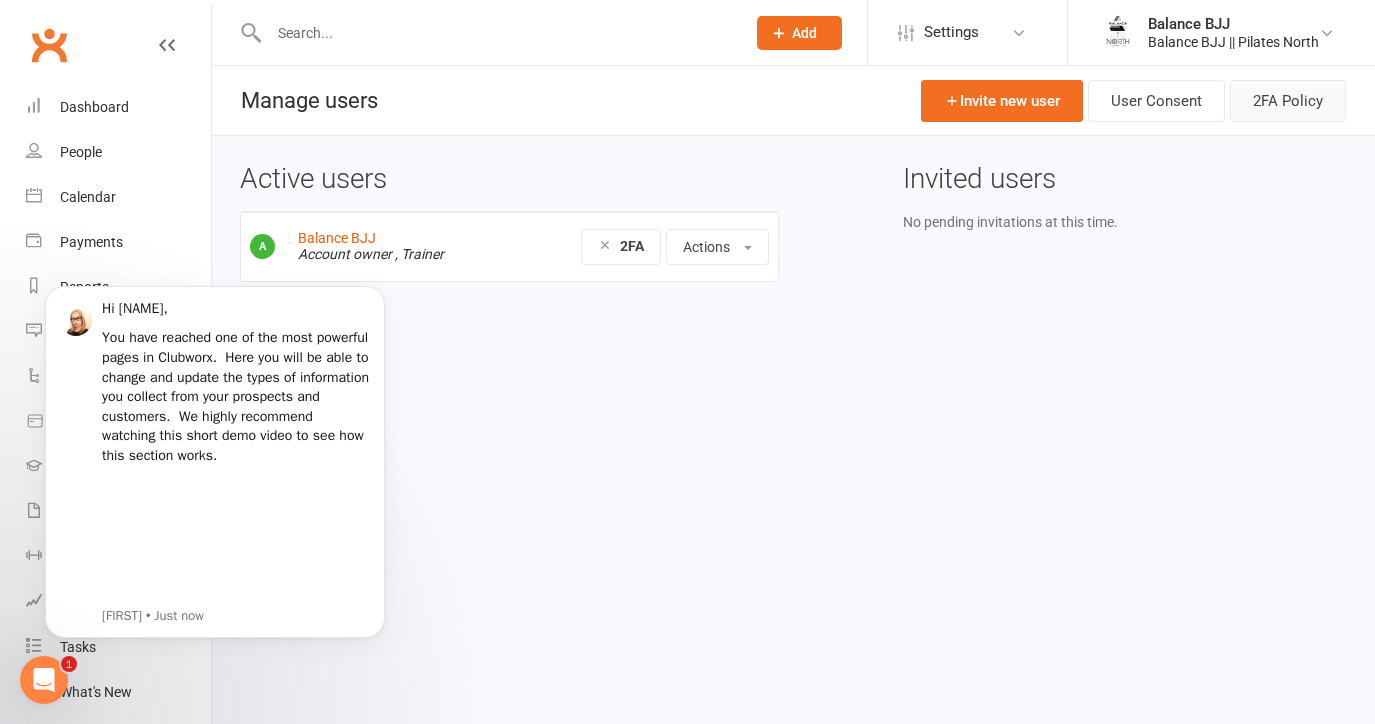 click on "2FA Policy" at bounding box center [1288, 101] 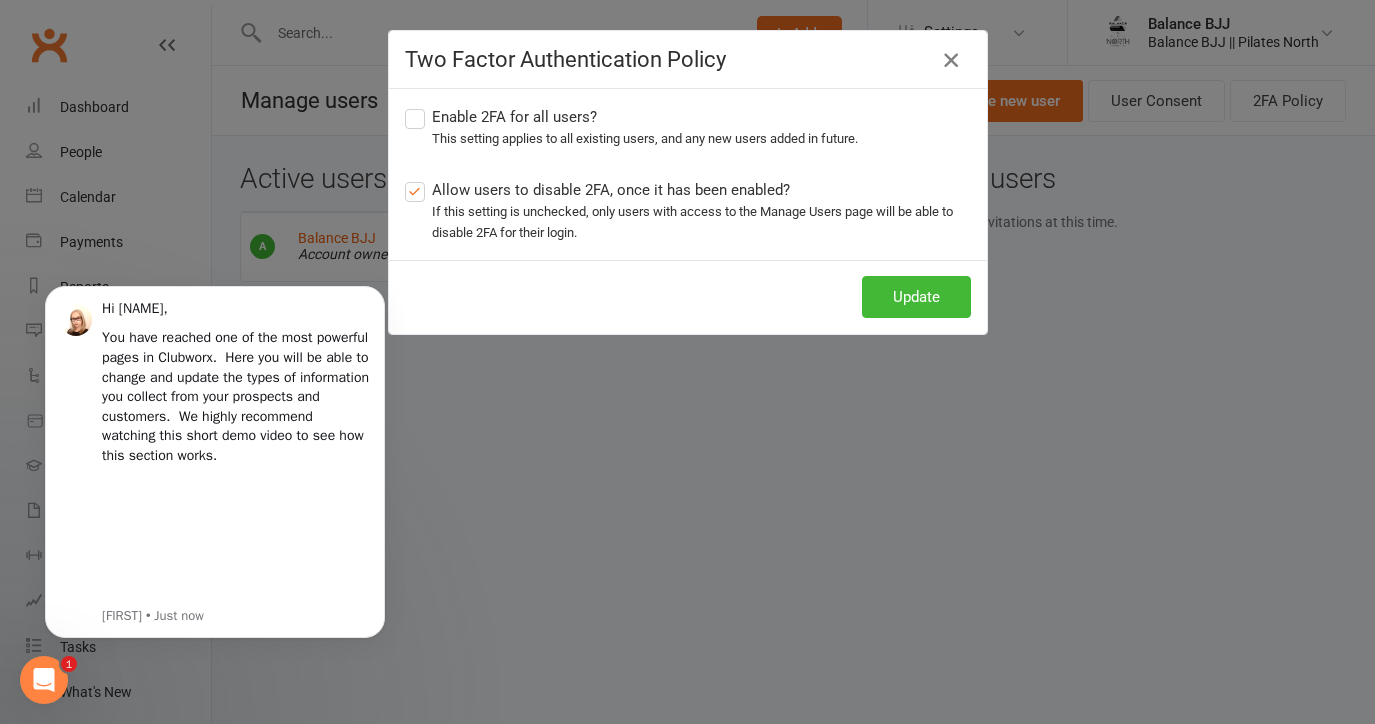 click at bounding box center [951, 60] 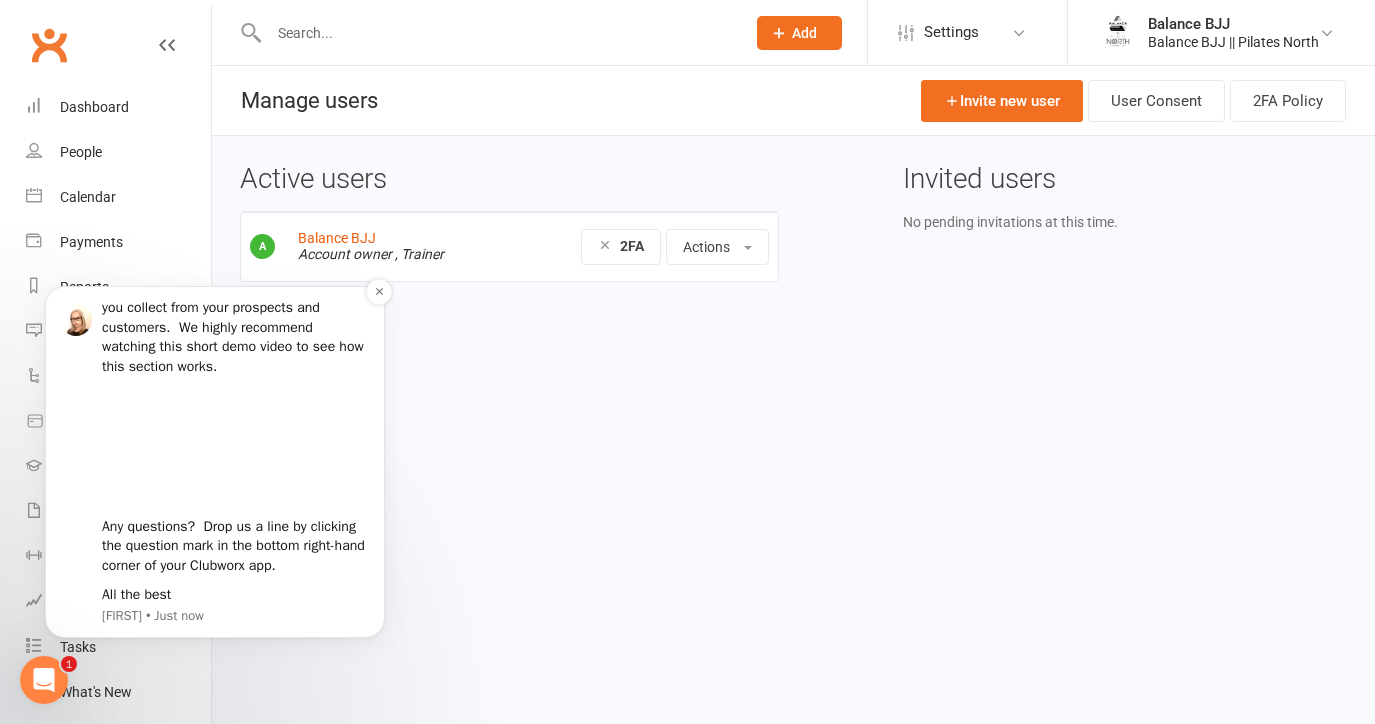 scroll, scrollTop: 144, scrollLeft: 0, axis: vertical 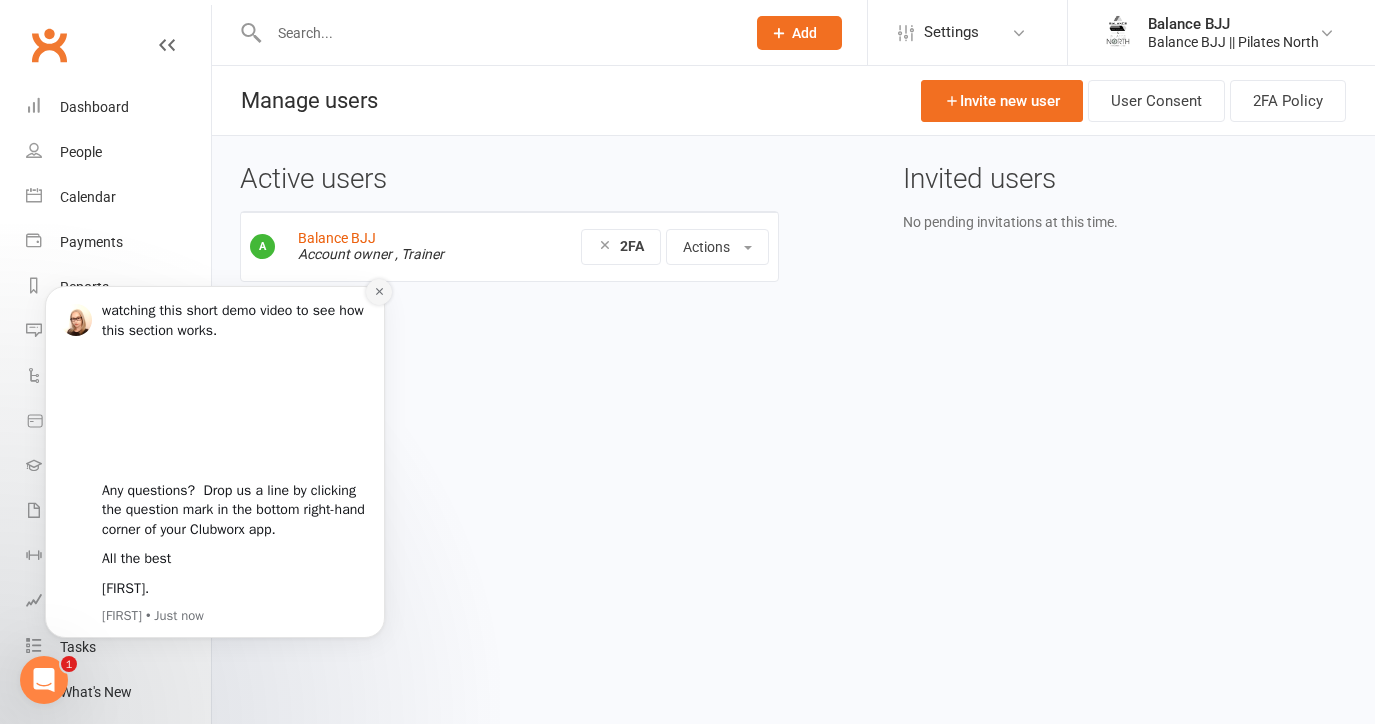 click 